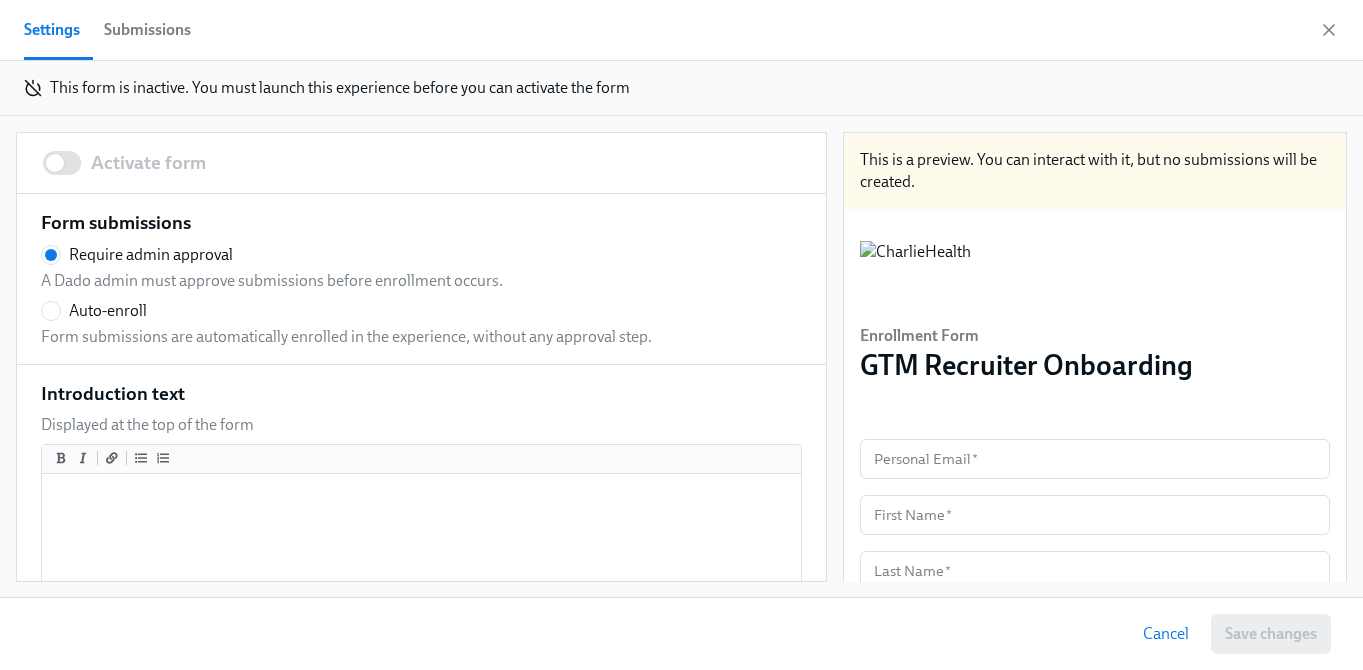 scroll, scrollTop: 0, scrollLeft: 0, axis: both 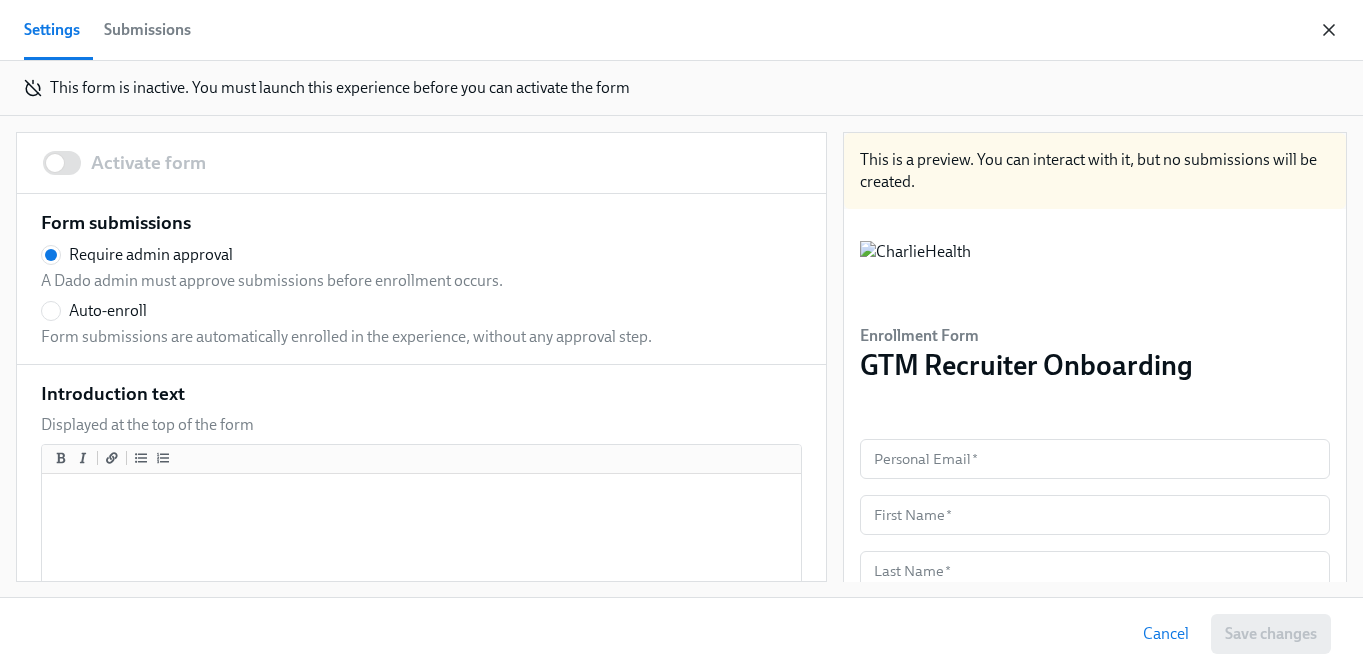 click 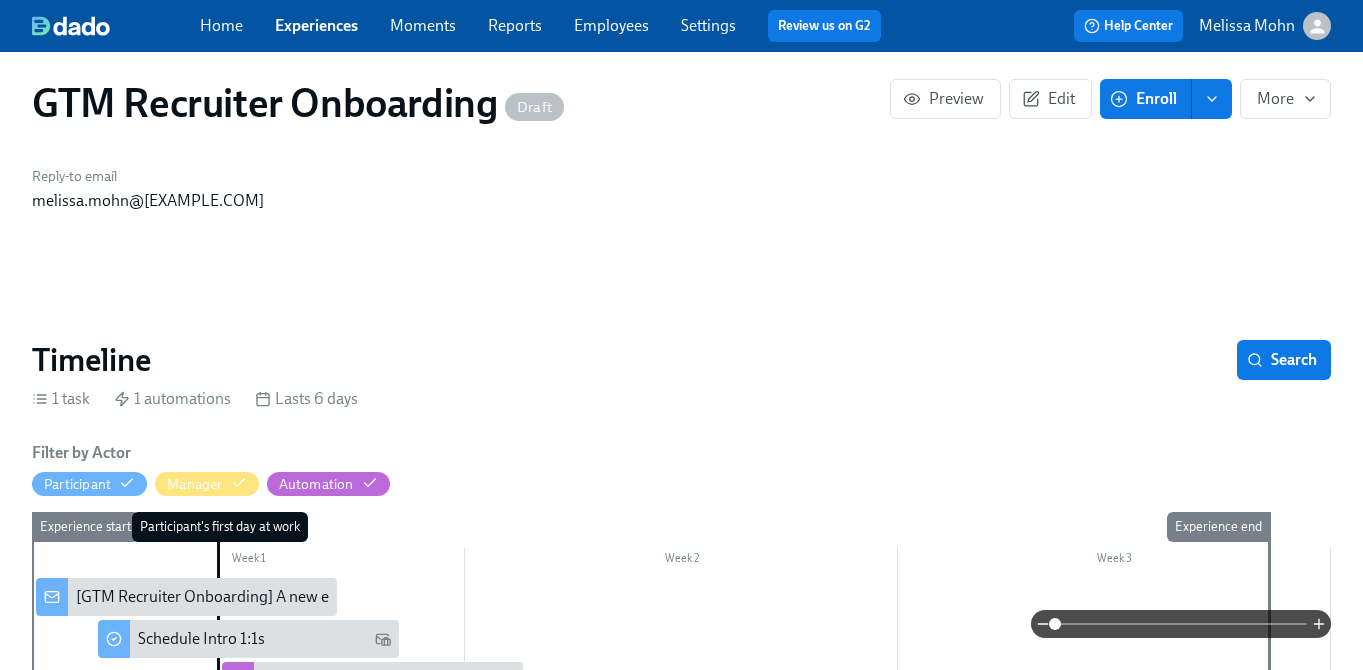 scroll, scrollTop: 0, scrollLeft: 0, axis: both 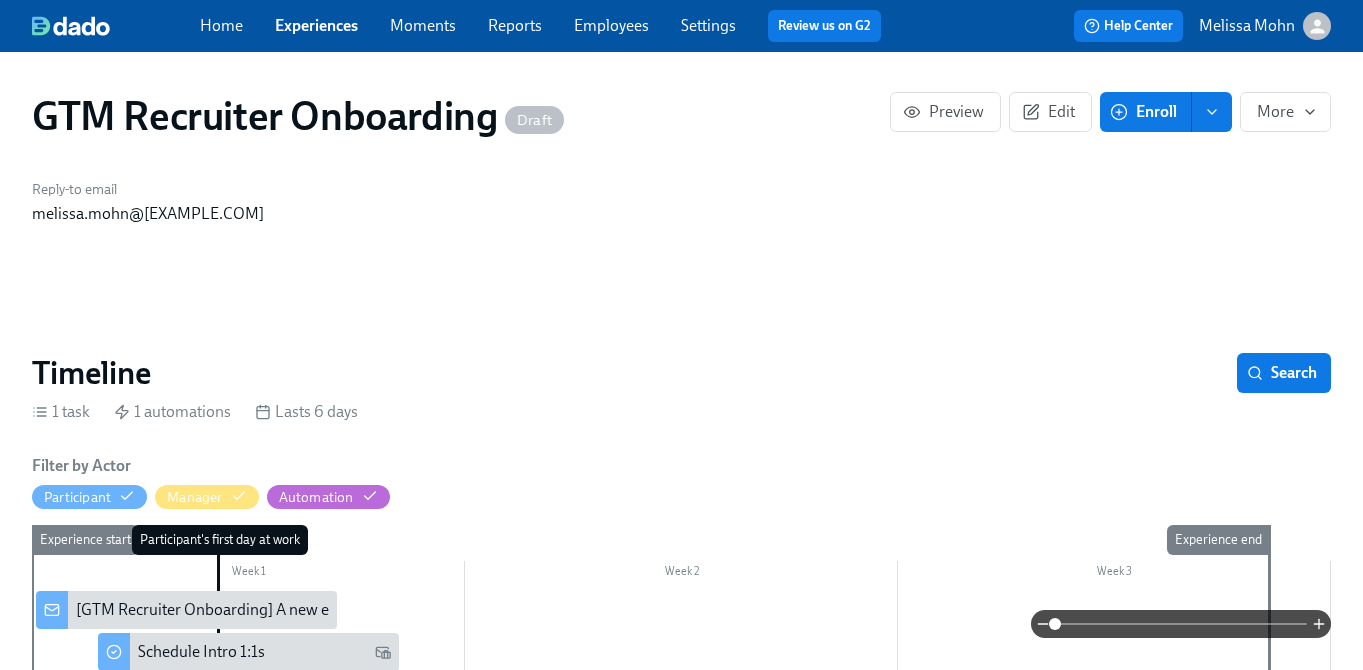 click on "Timeline Search" at bounding box center [681, 373] 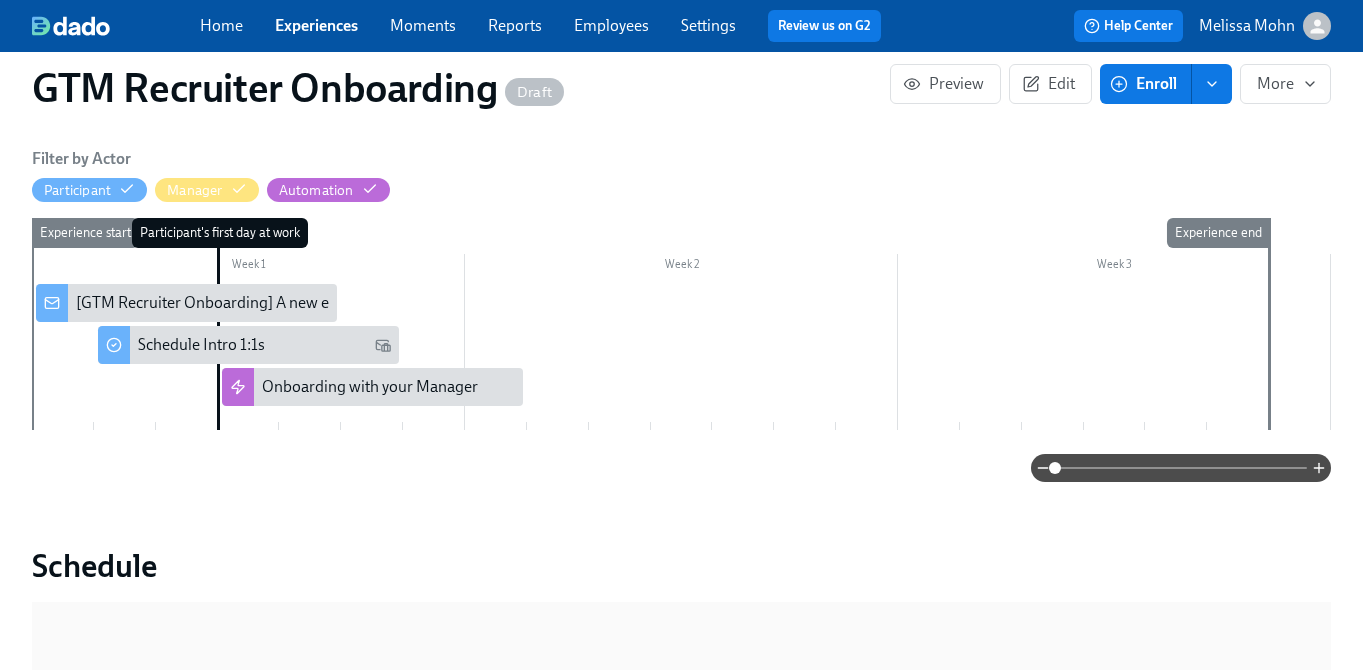 scroll, scrollTop: 313, scrollLeft: 0, axis: vertical 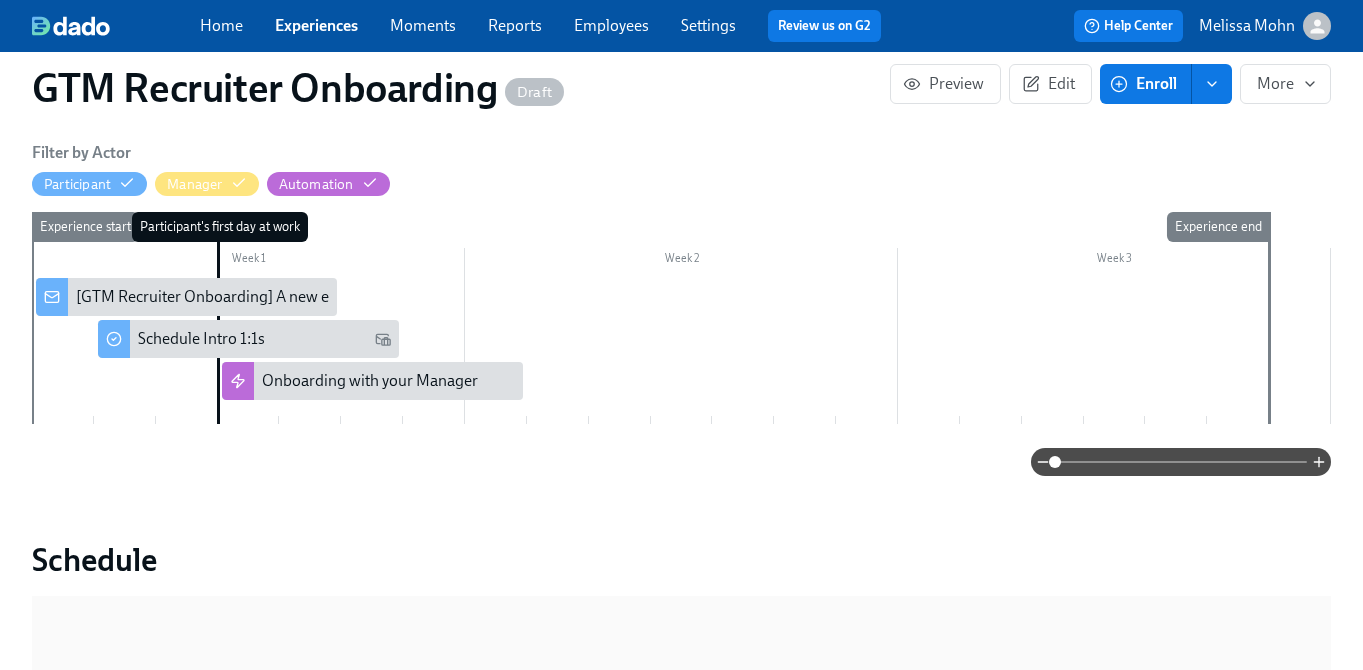 click on "Week 1 Week 2 Week 3 Experience start Participant's first day at work Experience end Onboarding with your Manager [GTM Recruiter Onboarding] A new experience starts today! Schedule Intro 1:1s" at bounding box center [681, 322] 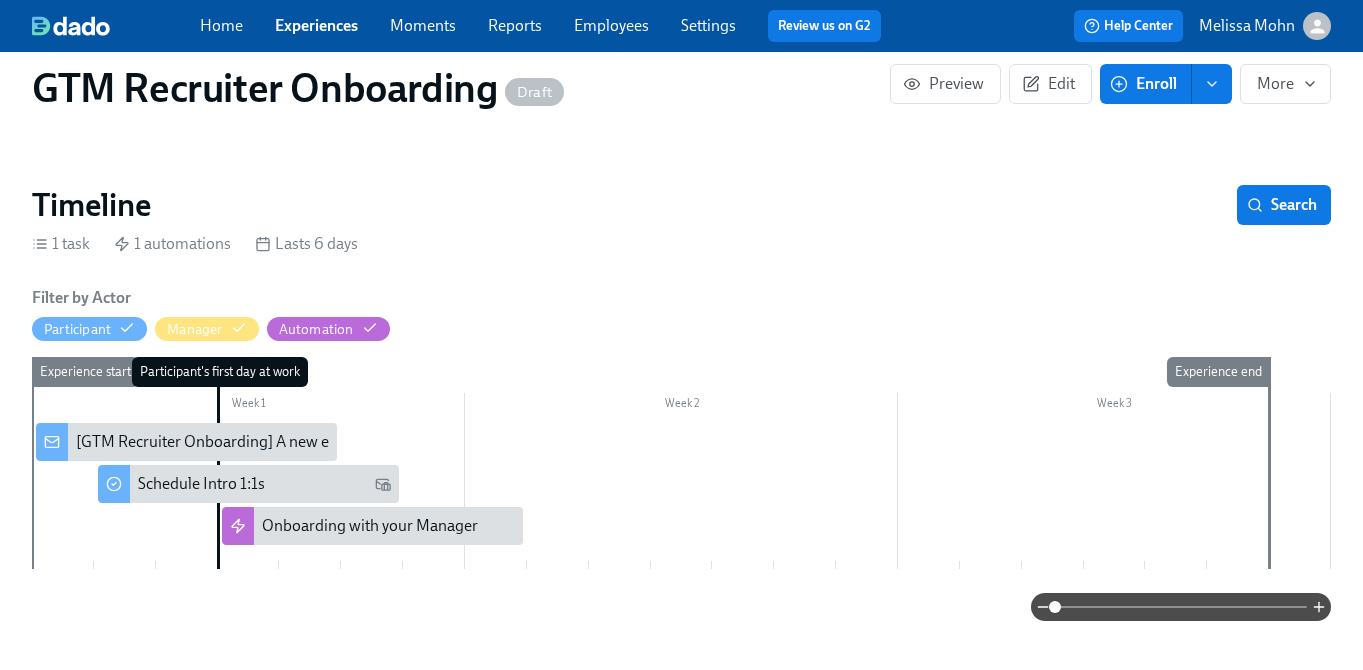 scroll, scrollTop: 166, scrollLeft: 0, axis: vertical 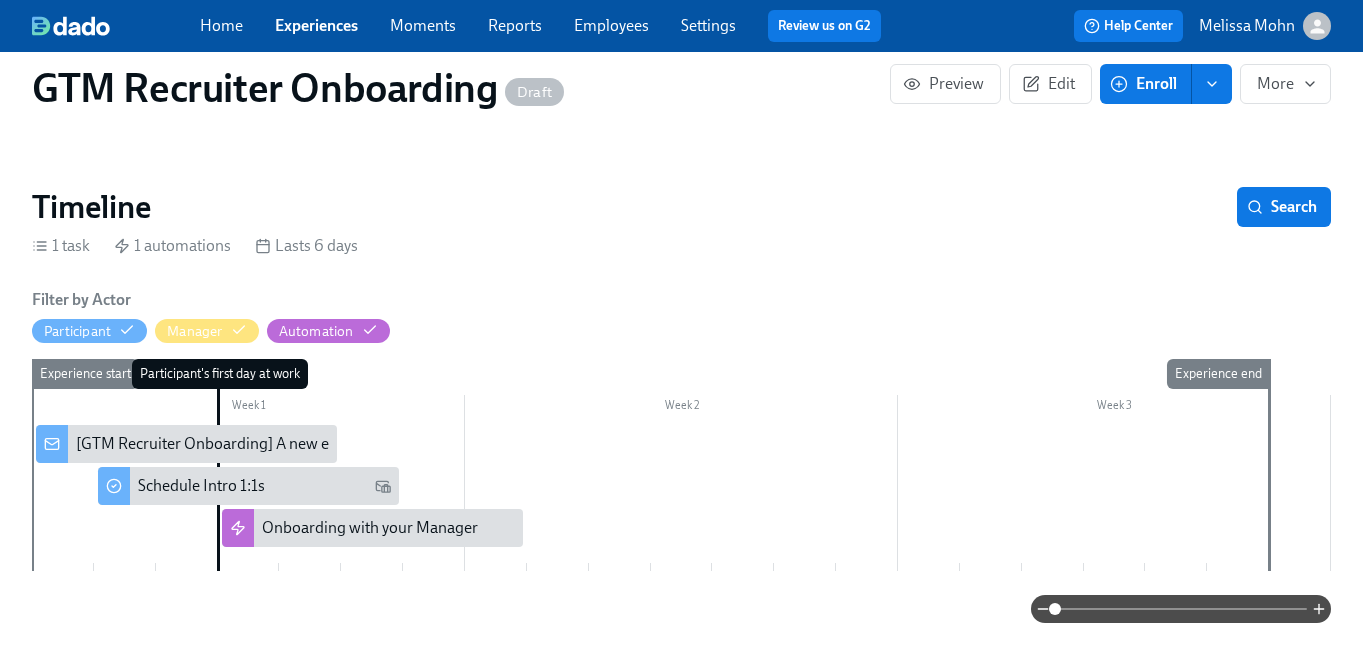 click on "GTM Recruiter Onboarding   Draft" at bounding box center (298, 88) 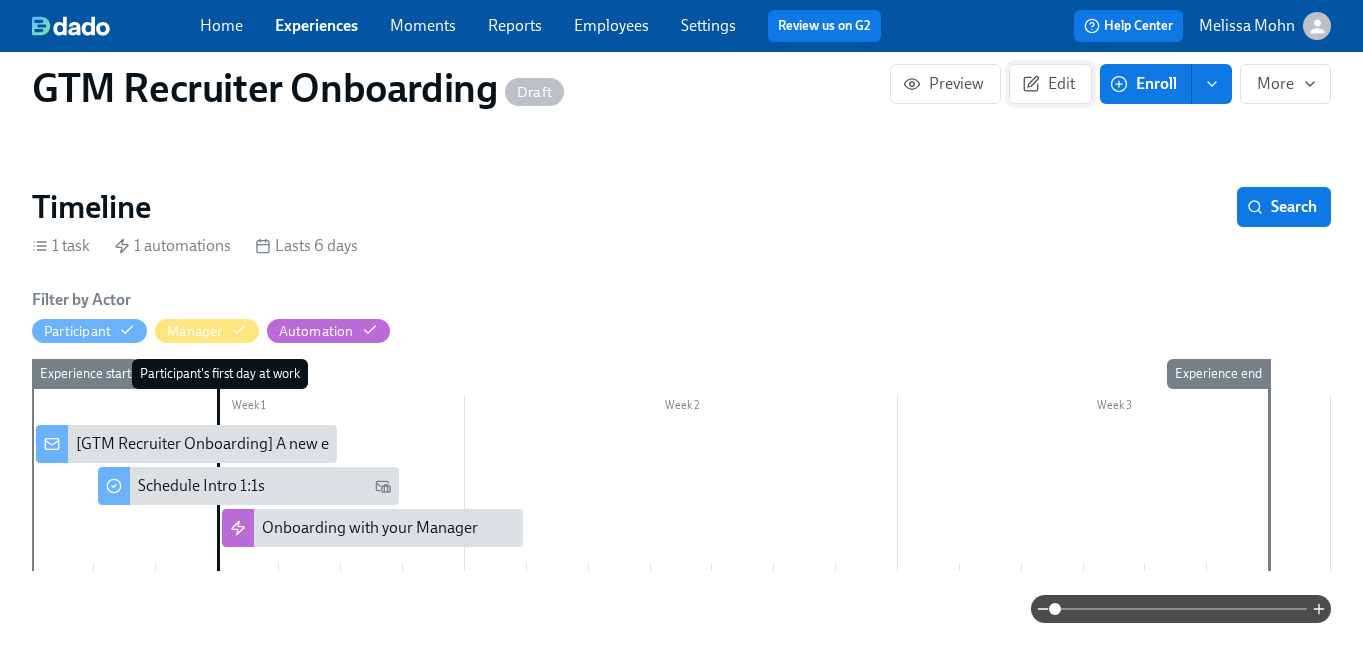 click 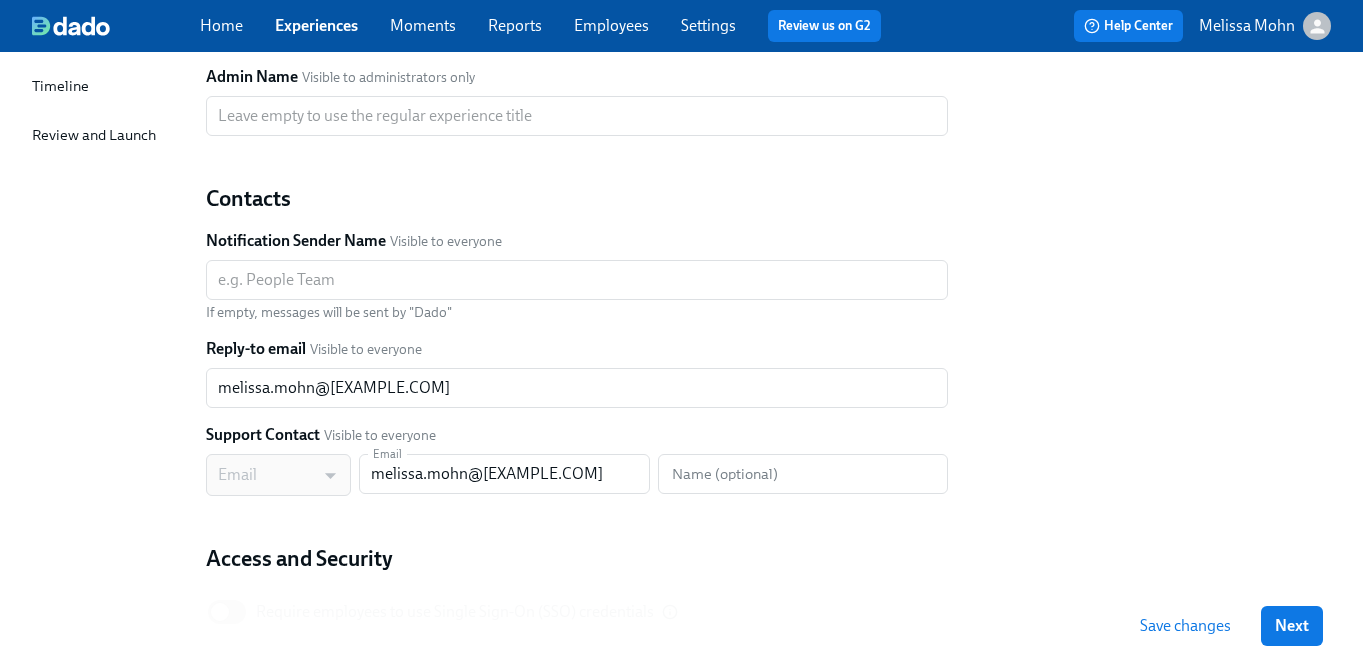 scroll, scrollTop: 280, scrollLeft: 0, axis: vertical 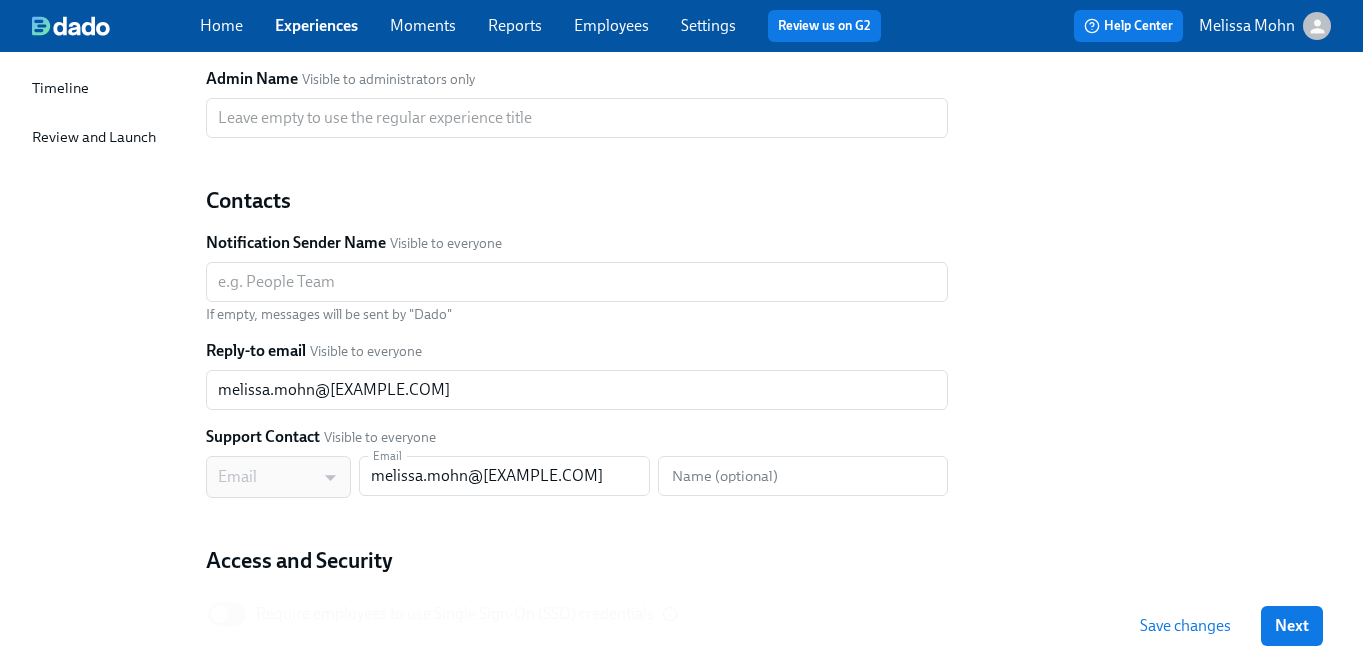 click on "Save changes" at bounding box center [1185, 626] 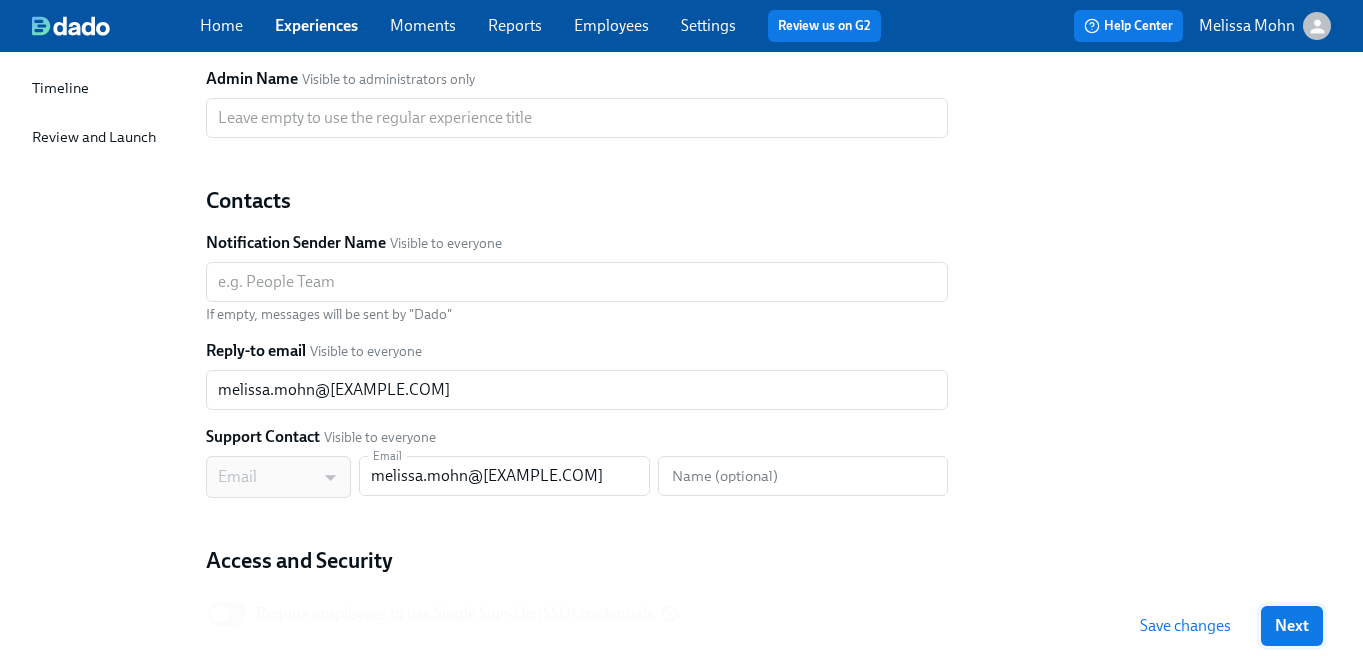 click on "Next" at bounding box center (1292, 626) 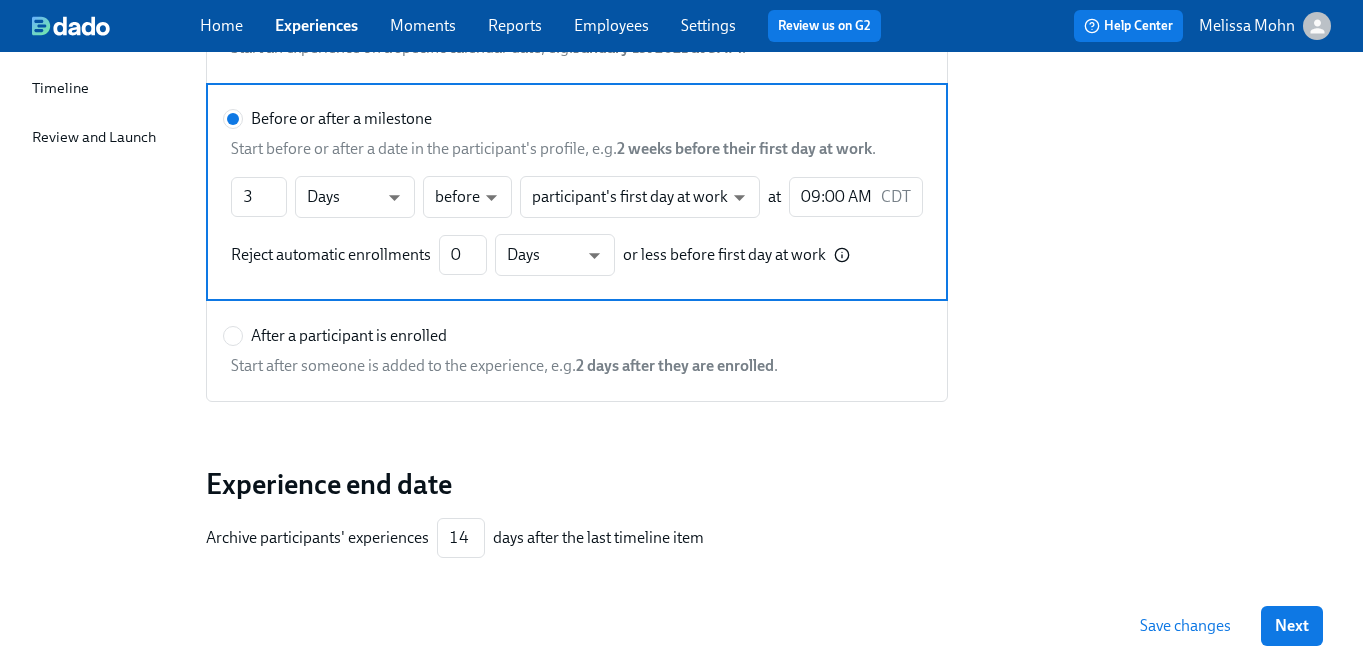 click on "Next" at bounding box center (1292, 626) 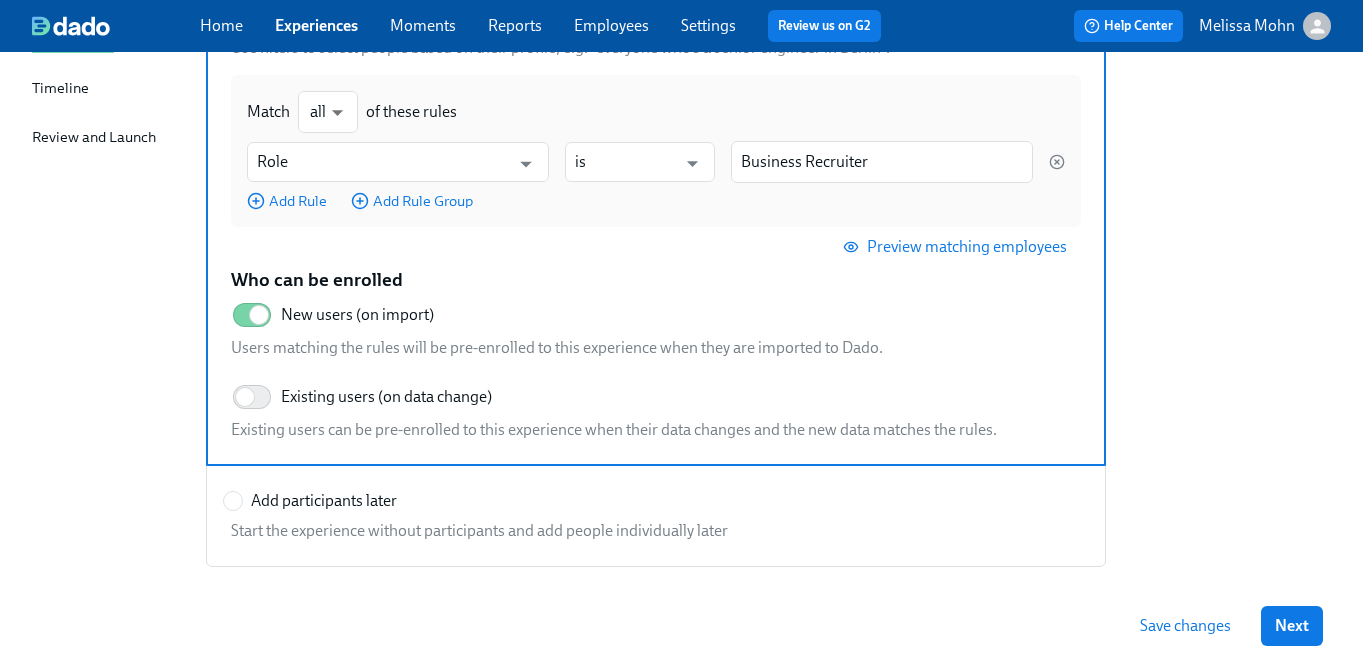 click on "Next" at bounding box center (1292, 626) 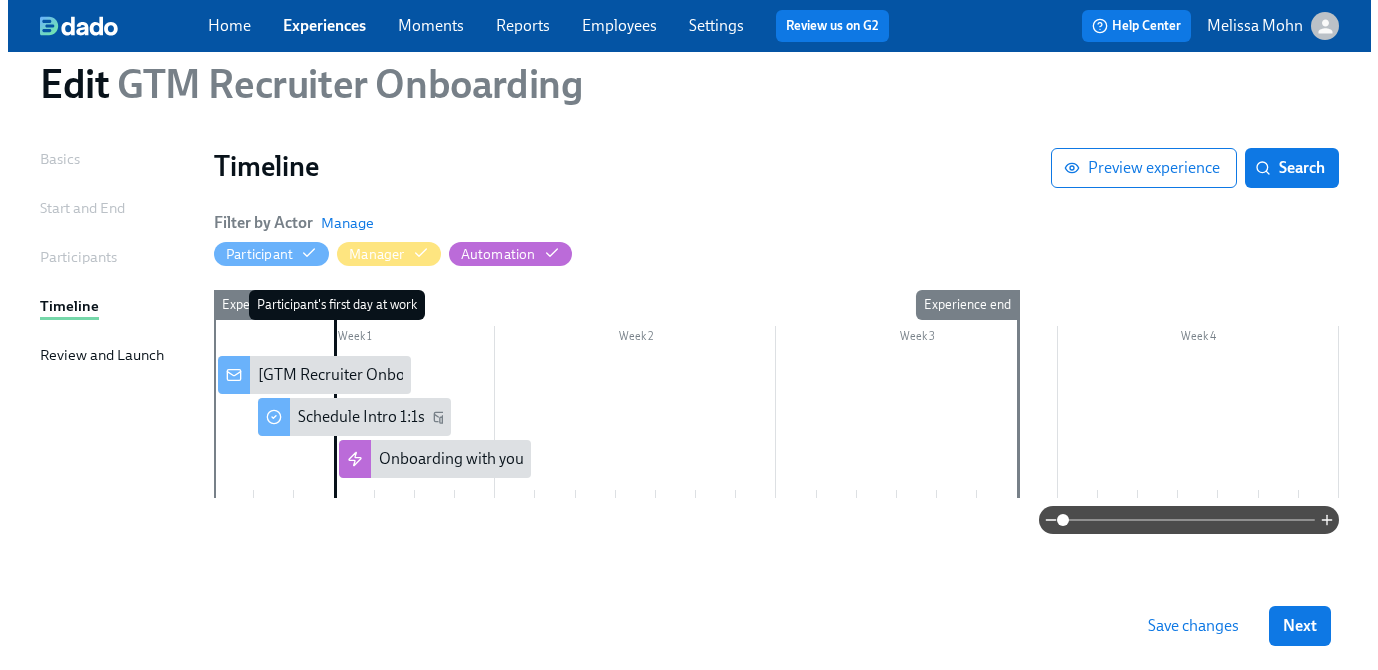 scroll, scrollTop: 62, scrollLeft: 0, axis: vertical 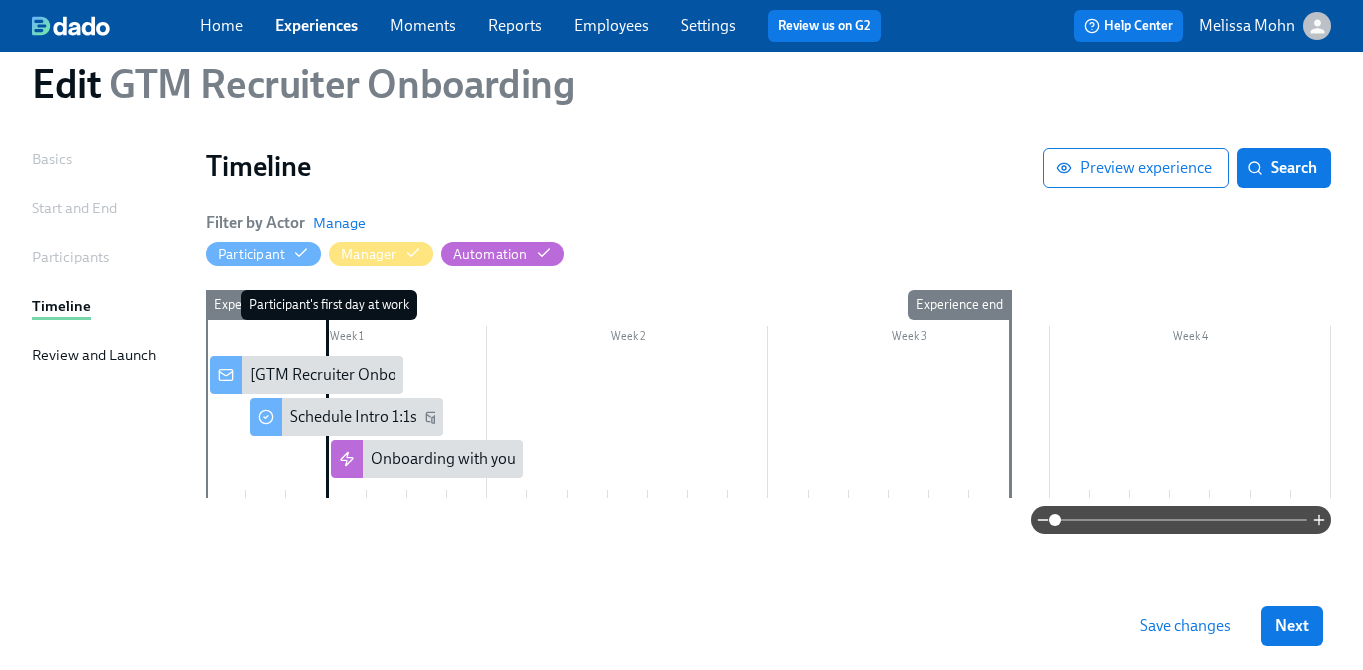click at bounding box center [768, 427] 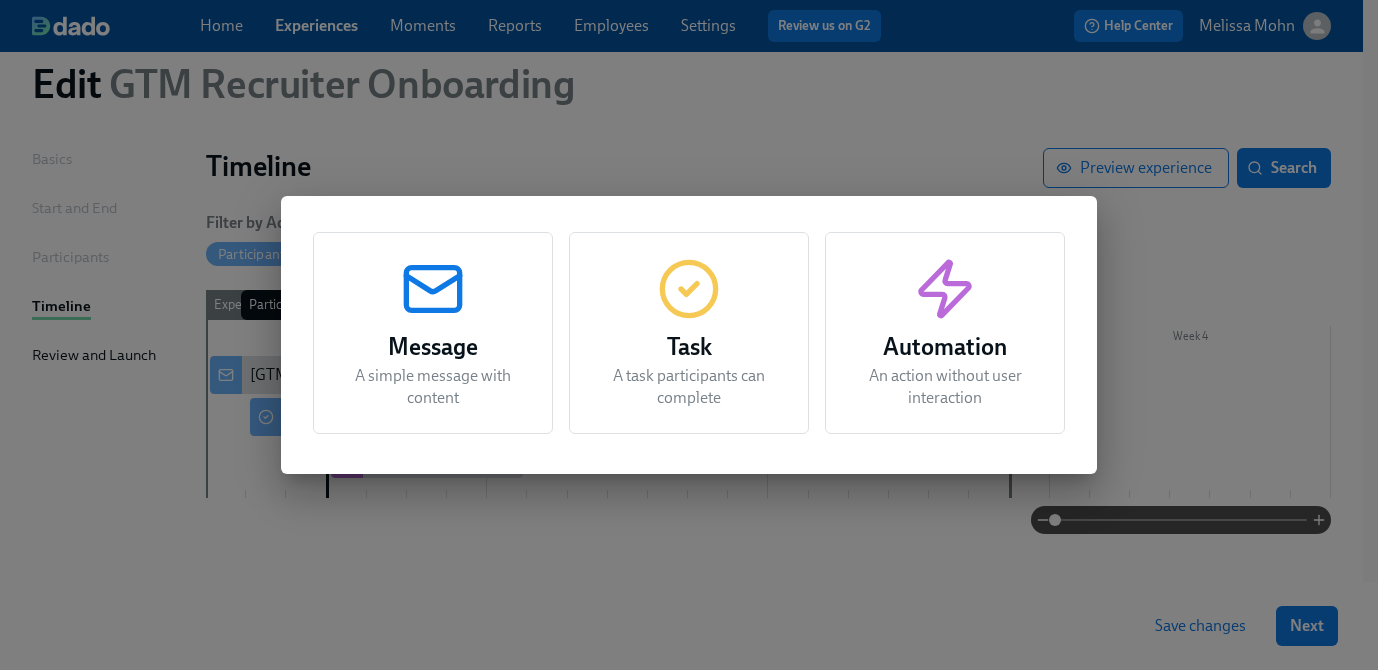 click on "Automation An action without user interaction" at bounding box center (945, 333) 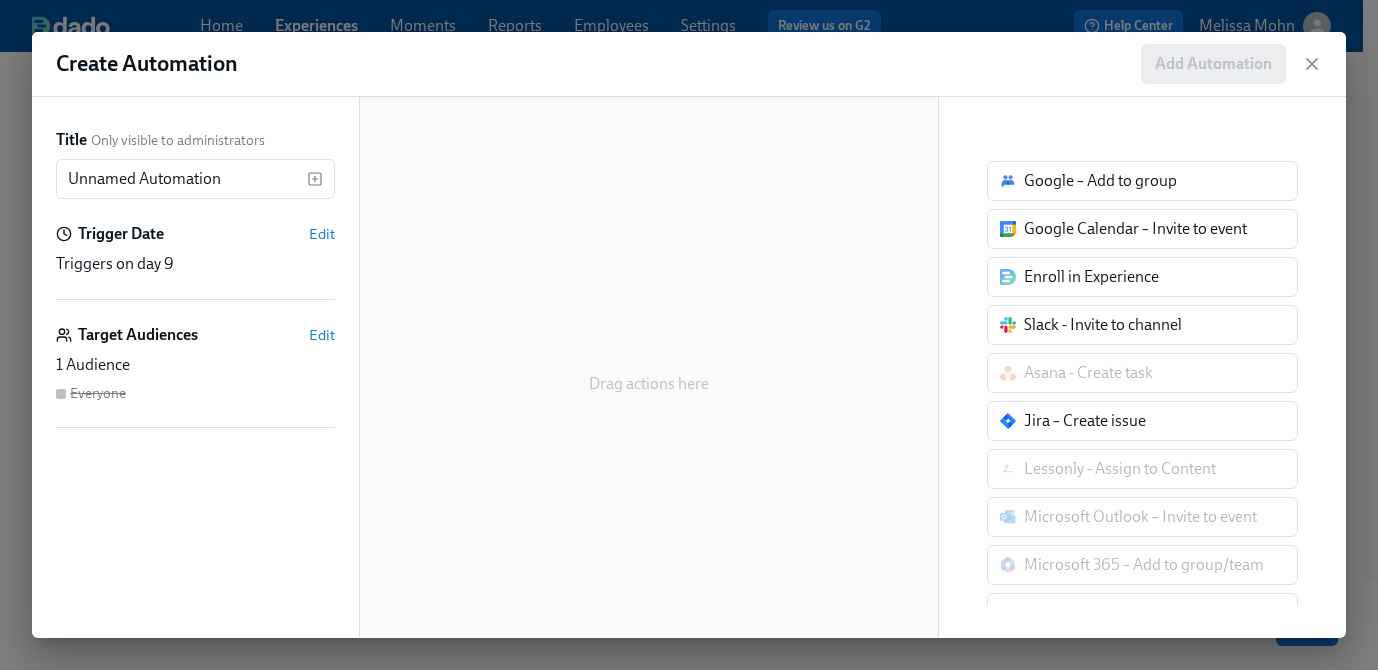 click on "Google – Add to group" at bounding box center [1142, 181] 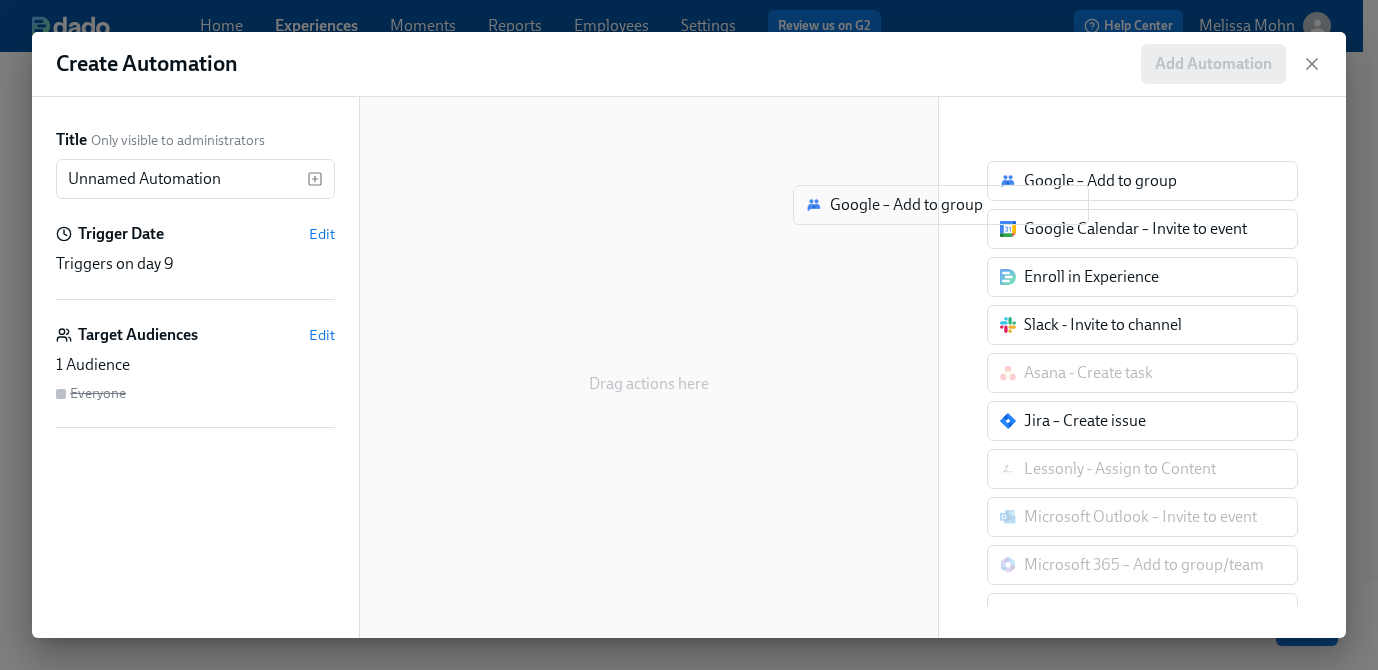 drag, startPoint x: 1071, startPoint y: 192, endPoint x: 870, endPoint y: 216, distance: 202.42776 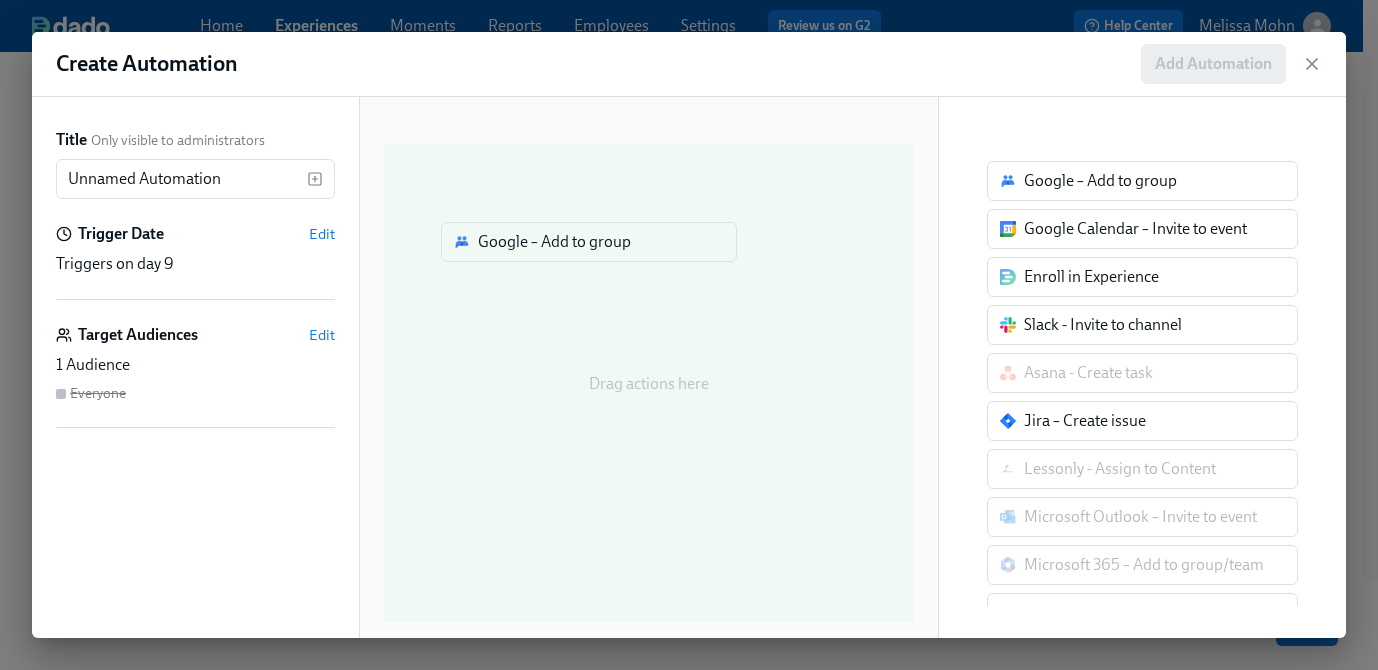 drag, startPoint x: 1088, startPoint y: 180, endPoint x: 511, endPoint y: 247, distance: 580.87695 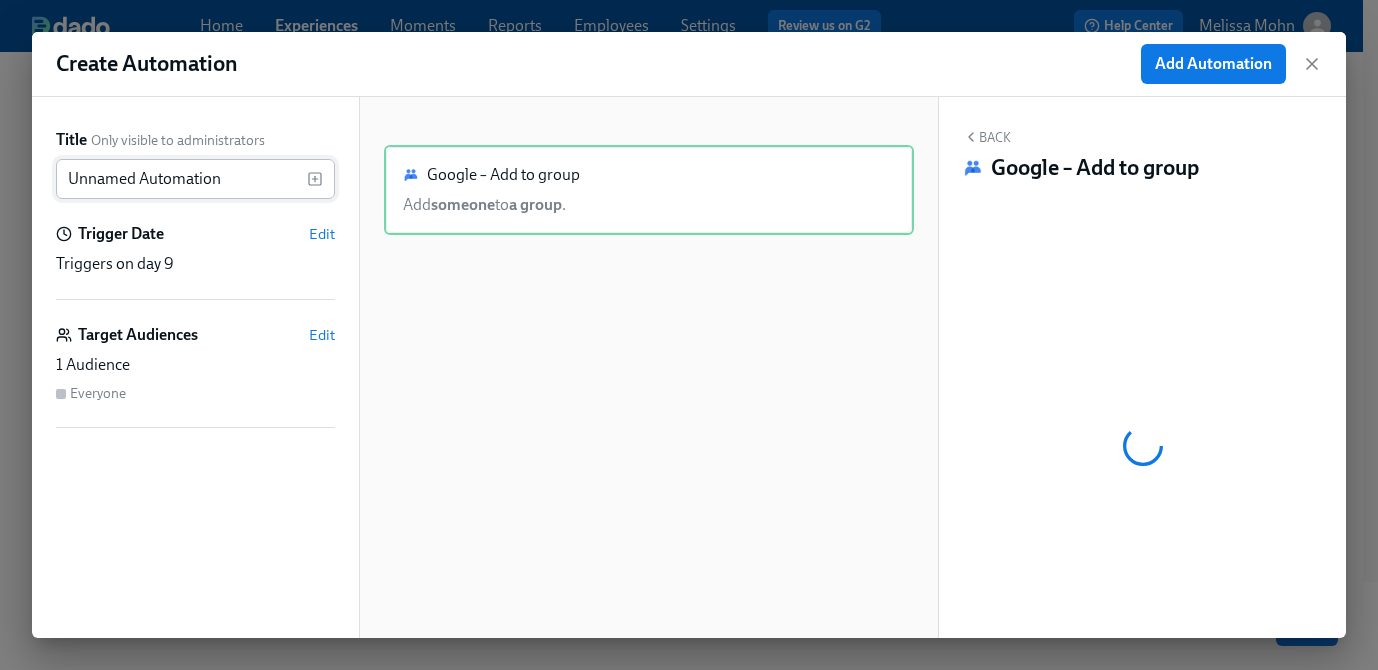 click on "Unnamed Automation" at bounding box center (181, 179) 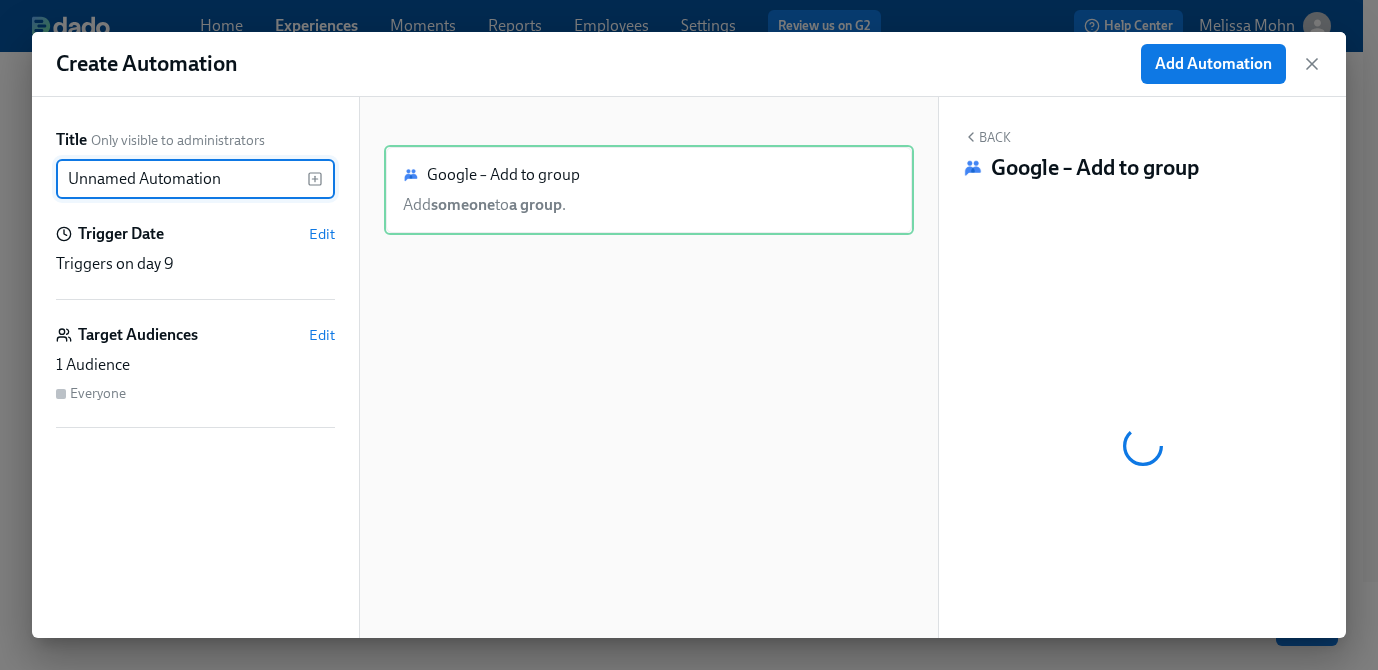 click on "Unnamed Automation" at bounding box center (181, 179) 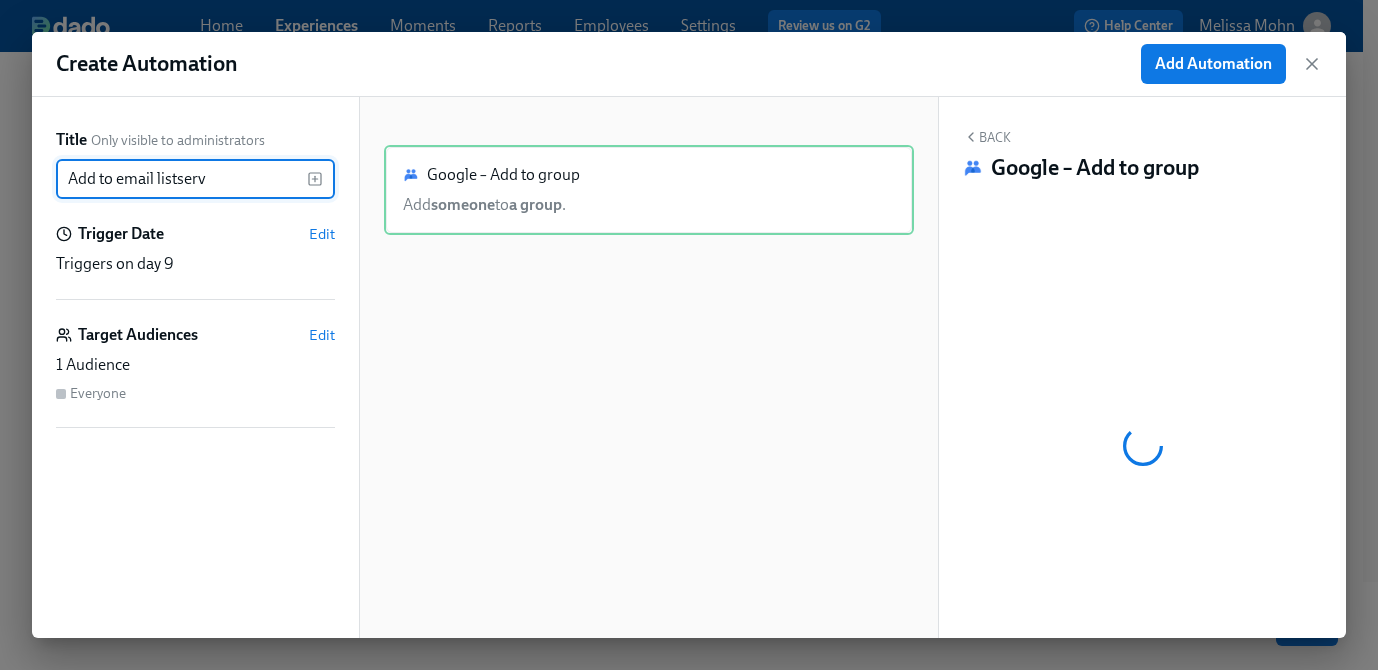 type on "Add to email listserv" 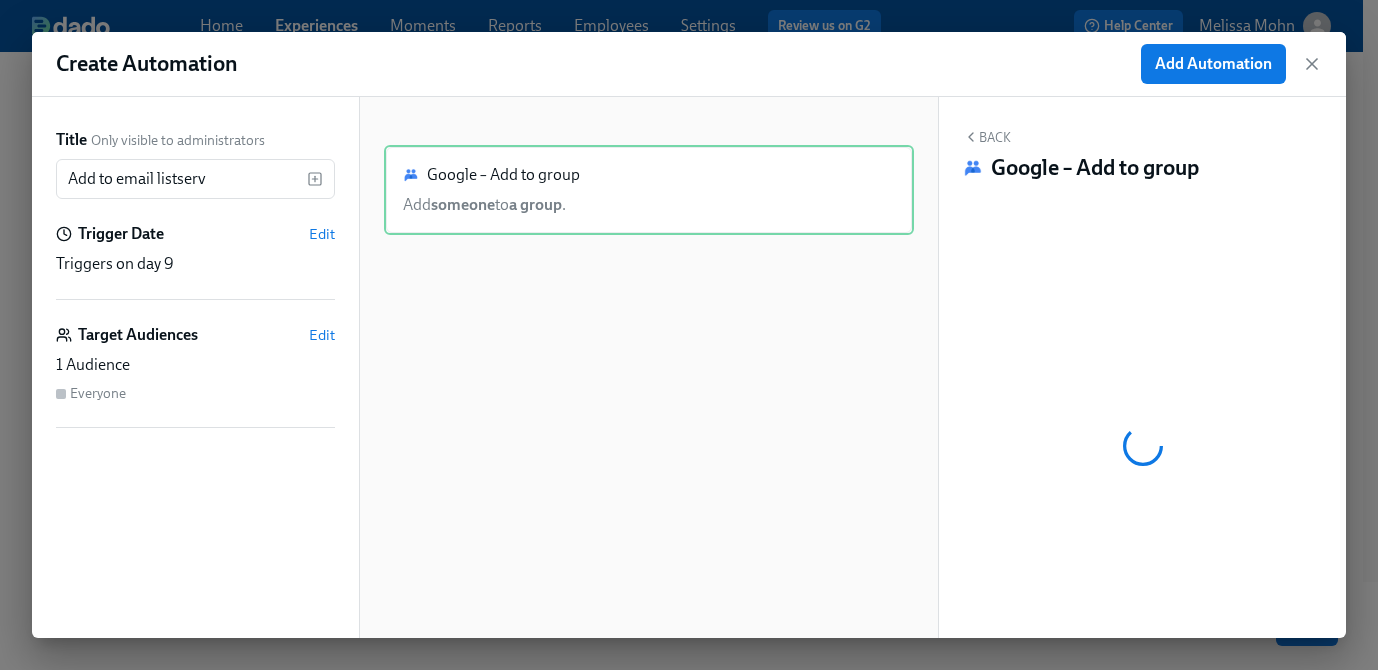 click on "Trigger Date Edit" at bounding box center [195, 234] 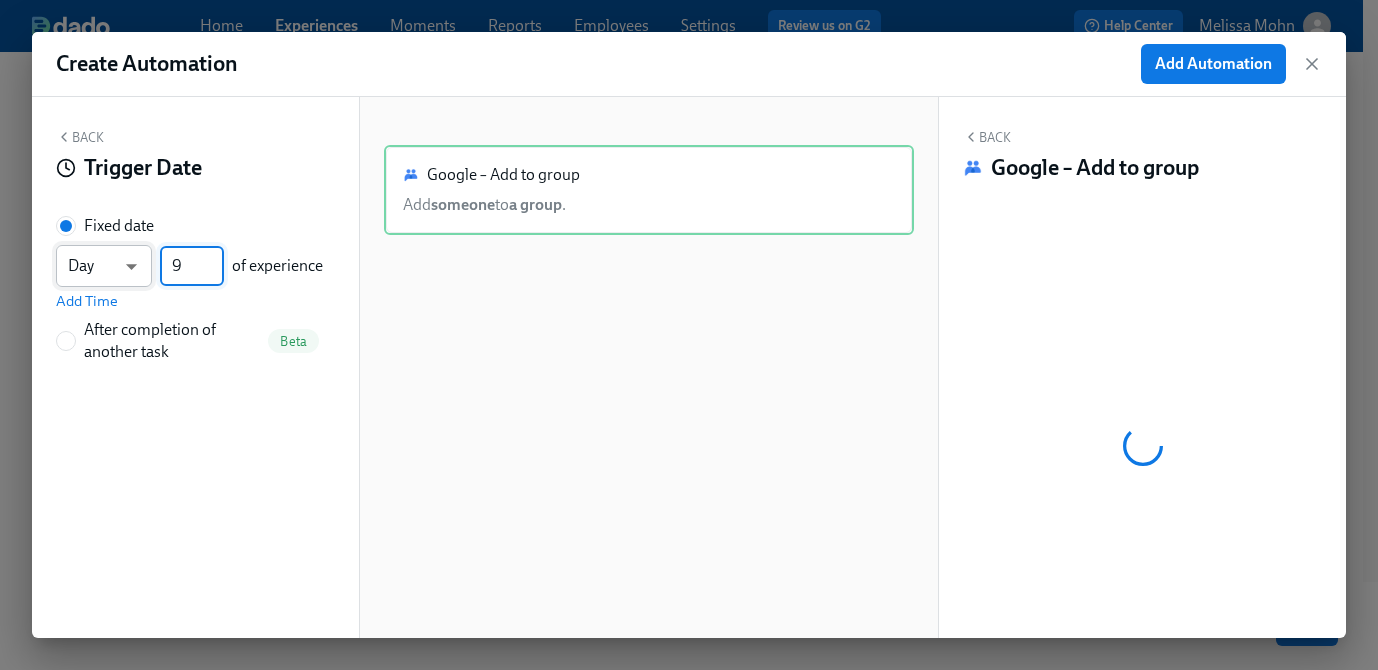 drag, startPoint x: 187, startPoint y: 271, endPoint x: 136, endPoint y: 271, distance: 51 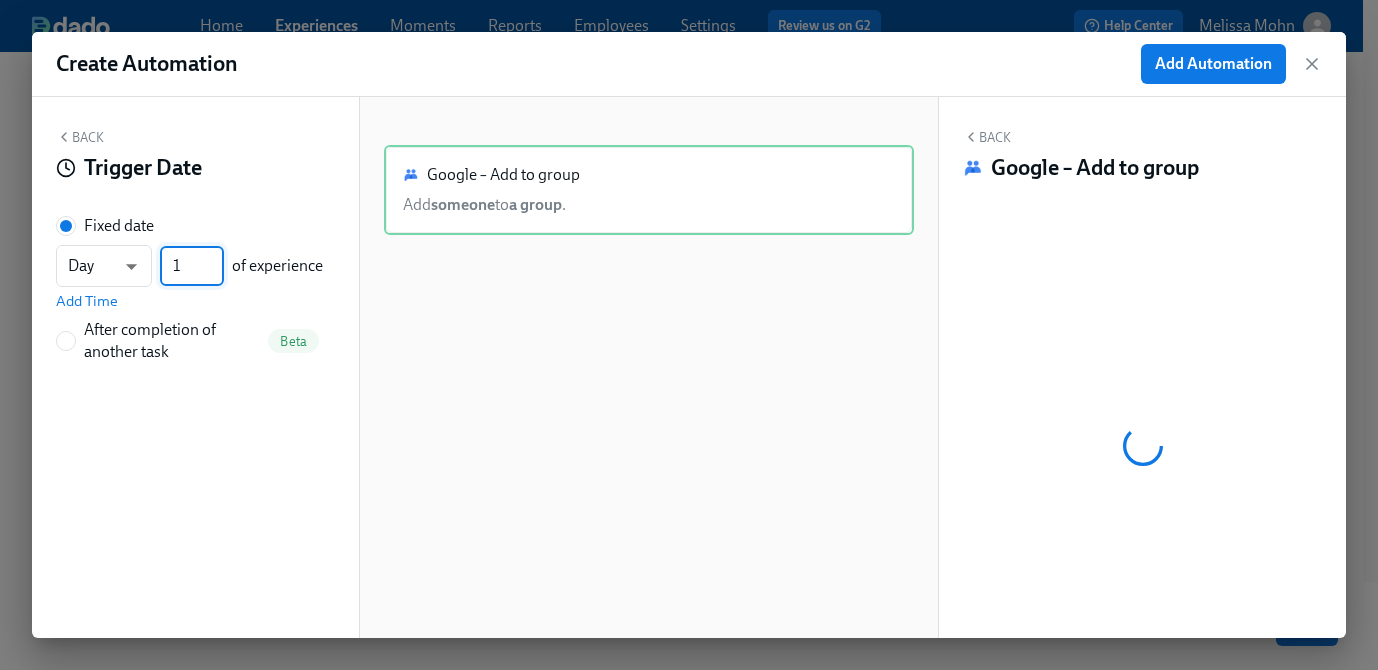 type on "1" 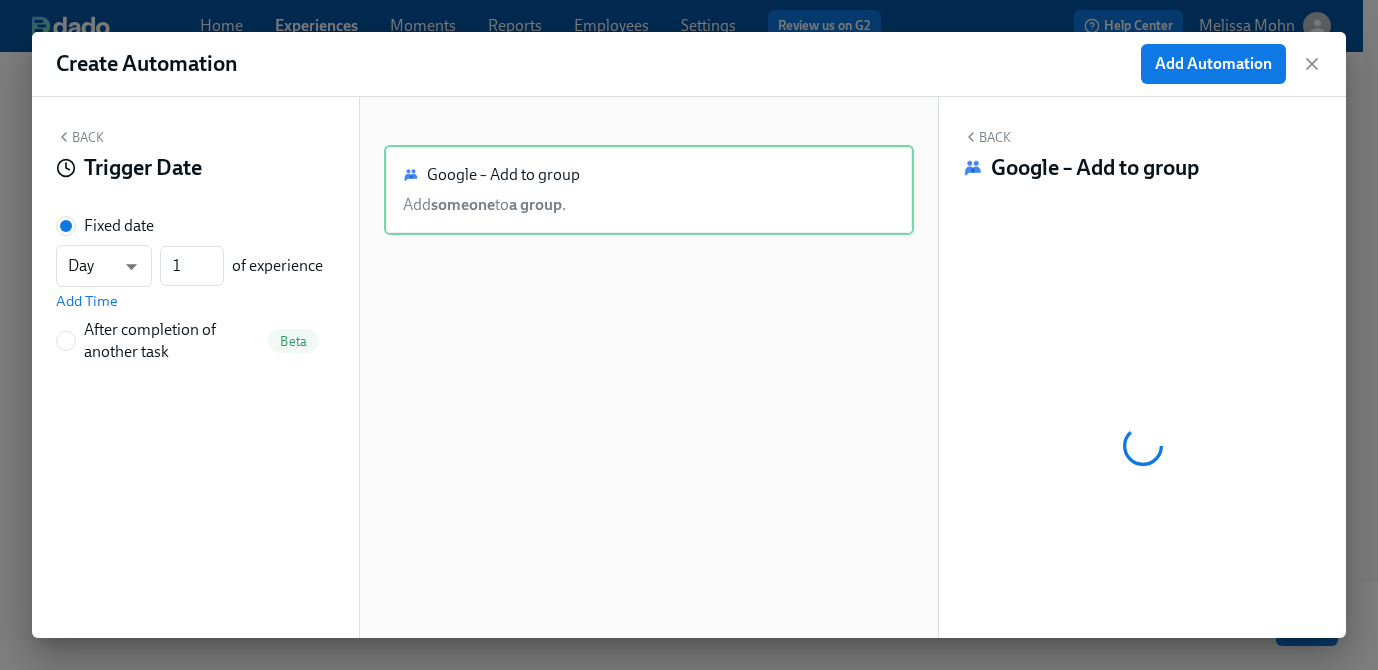 click on "Back Trigger Date" at bounding box center (195, 160) 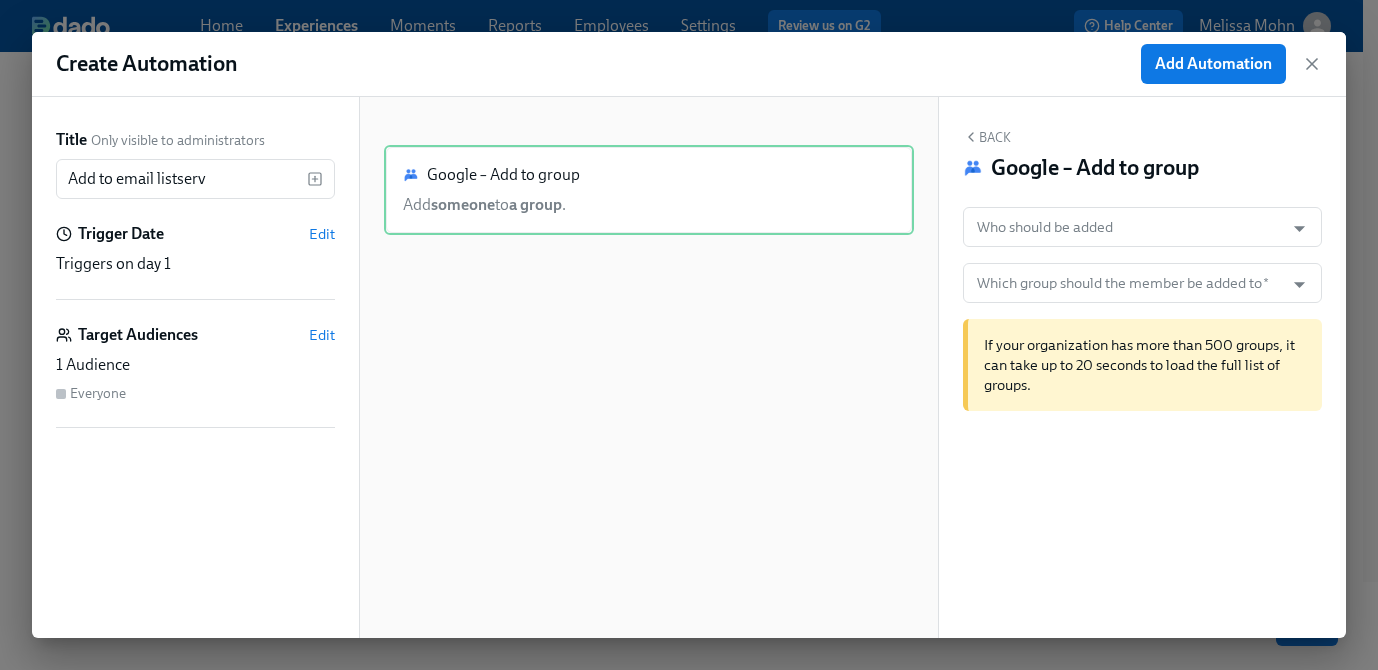 drag, startPoint x: 1069, startPoint y: 181, endPoint x: 1077, endPoint y: 196, distance: 17 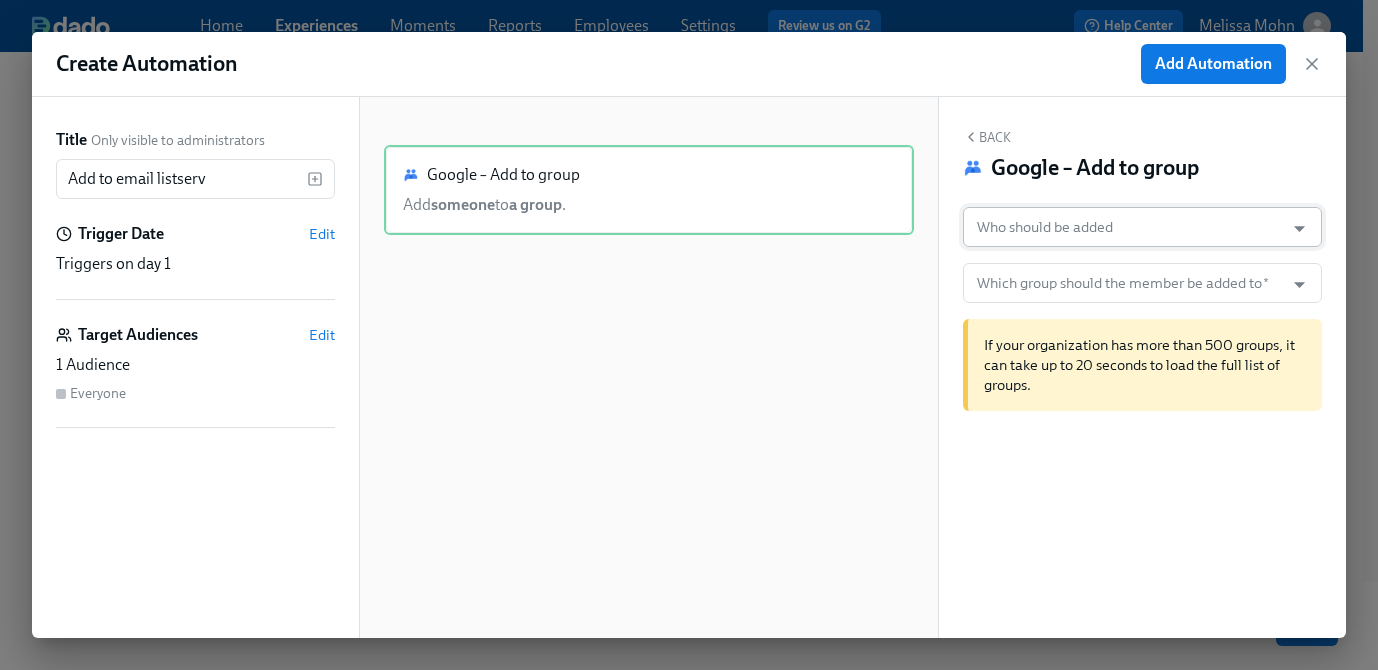 click on "Who should be added" at bounding box center (1123, 227) 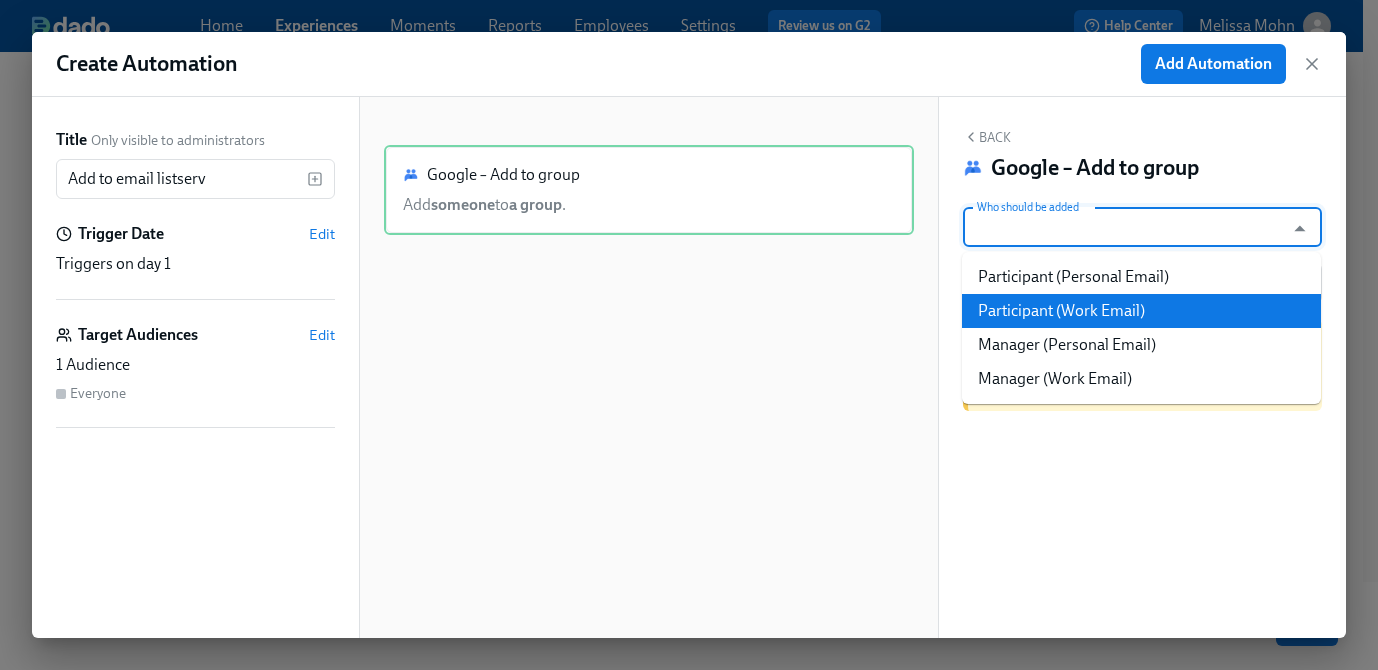 click on "Participant (Work Email)" at bounding box center [1141, 311] 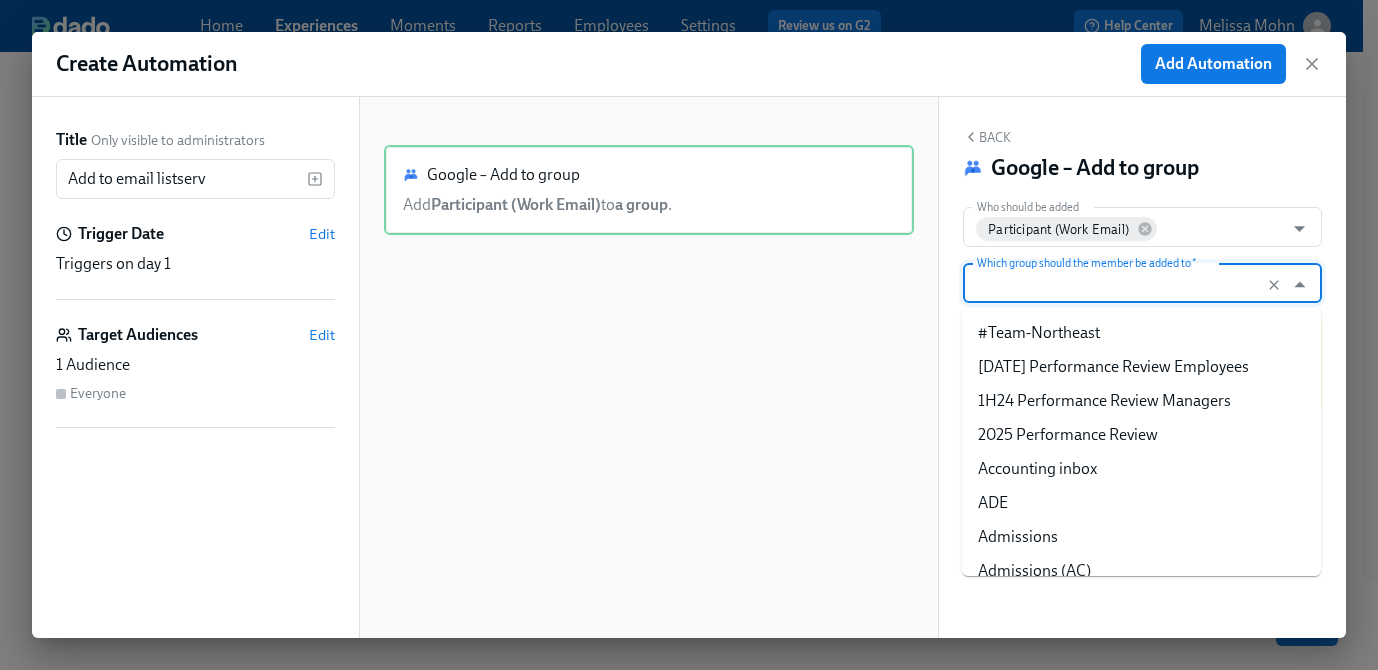 click on "Which group should the member be added to   *" at bounding box center [1123, 283] 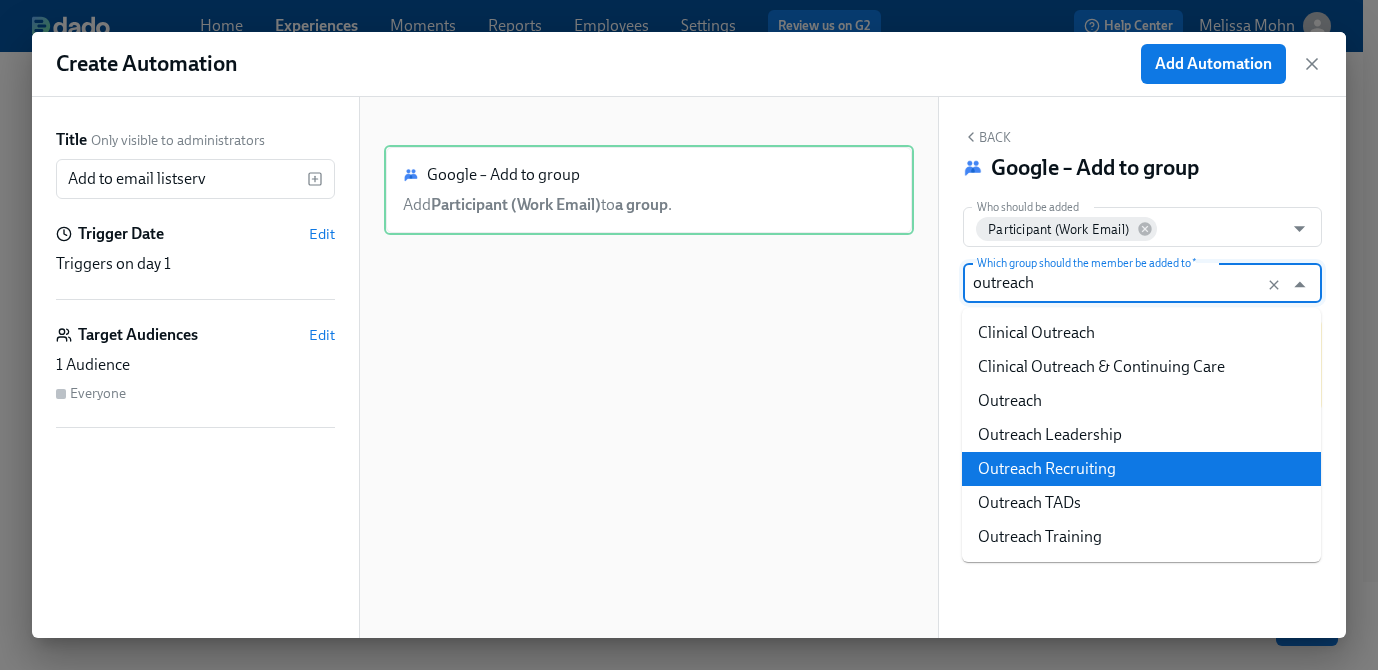 click on "Outreach Recruiting" at bounding box center [1141, 469] 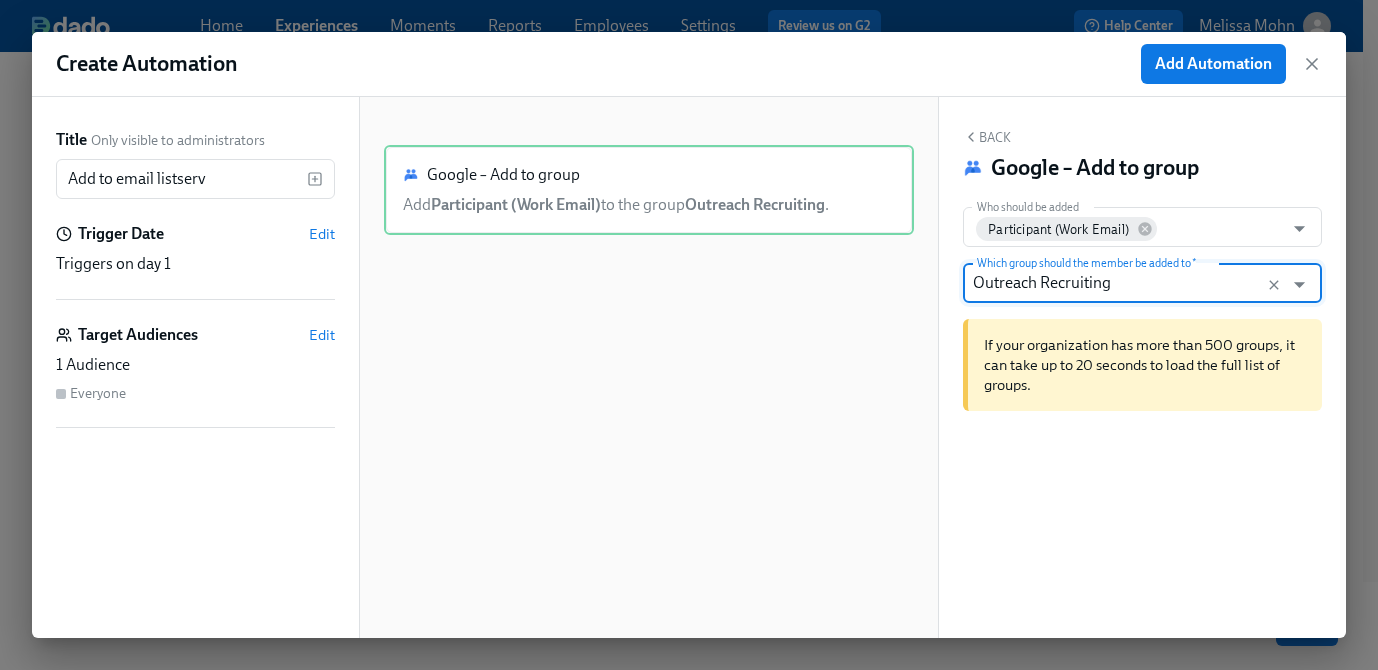 type on "Outreach Recruiting" 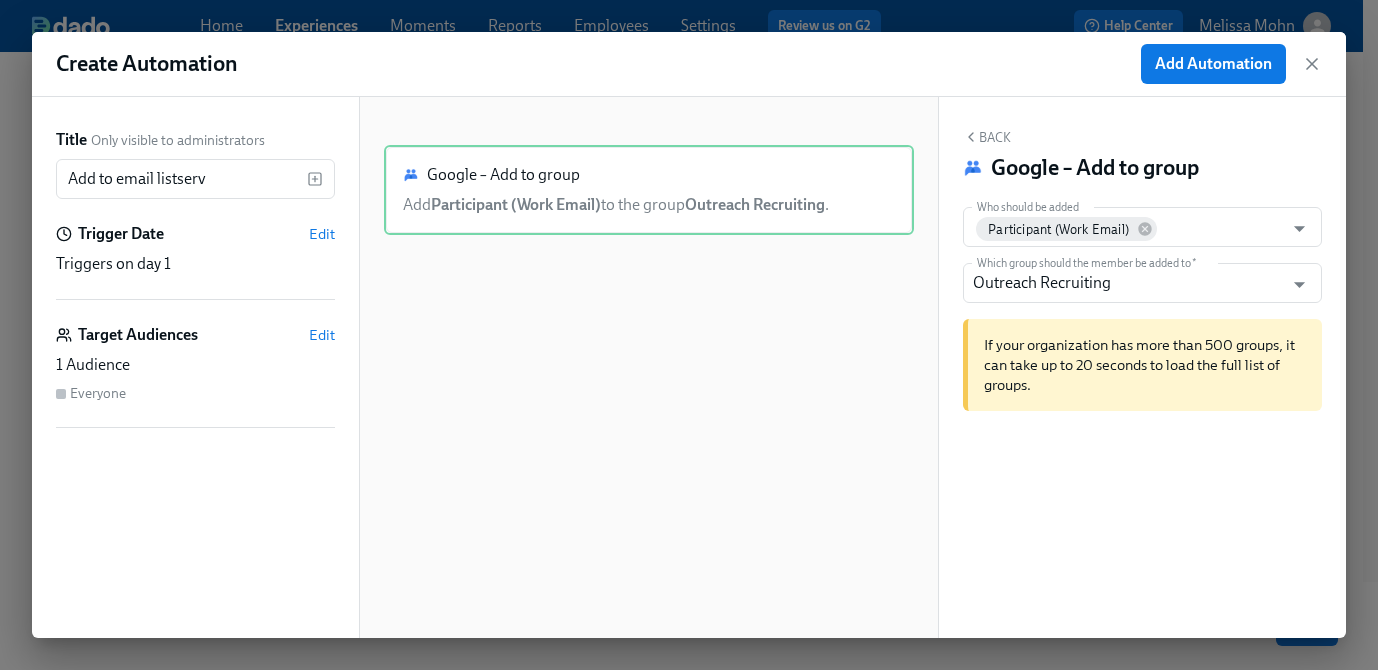 click on "Target Audiences Edit" at bounding box center (195, 335) 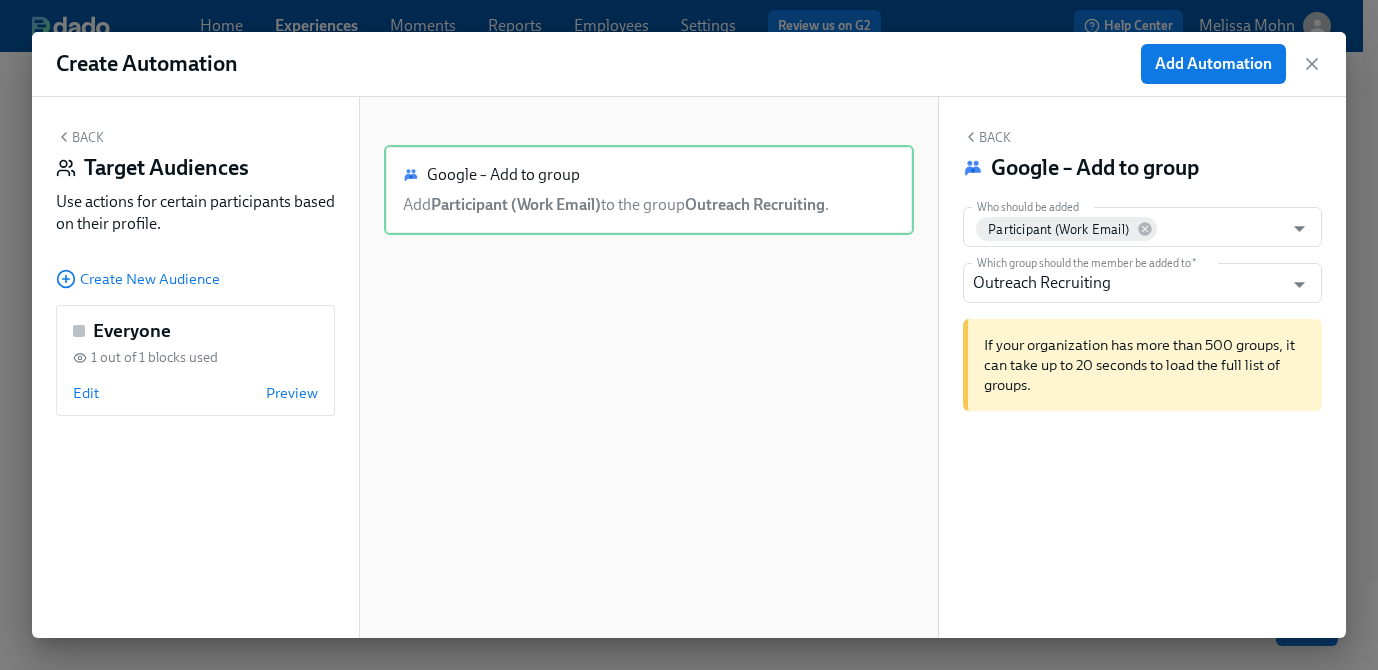 click 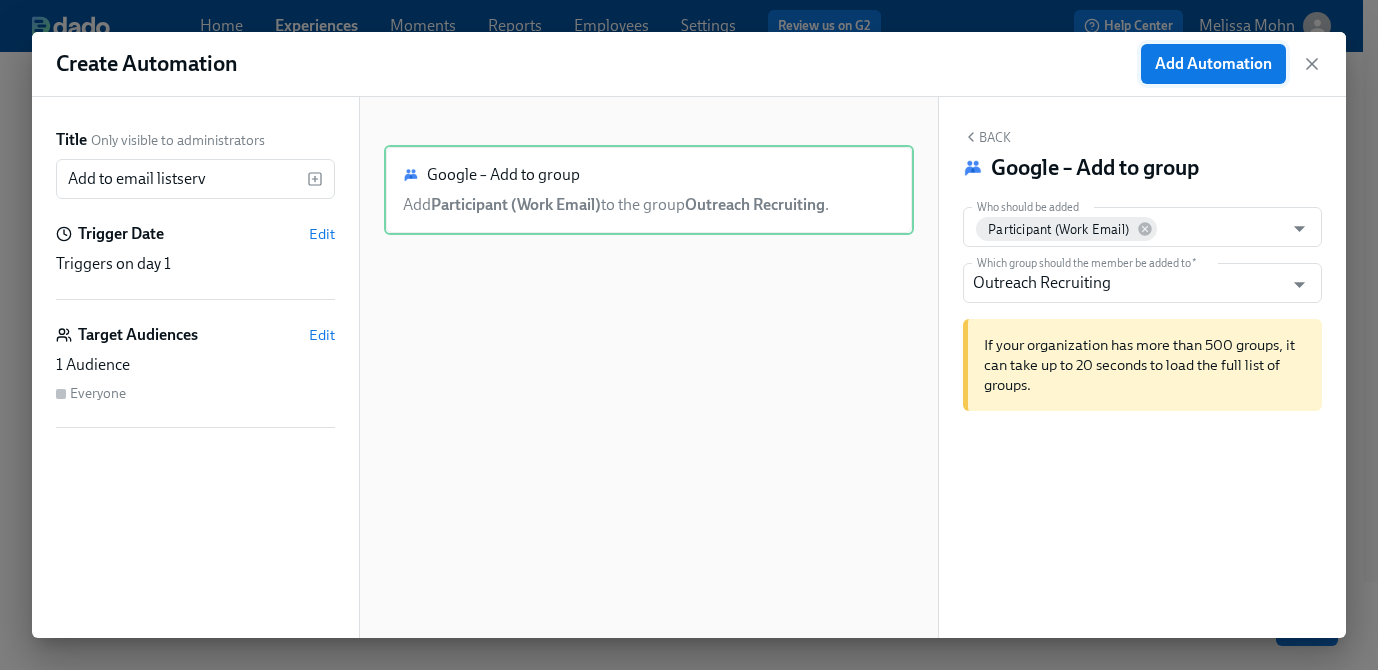 click on "Add Automation" at bounding box center [1213, 64] 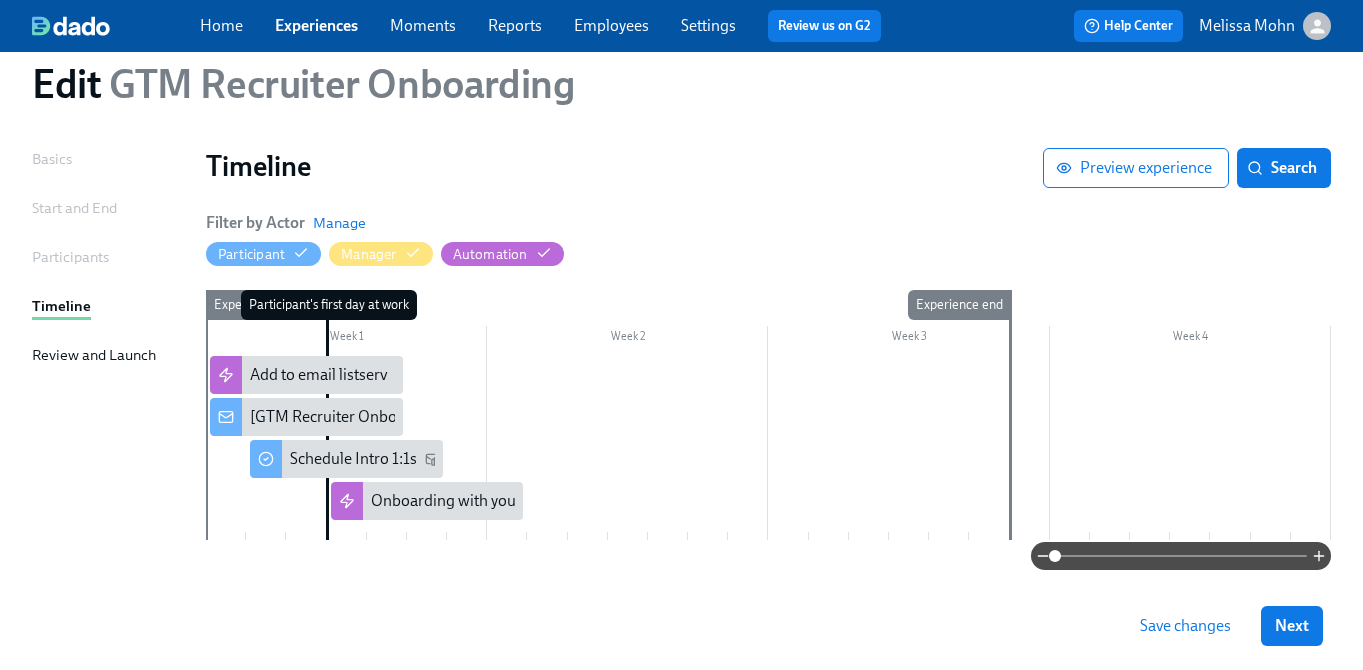 click on "Save changes" at bounding box center [1185, 626] 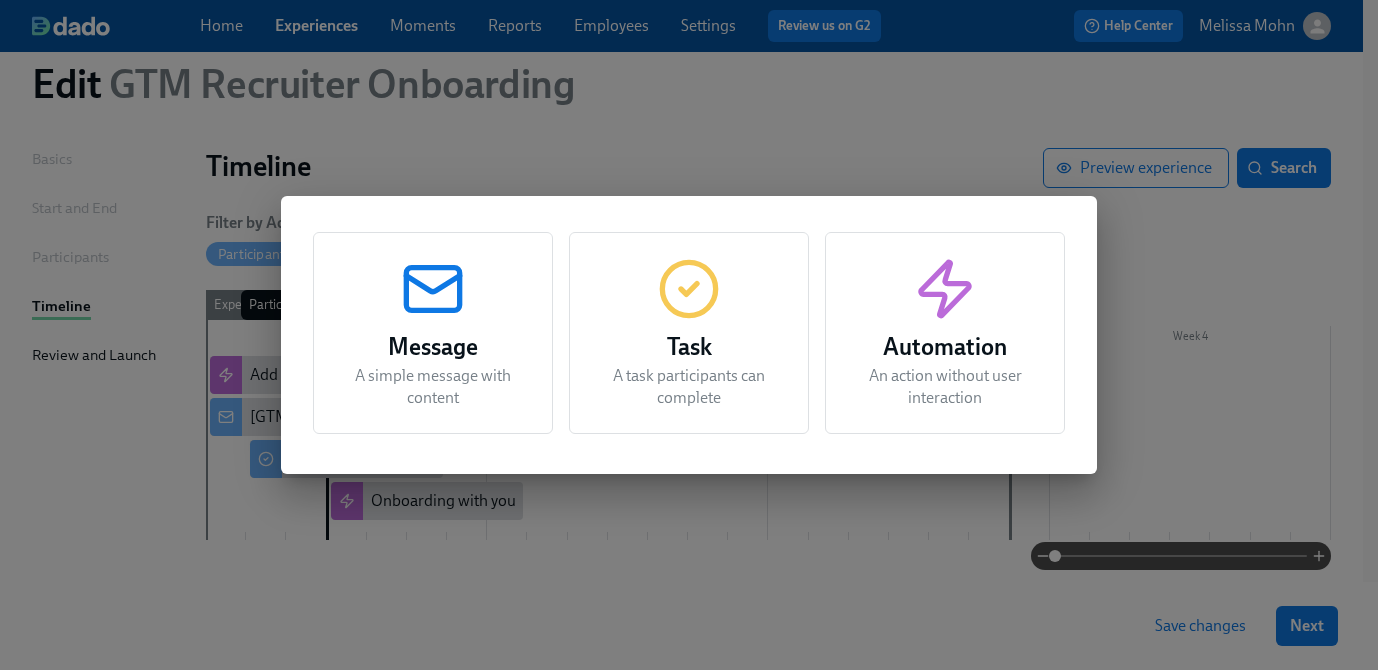 click on "Message" at bounding box center (433, 347) 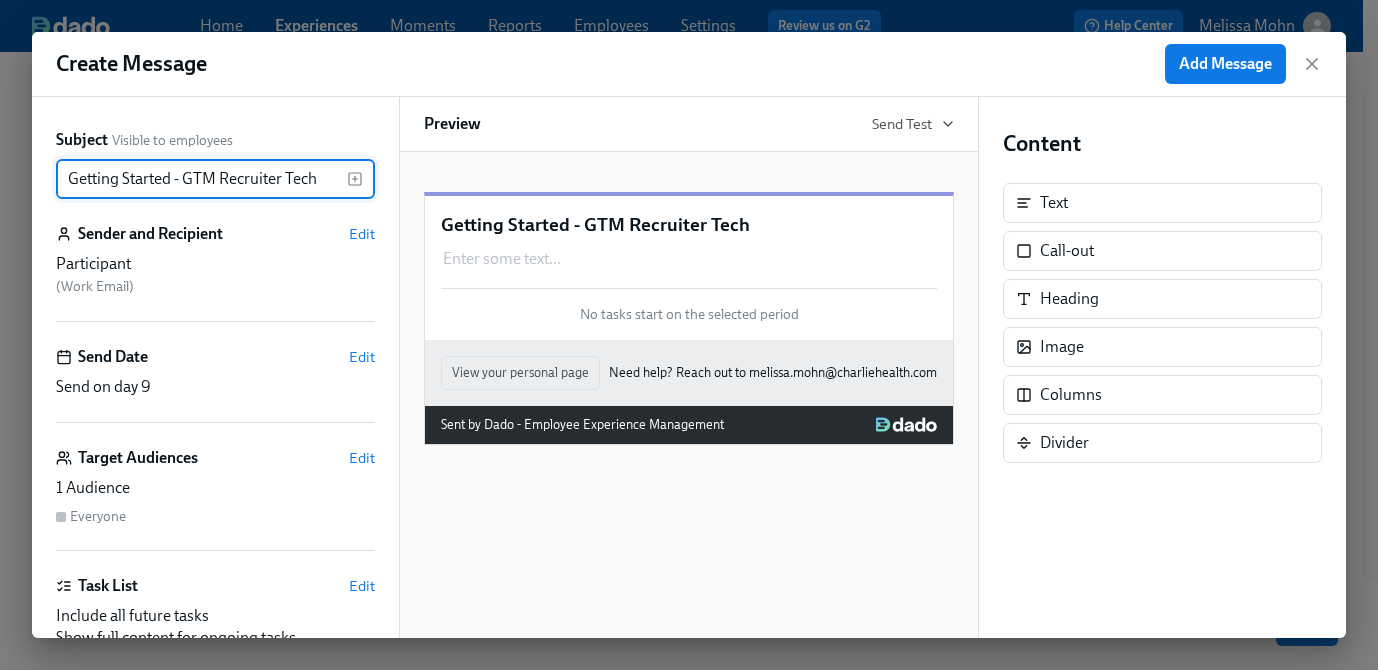 type on "Getting Started - GTM Recruiter Tech" 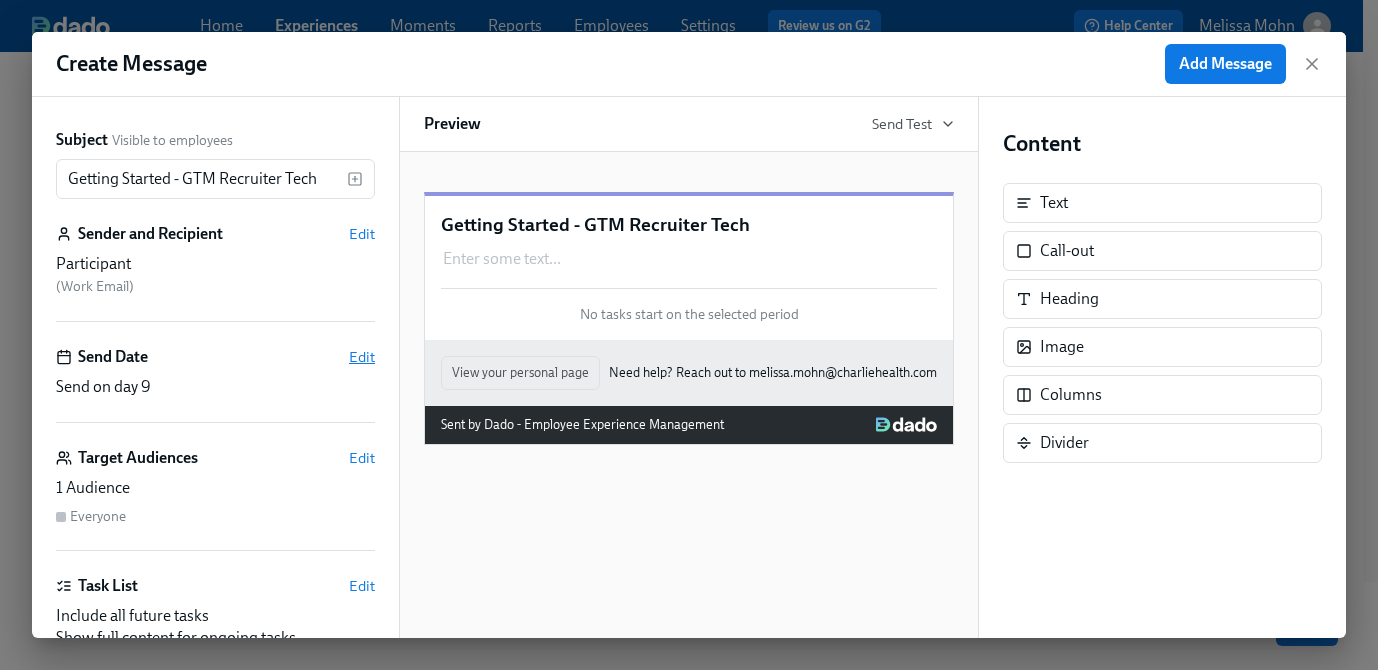 click on "Edit" at bounding box center [362, 357] 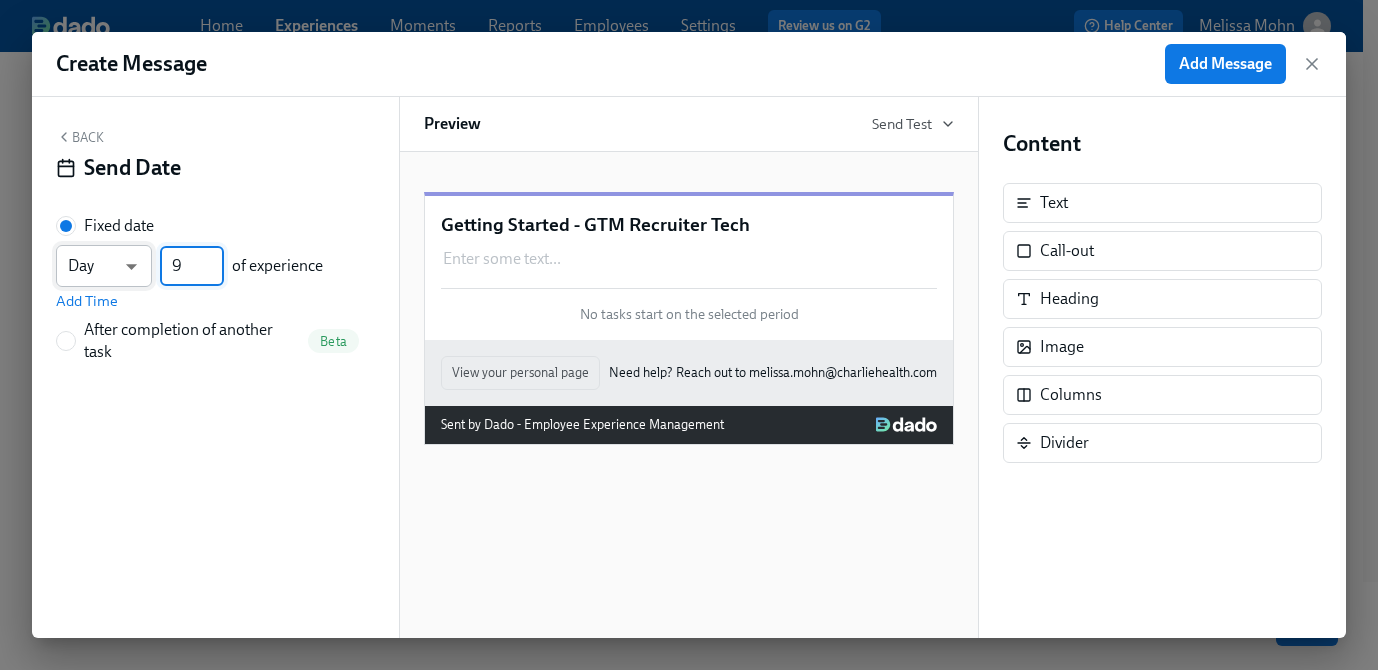 drag, startPoint x: 192, startPoint y: 265, endPoint x: 141, endPoint y: 264, distance: 51.009804 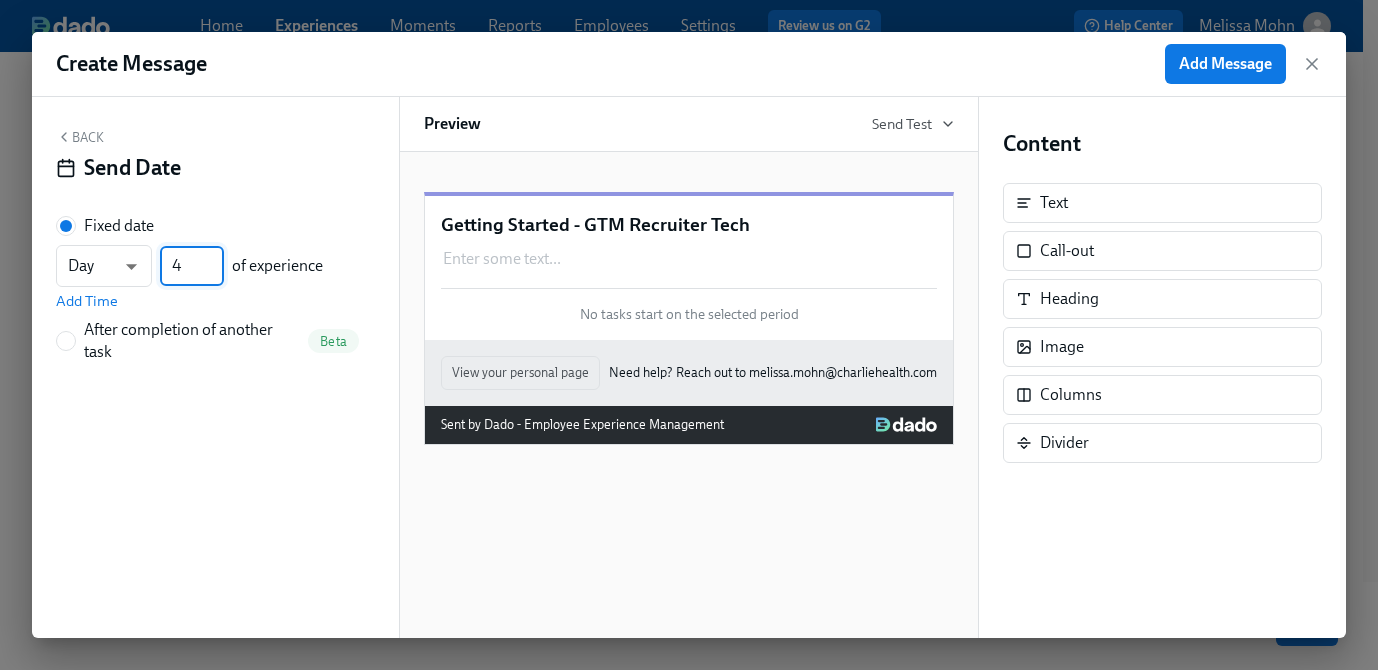 type on "4" 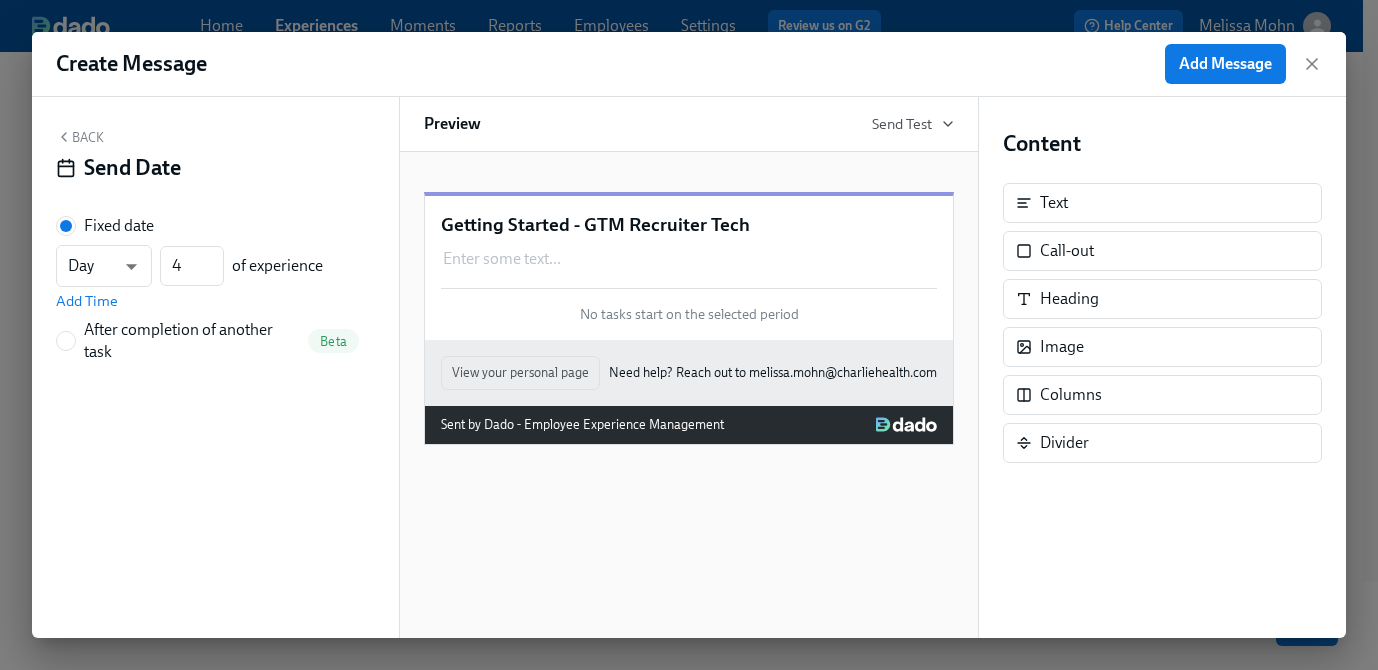 click on "Back" at bounding box center [80, 137] 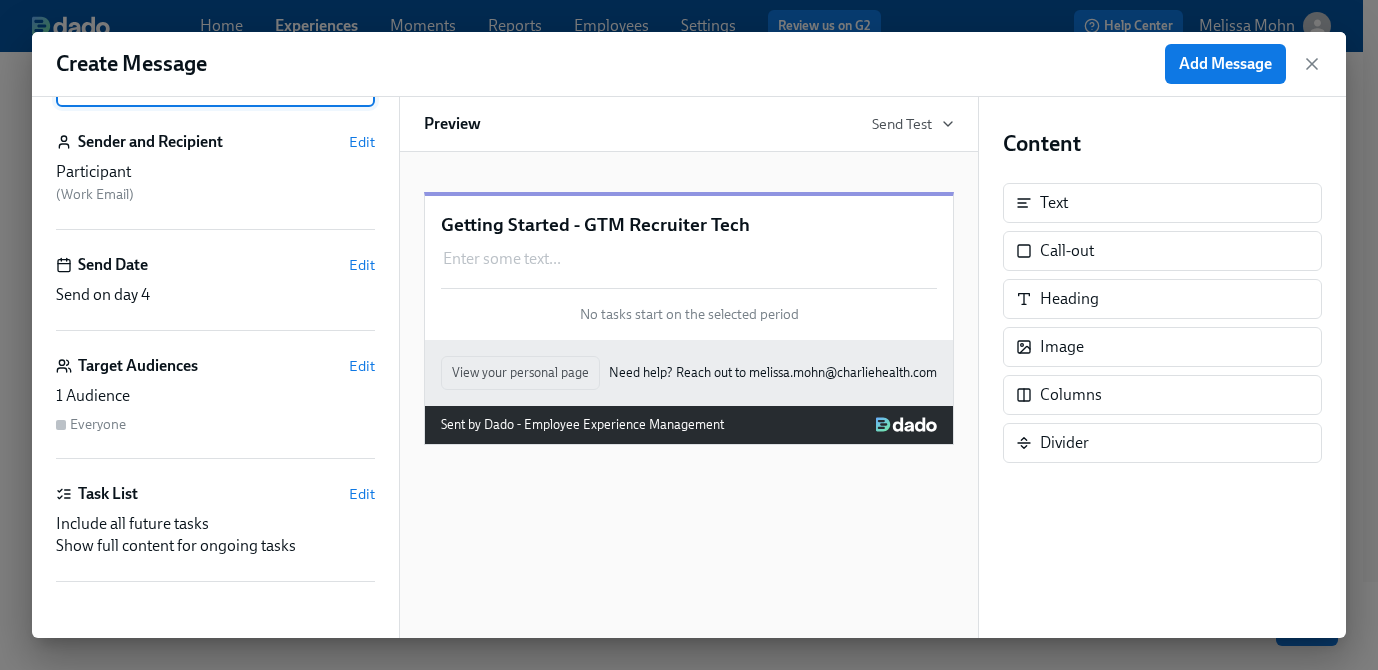scroll, scrollTop: 0, scrollLeft: 0, axis: both 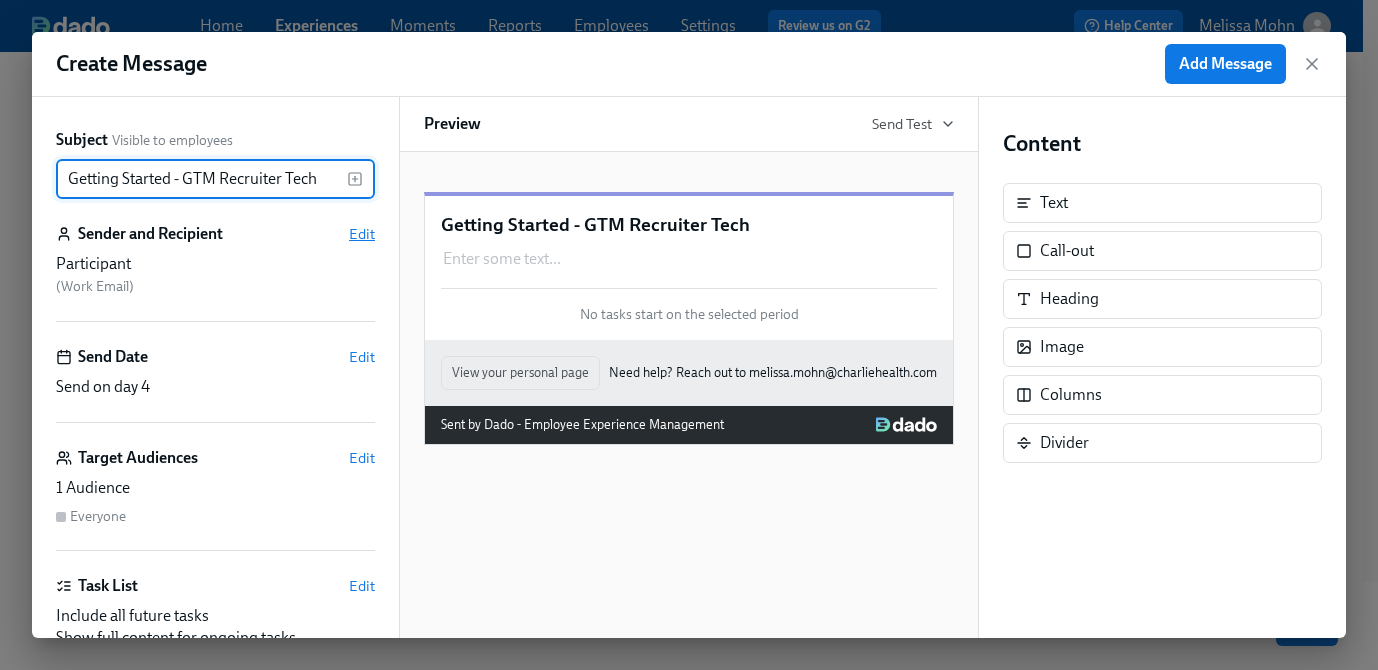 click on "Edit" at bounding box center (362, 234) 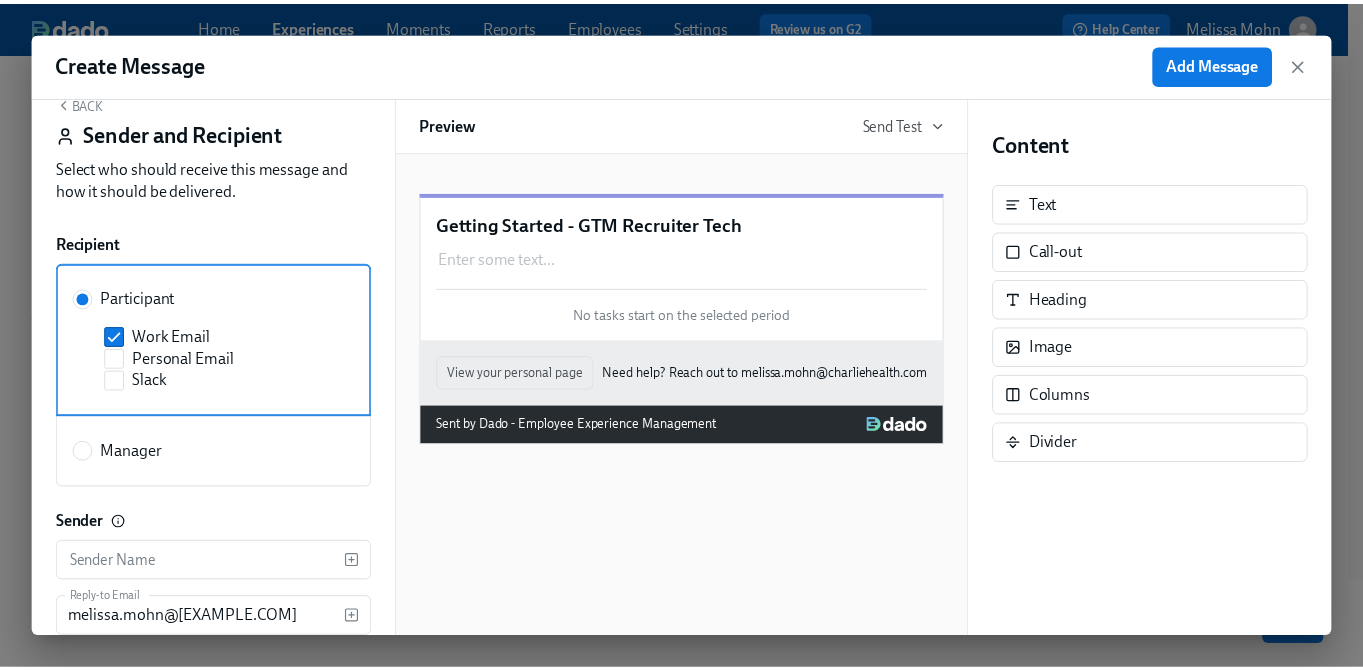 scroll, scrollTop: 37, scrollLeft: 0, axis: vertical 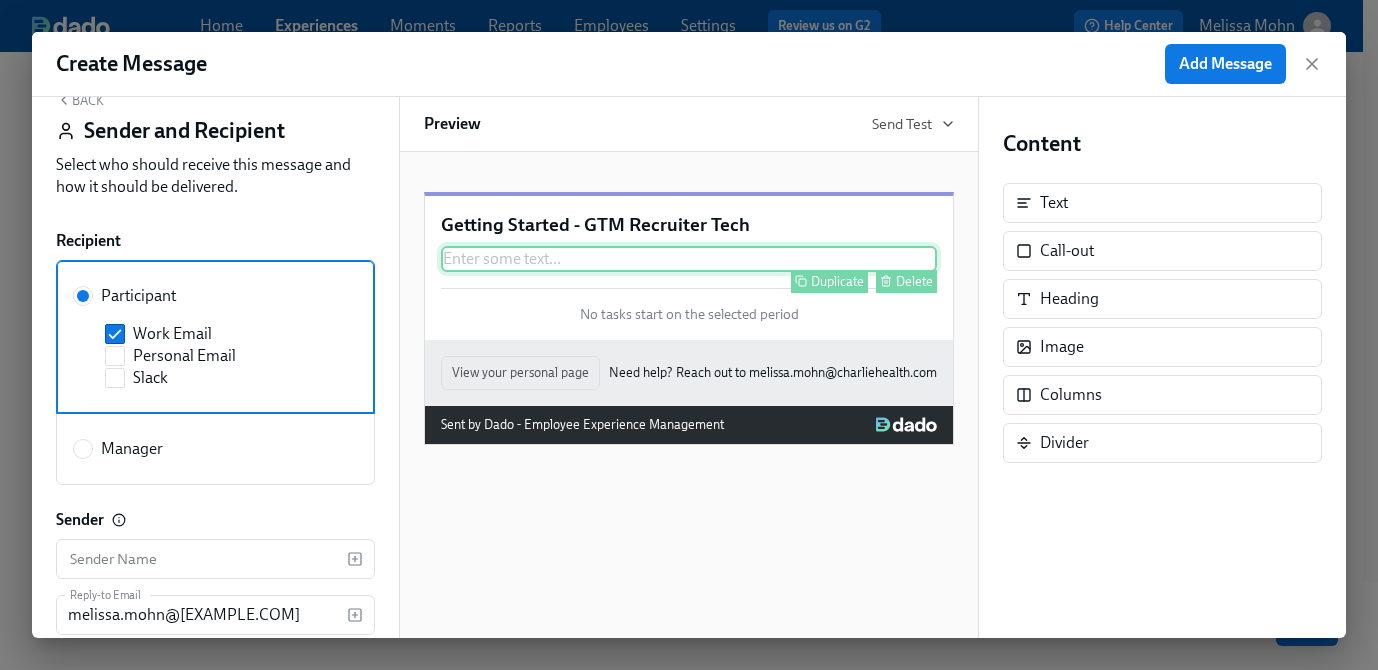 click on "Duplicate   Delete" at bounding box center [691, 281] 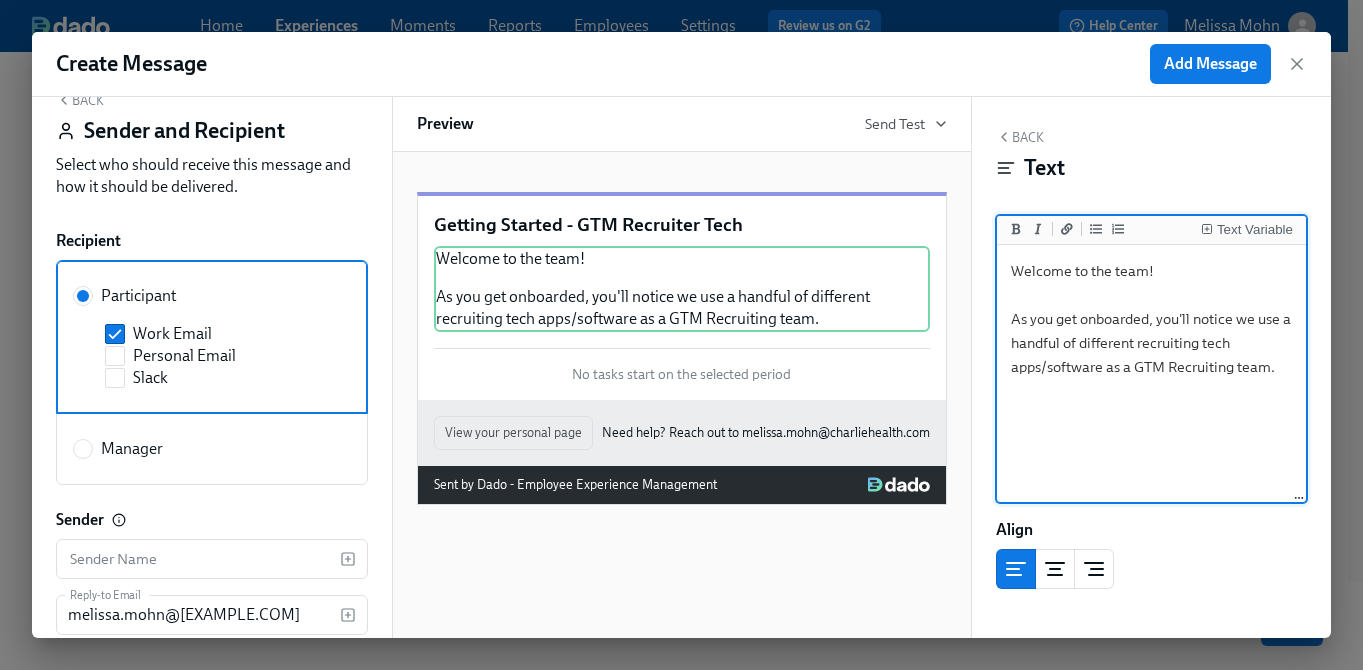 drag, startPoint x: 1200, startPoint y: 340, endPoint x: 1138, endPoint y: 344, distance: 62.1289 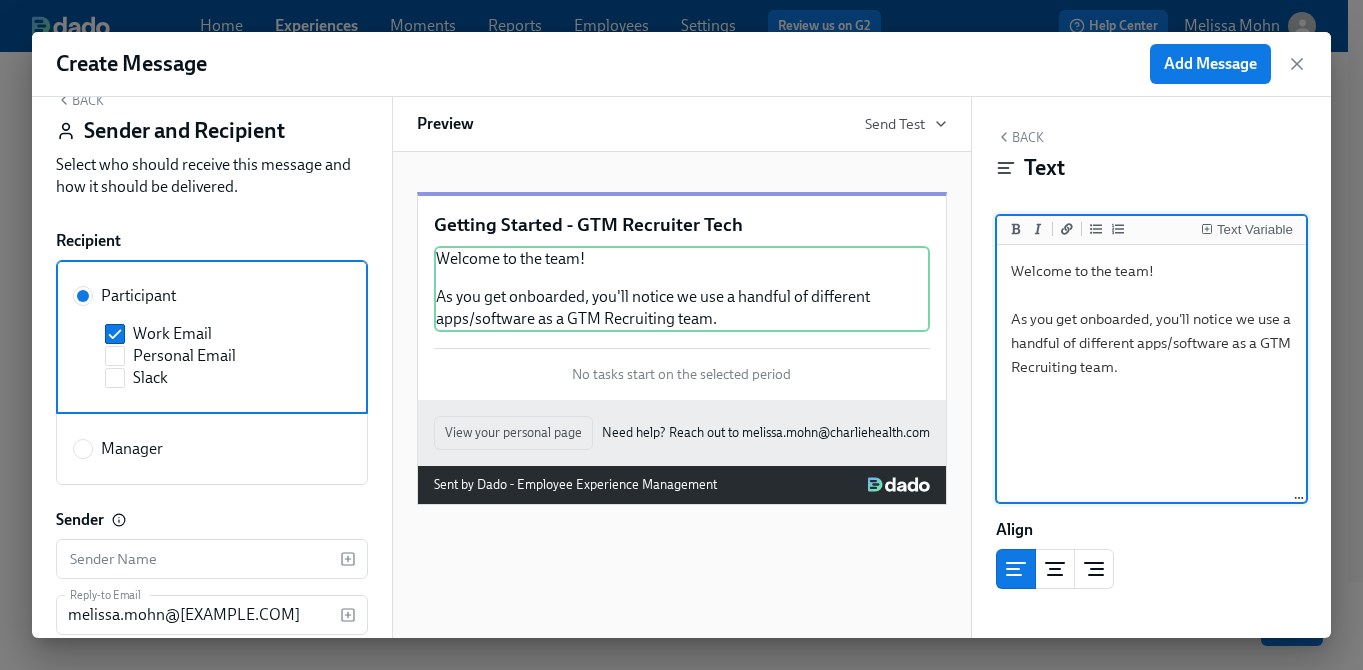 click on "Welcome to the team!
As you get onboarded, you'll notice we use a handful of different apps/software as a GTM Recruiting team." at bounding box center (1152, 374) 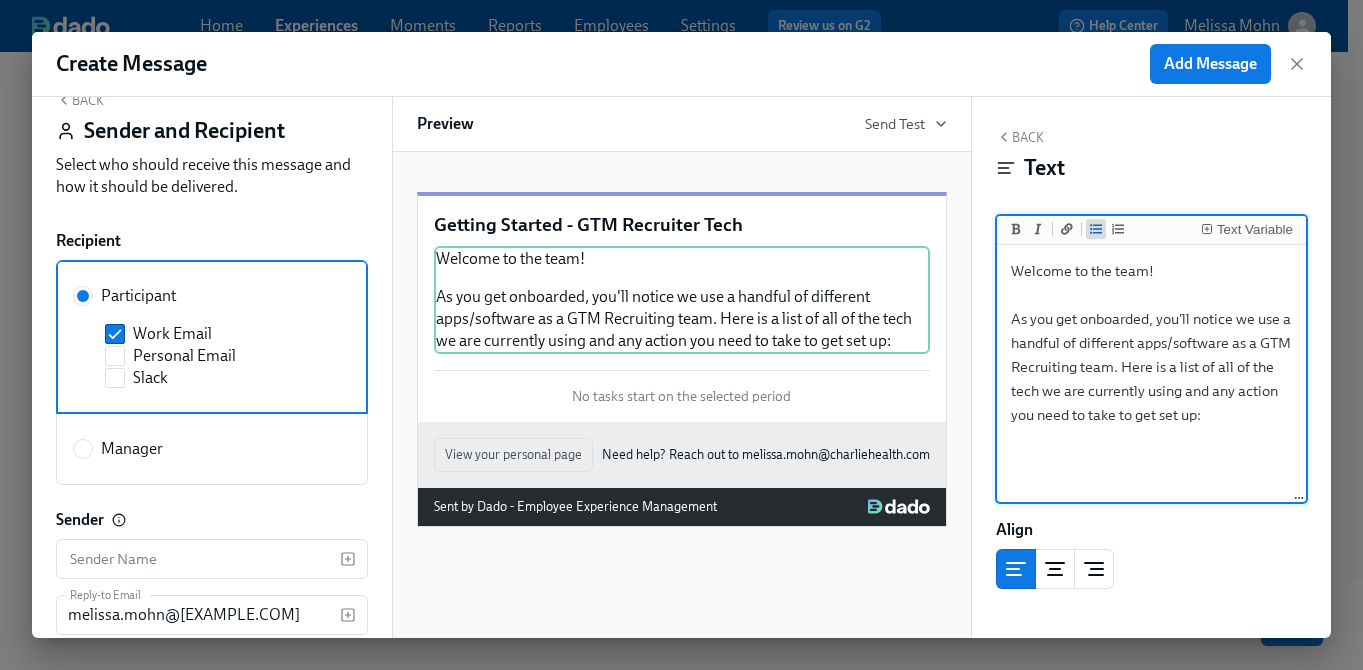 click 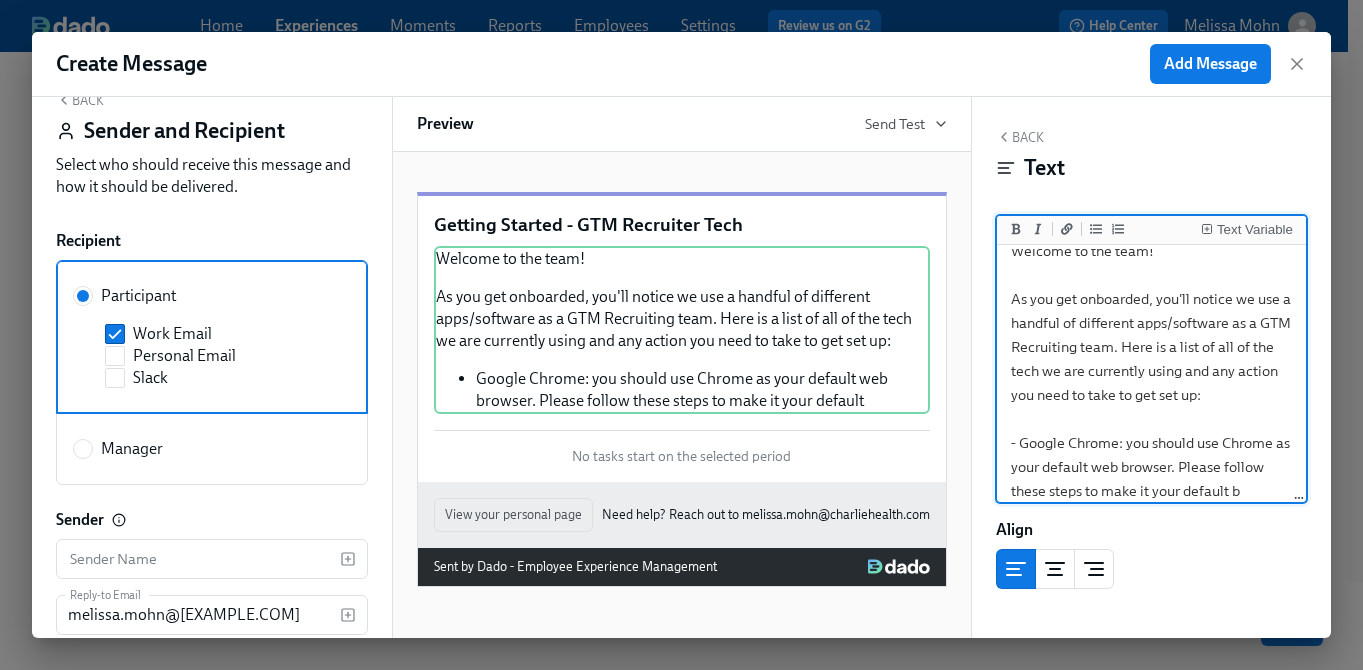 scroll, scrollTop: 44, scrollLeft: 0, axis: vertical 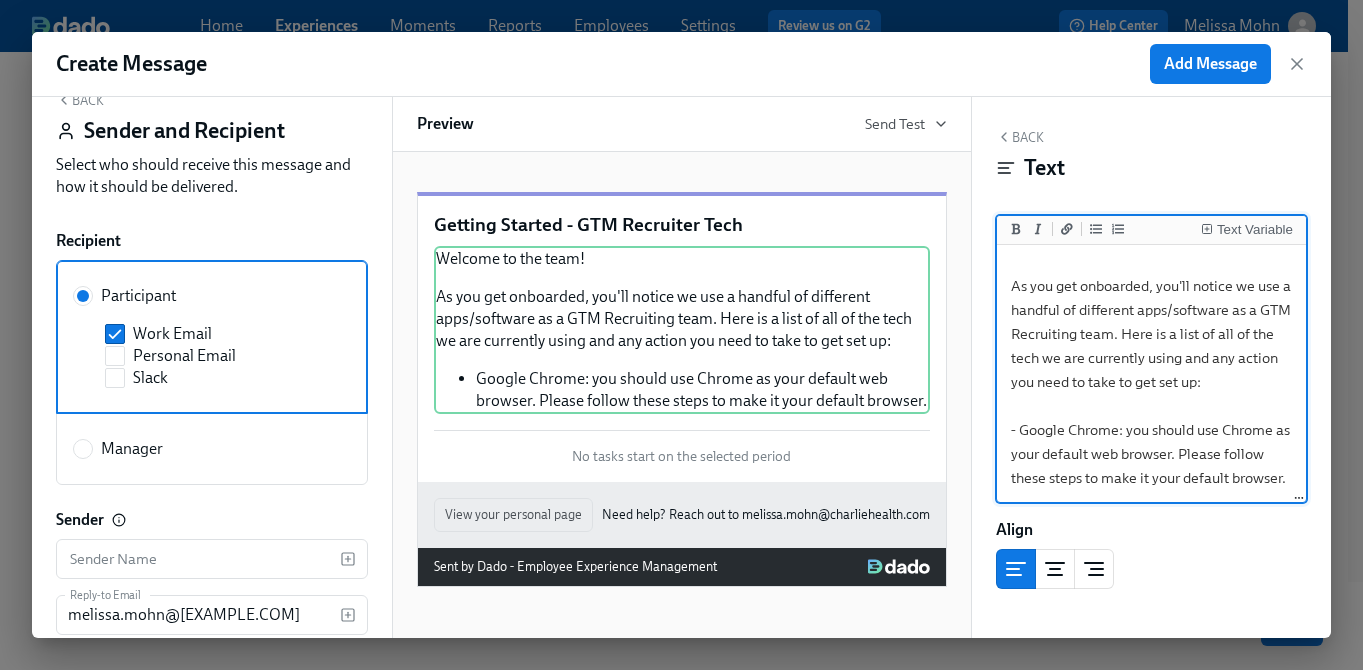 drag, startPoint x: 1121, startPoint y: 464, endPoint x: 1053, endPoint y: 464, distance: 68 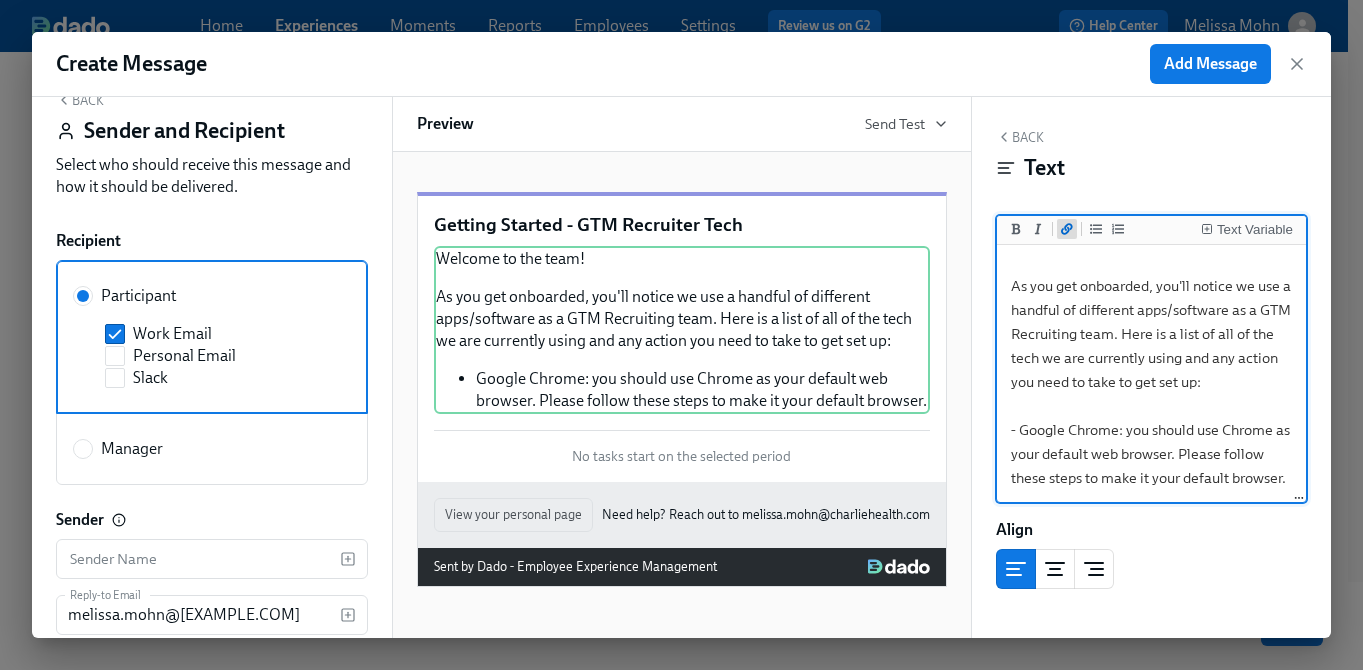 click 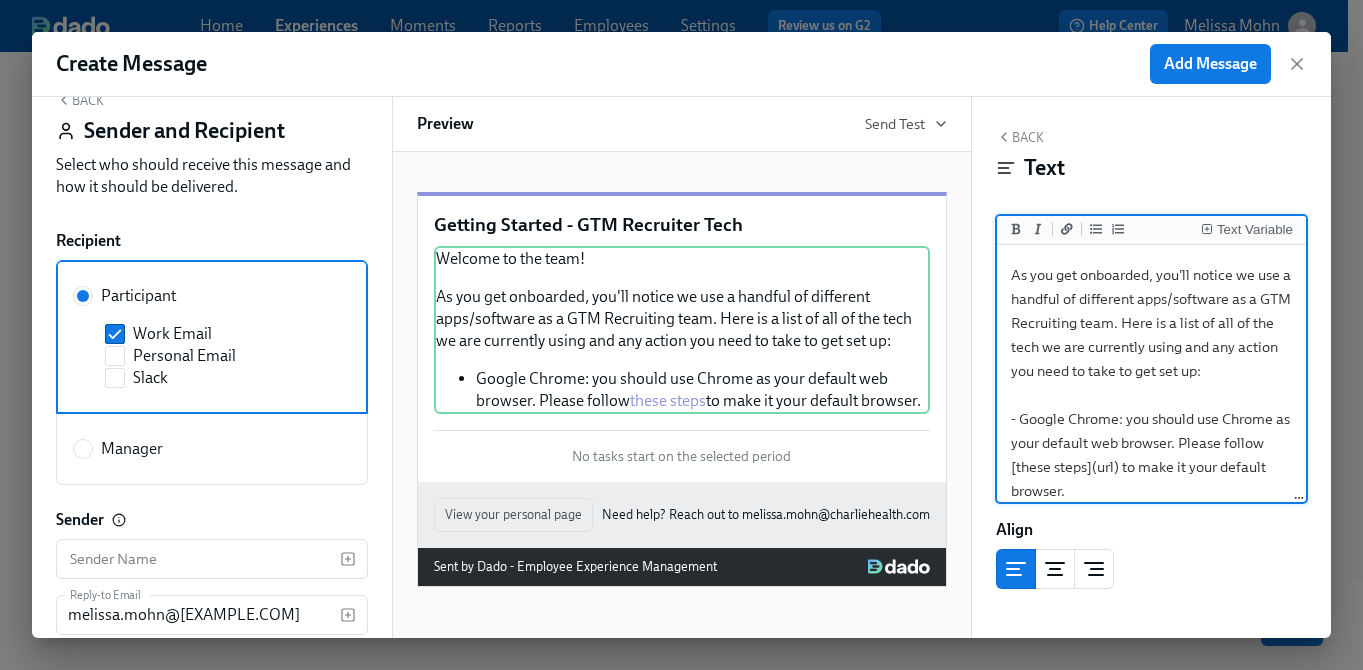 click on "Welcome to the team!
As you get onboarded, you'll notice we use a handful of different apps/software as a GTM Recruiting team. Here is a list of all of the tech we are currently using and any action you need to take to get set up:
- Google Chrome: you should use Chrome as your default web browser. Please follow [these steps](url) to make it your default browser." at bounding box center [1152, 359] 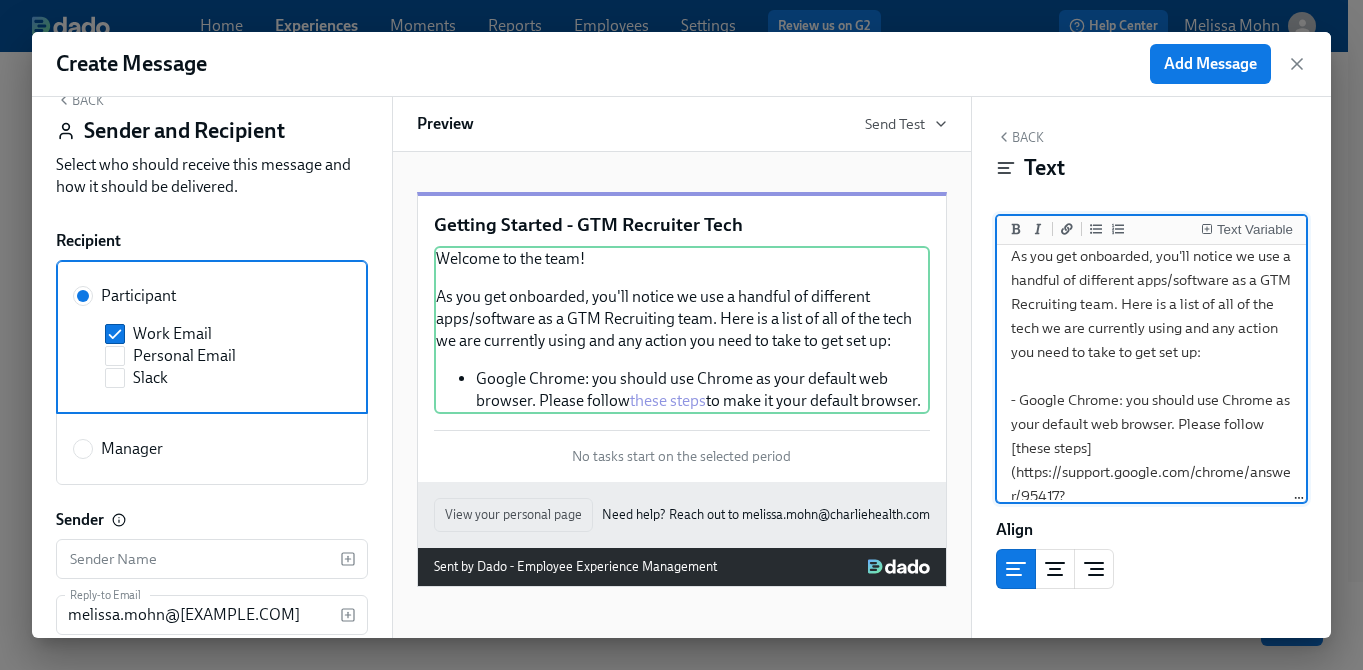 scroll, scrollTop: 153, scrollLeft: 0, axis: vertical 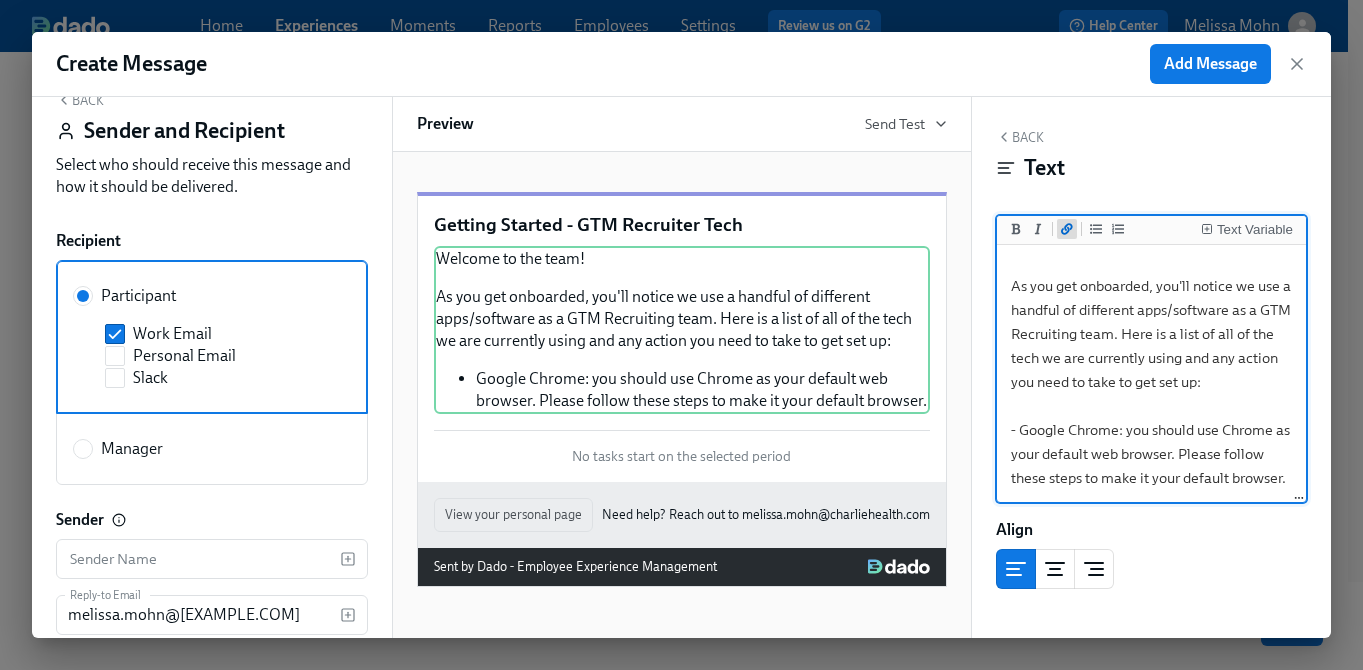 click 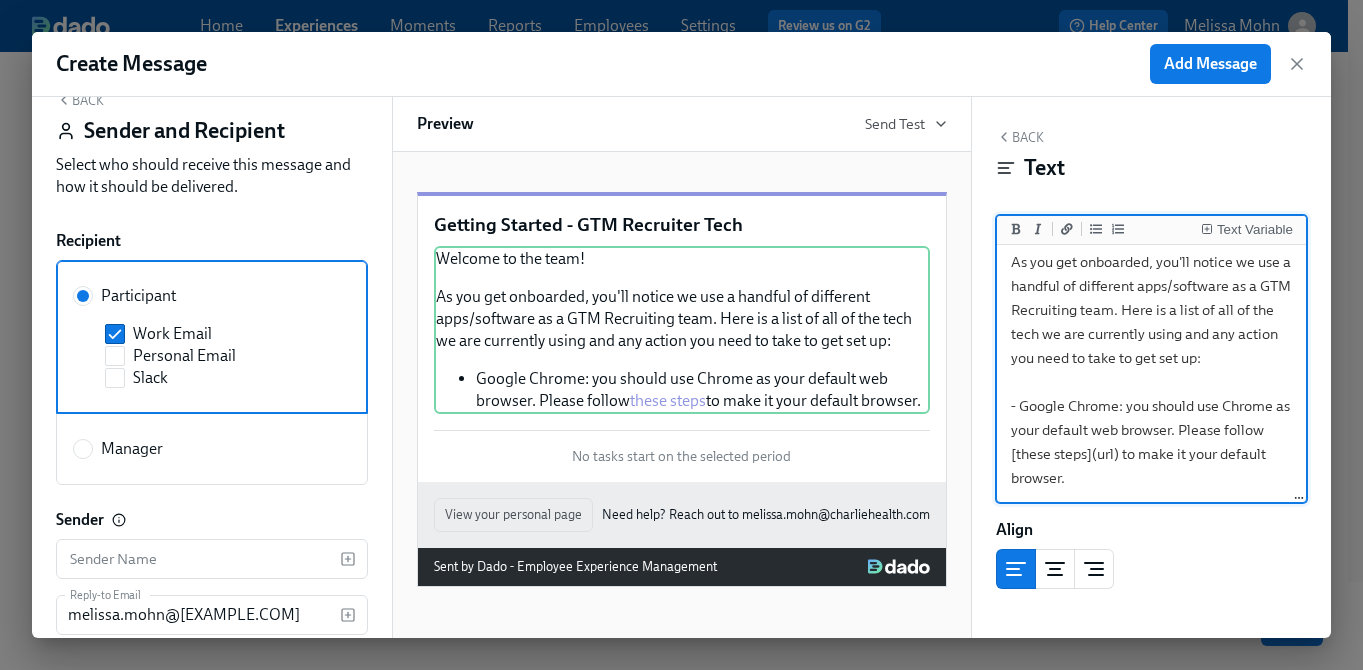 drag, startPoint x: 1156, startPoint y: 449, endPoint x: 1142, endPoint y: 449, distance: 14 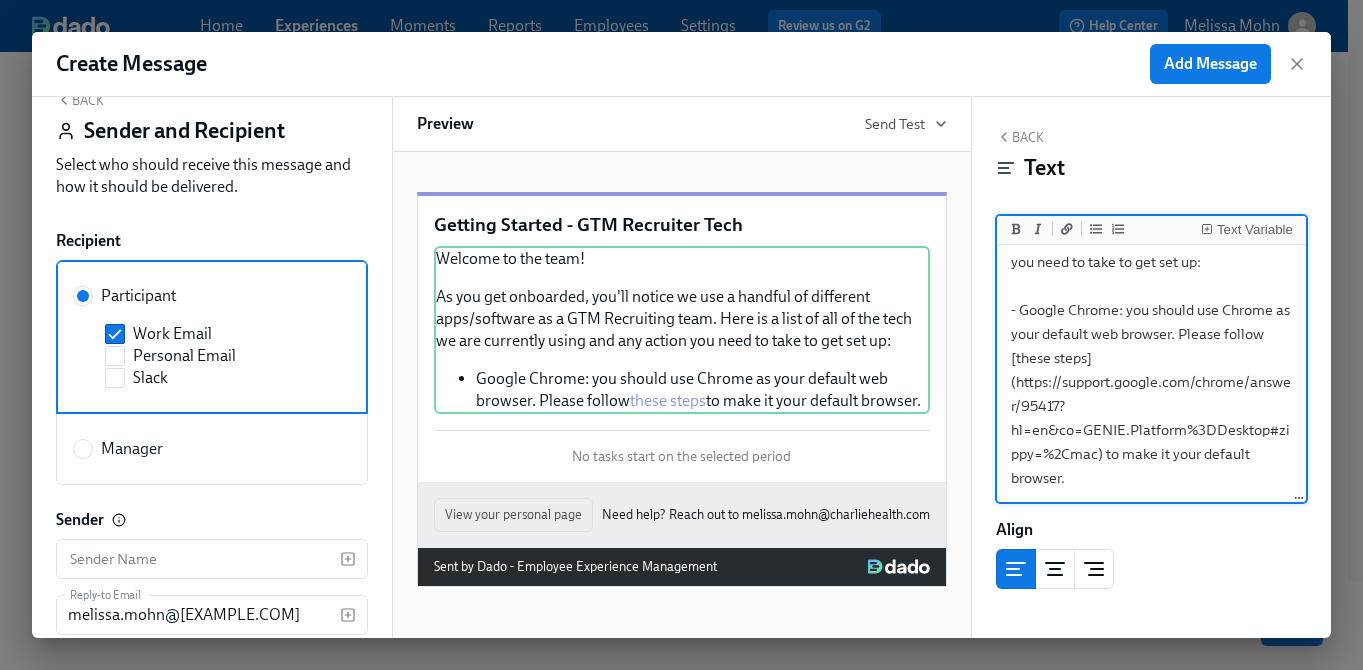 scroll, scrollTop: 152, scrollLeft: 0, axis: vertical 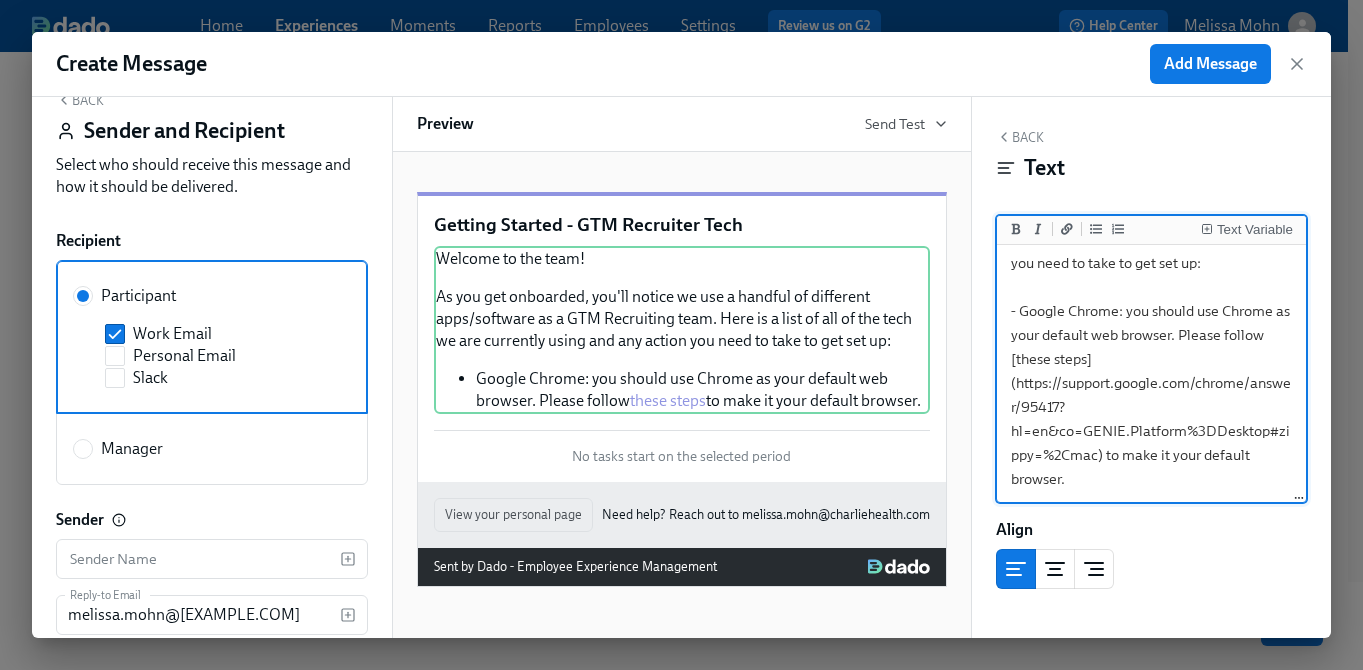 click on "Welcome to the team!
As you get onboarded, you'll notice we use a handful of different apps/software as a GTM Recruiting team. Here is a list of all of the tech we are currently using and any action you need to take to get set up:
- Google Chrome: you should use Chrome as your default web browser. Please follow [these steps](https://support.google.com/chrome/answer/95417?hl=en&co=GENIE.Platform%3DDesktop#zippy=%2Cmac) to make it your default browser." at bounding box center [1152, 299] 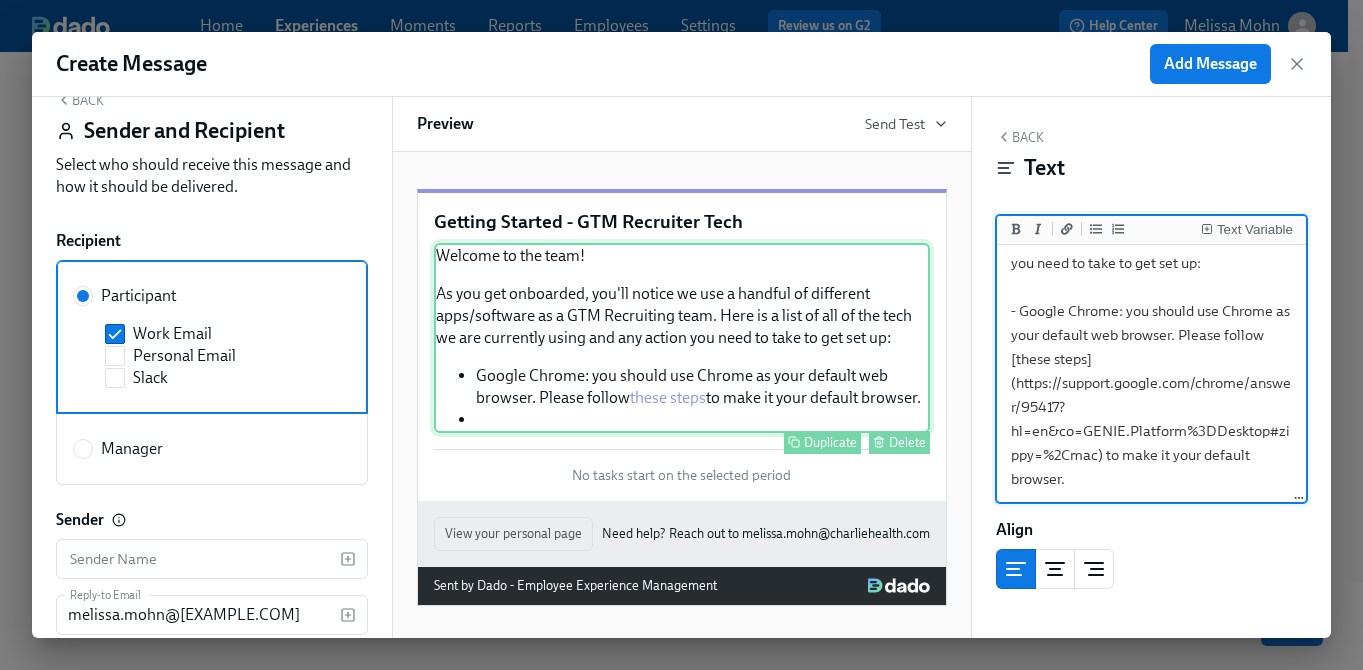 scroll, scrollTop: 60, scrollLeft: 0, axis: vertical 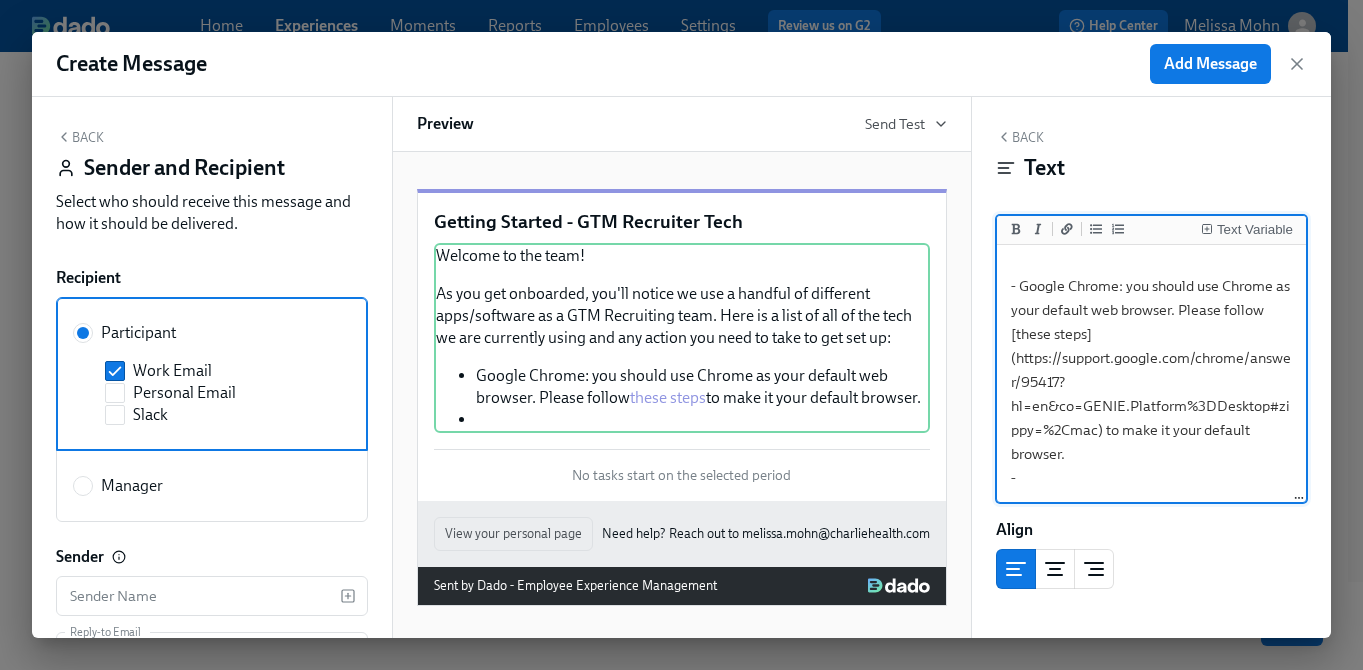 type on "Welcome to the team!
As you get onboarded, you'll notice we use a handful of different apps/software as a GTM Recruiting team. Here is a list of all of the tech we are currently using and any action you need to take to get set up:
- Google Chrome: you should use Chrome as your default web browser. Please follow [these steps](https://support.google.com/chrome/answer/95417?hl=en&co=GENIE.Platform%3DDesktop#zippy=%2Cmac) to make it your default browser.
-" 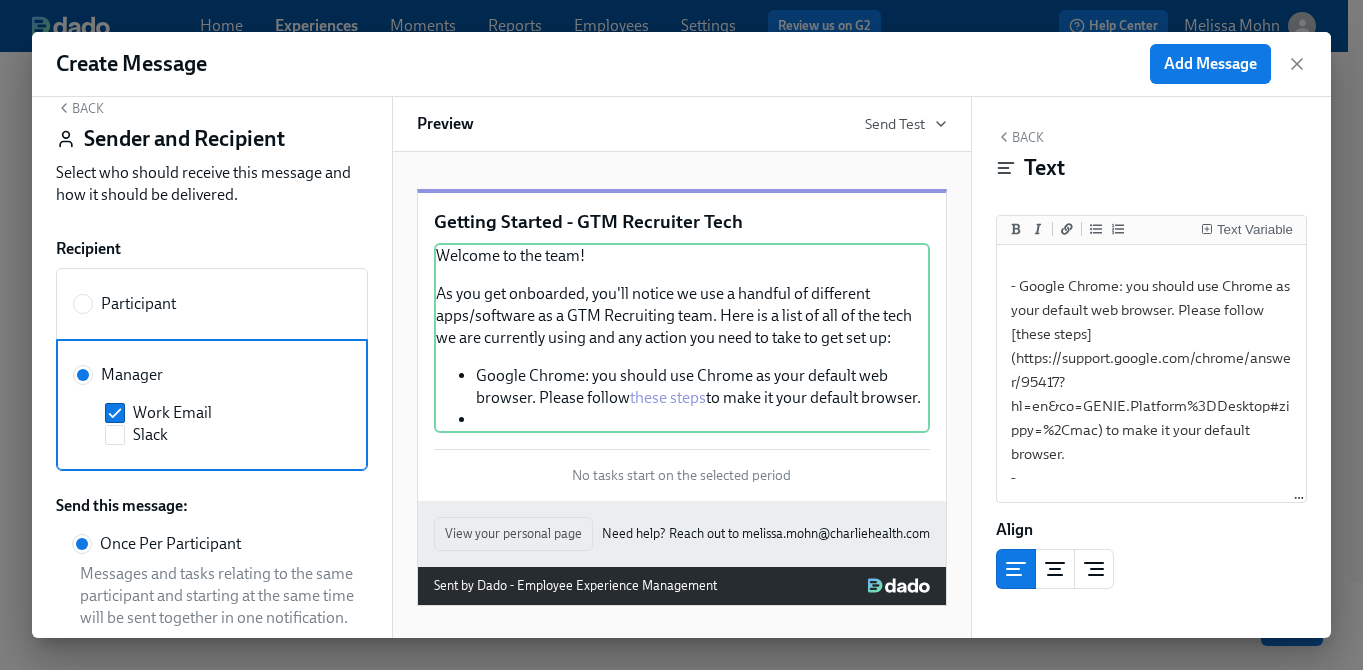 scroll, scrollTop: 26, scrollLeft: 0, axis: vertical 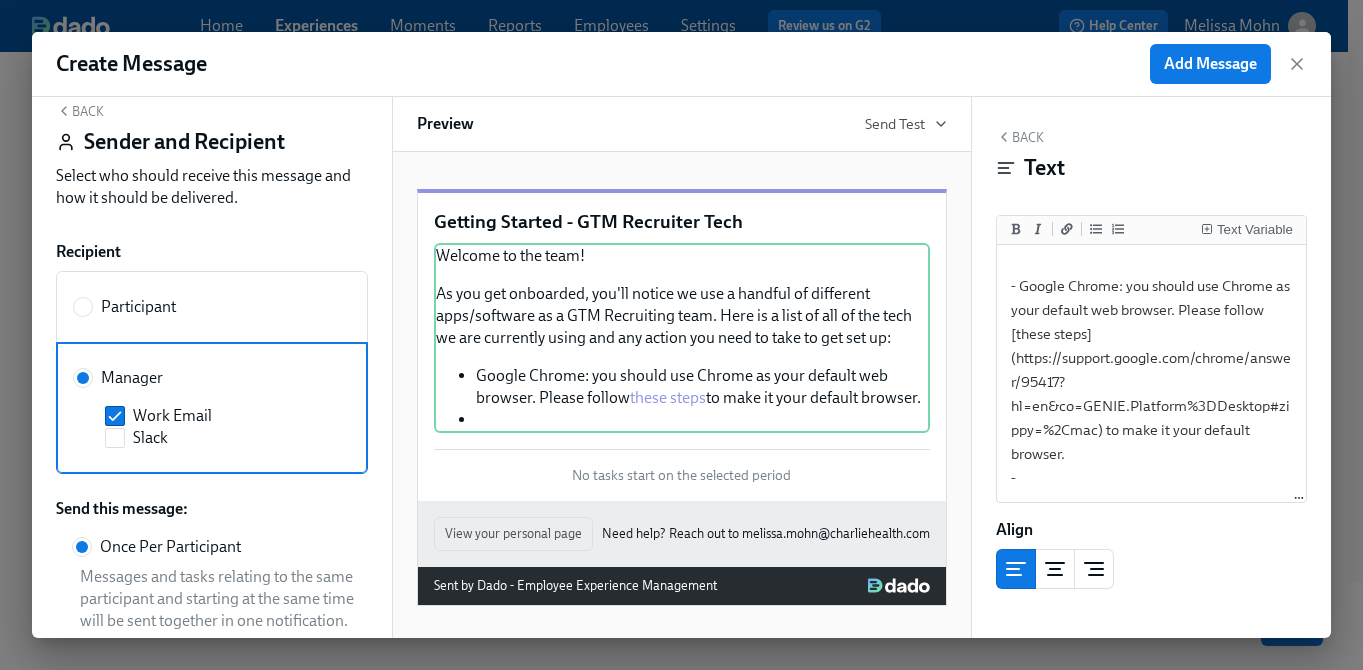 click on "Participant" at bounding box center (212, 307) 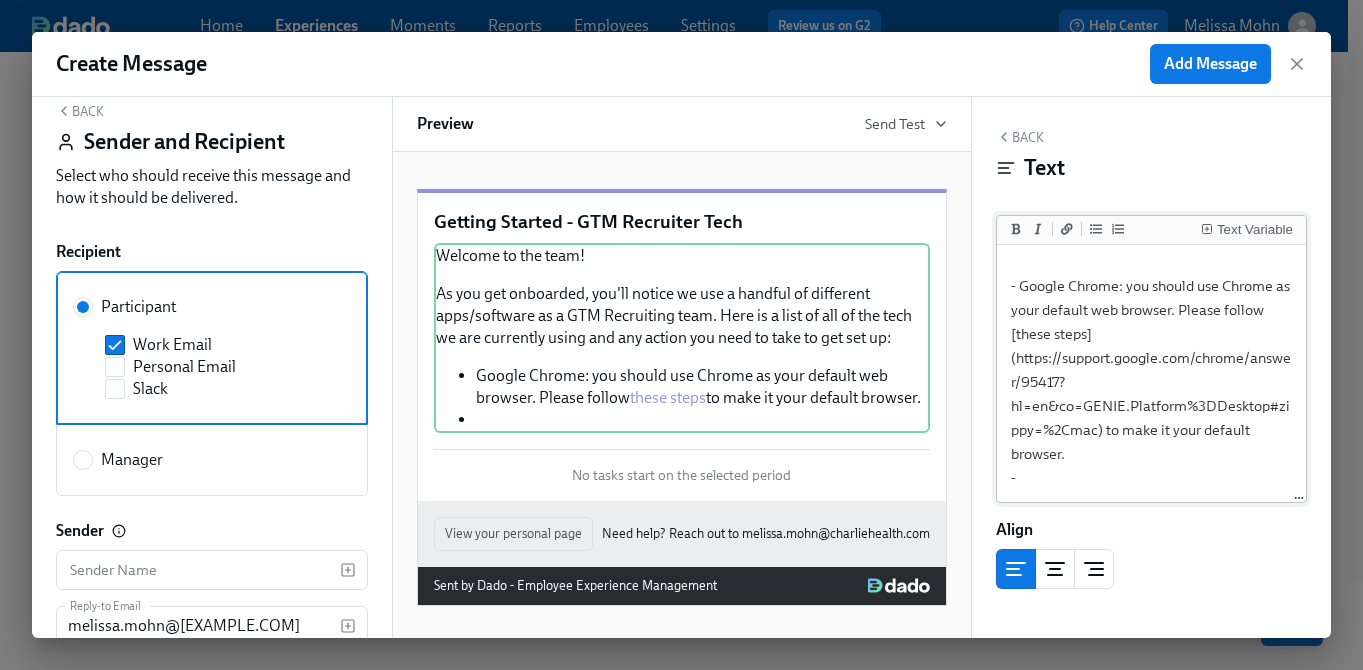 click on "Welcome to the team!
As you get onboarded, you'll notice we use a handful of different apps/software as a GTM Recruiting team. Here is a list of all of the tech we are currently using and any action you need to take to get set up:
- Google Chrome: you should use Chrome as your default web browser. Please follow [these steps](https://support.google.com/chrome/answer/95417?hl=en&co=GENIE.Platform%3DDesktop#zippy=%2Cmac) to make it your default browser.
-" at bounding box center [1152, 286] 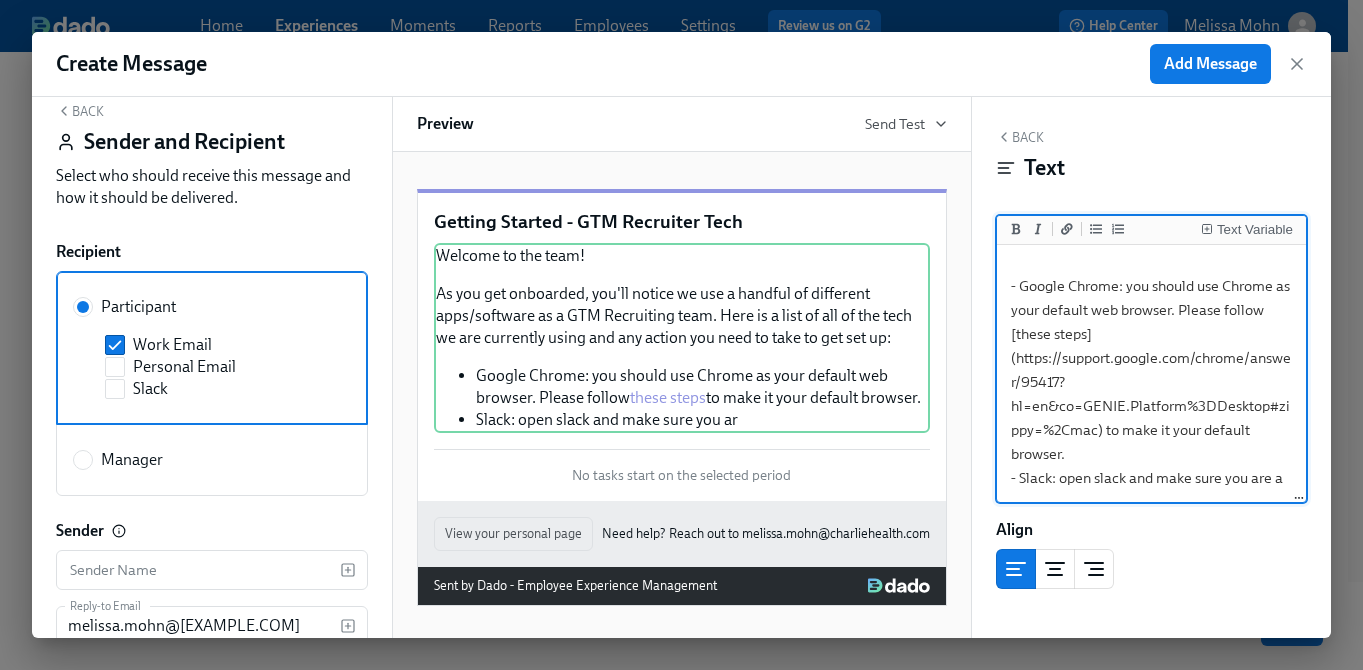 scroll, scrollTop: 188, scrollLeft: 0, axis: vertical 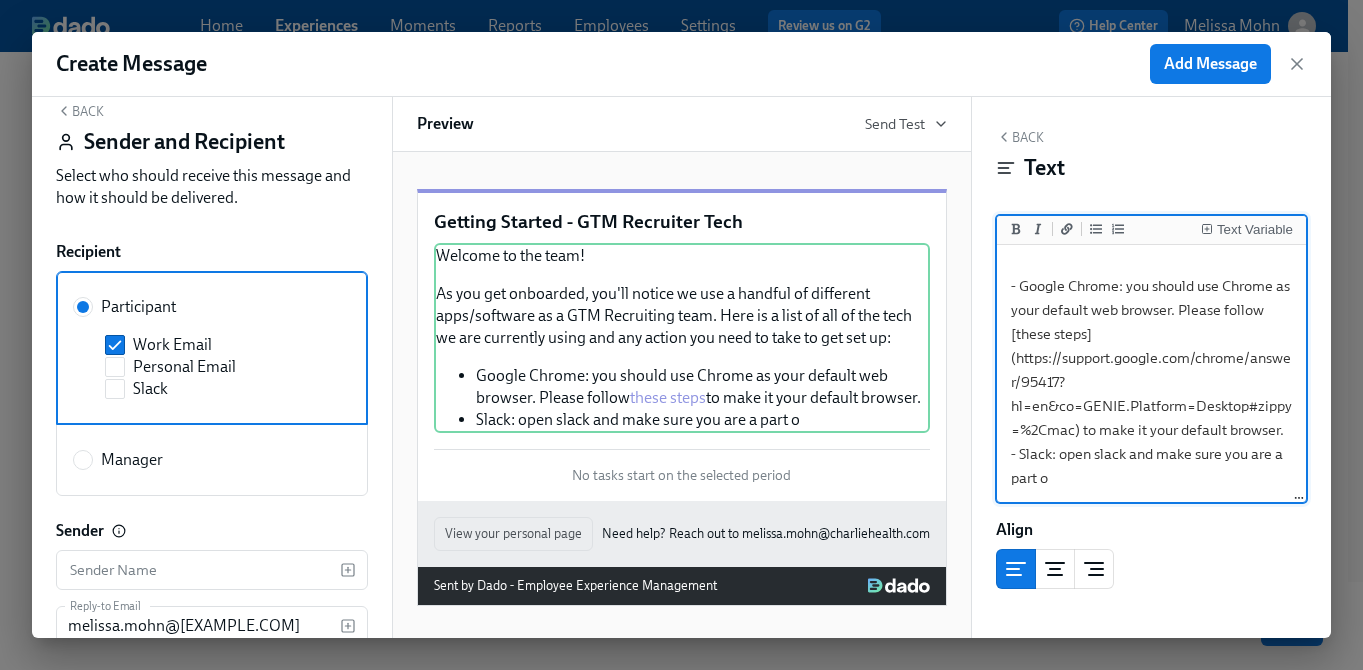 drag, startPoint x: 1079, startPoint y: 497, endPoint x: 1130, endPoint y: 472, distance: 56.797886 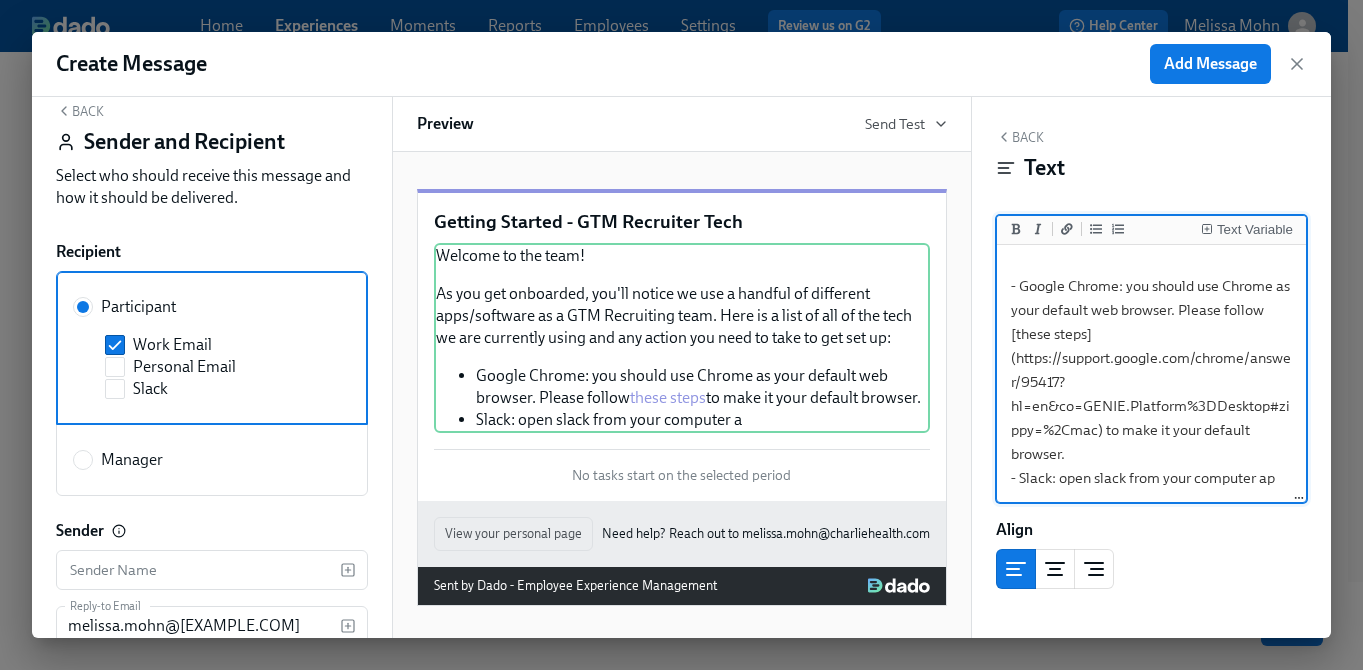 scroll, scrollTop: 188, scrollLeft: 0, axis: vertical 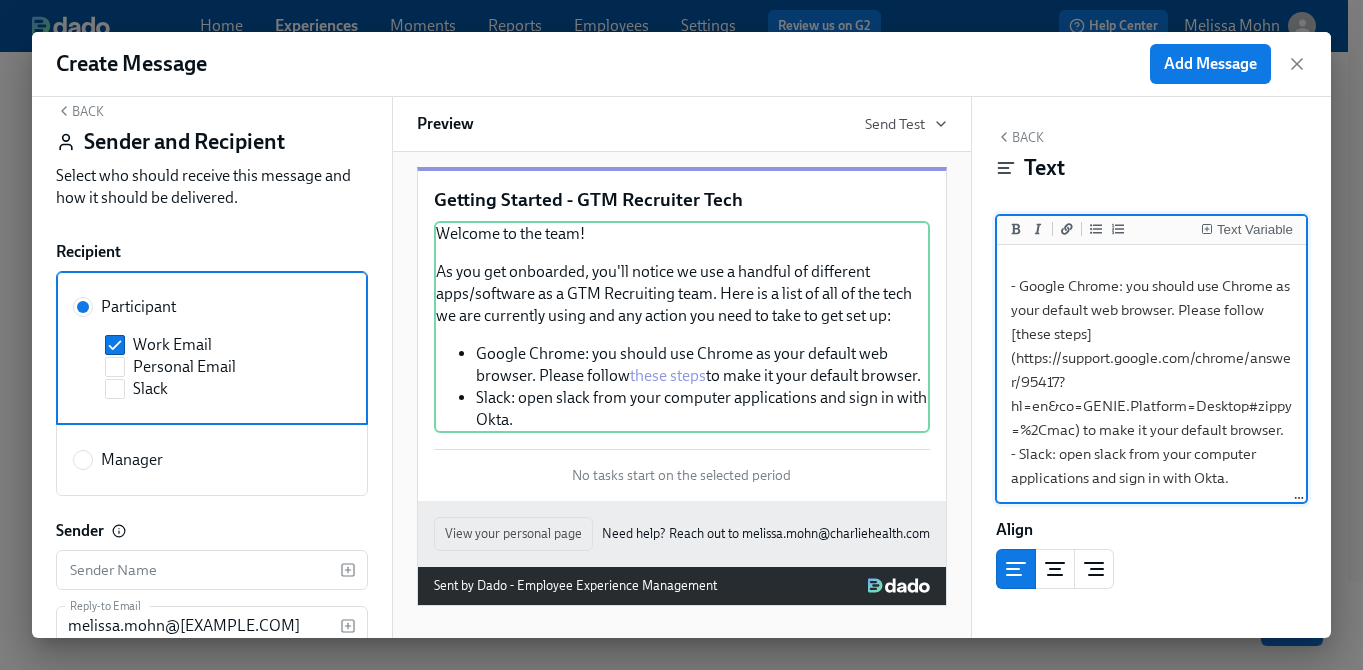 drag, startPoint x: 1245, startPoint y: 493, endPoint x: 1060, endPoint y: 460, distance: 187.9202 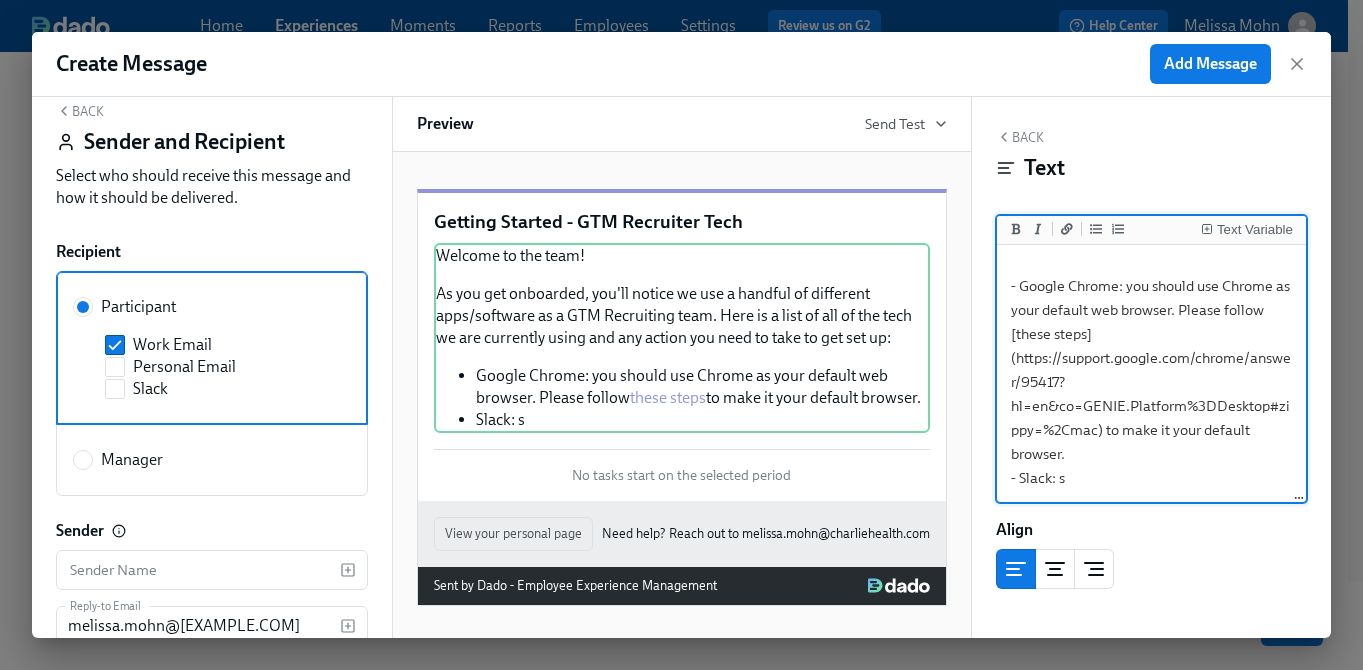 scroll, scrollTop: 177, scrollLeft: 0, axis: vertical 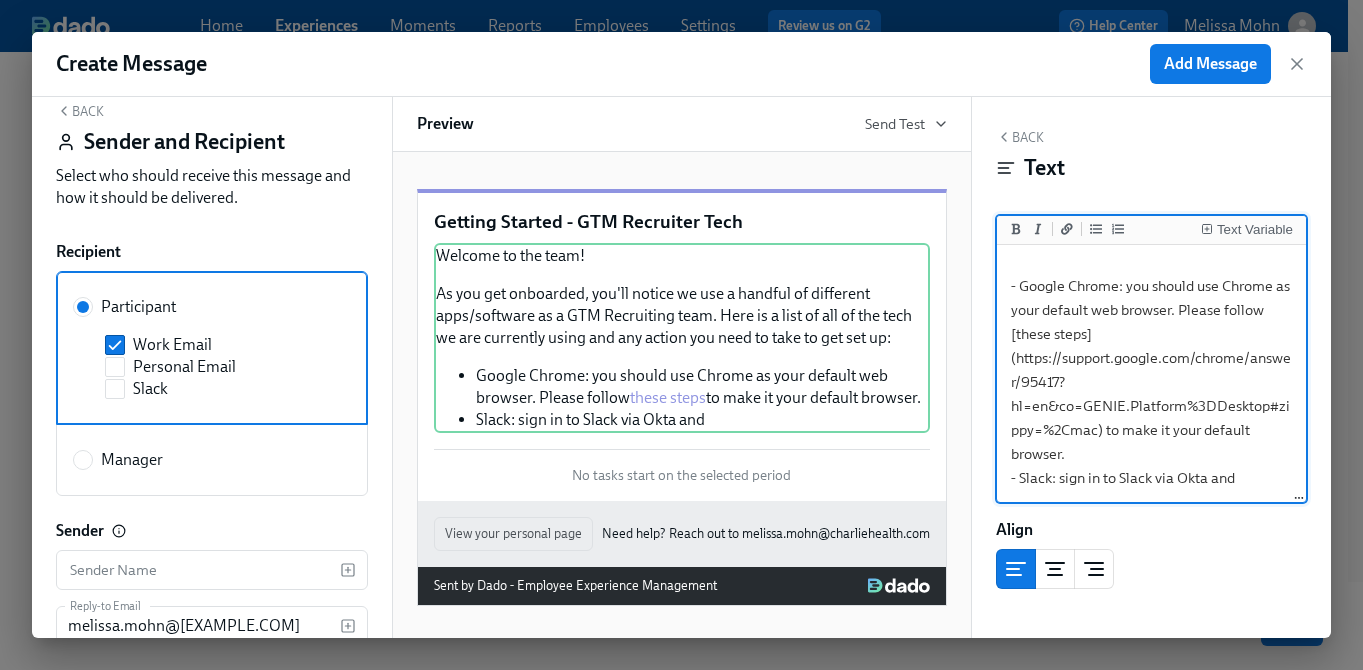 drag, startPoint x: 1256, startPoint y: 476, endPoint x: 1058, endPoint y: 477, distance: 198.00252 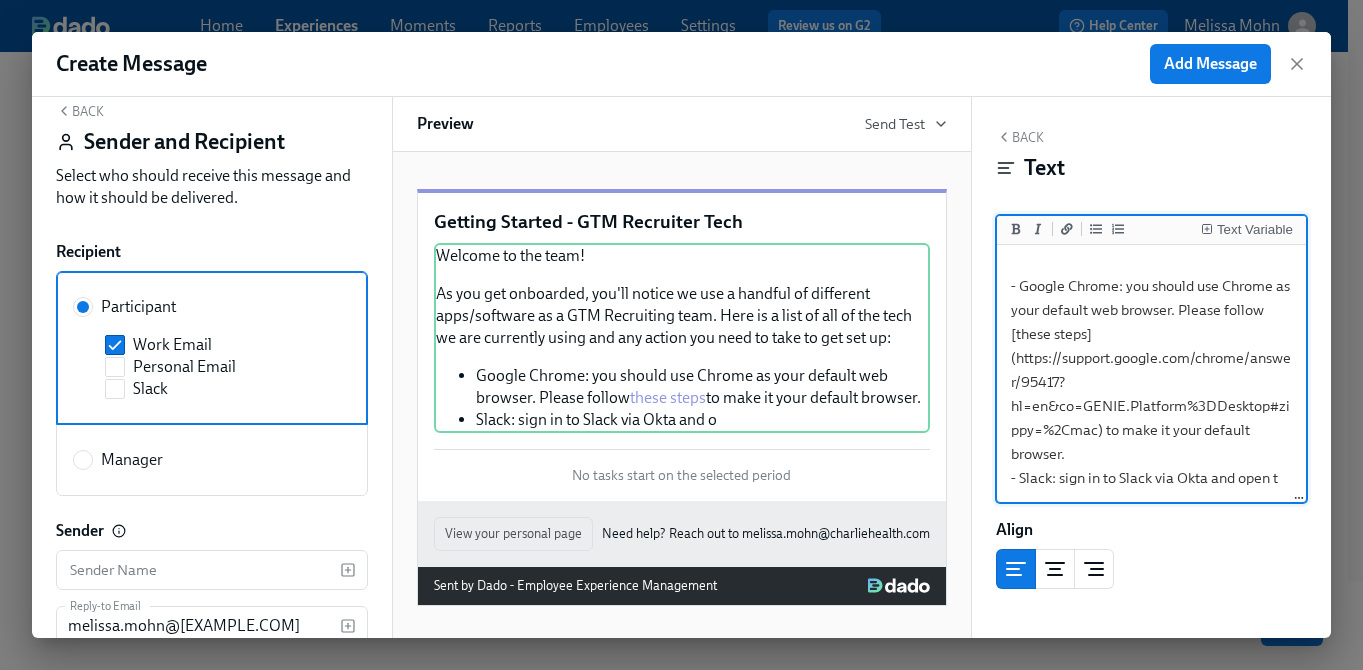 scroll, scrollTop: 201, scrollLeft: 0, axis: vertical 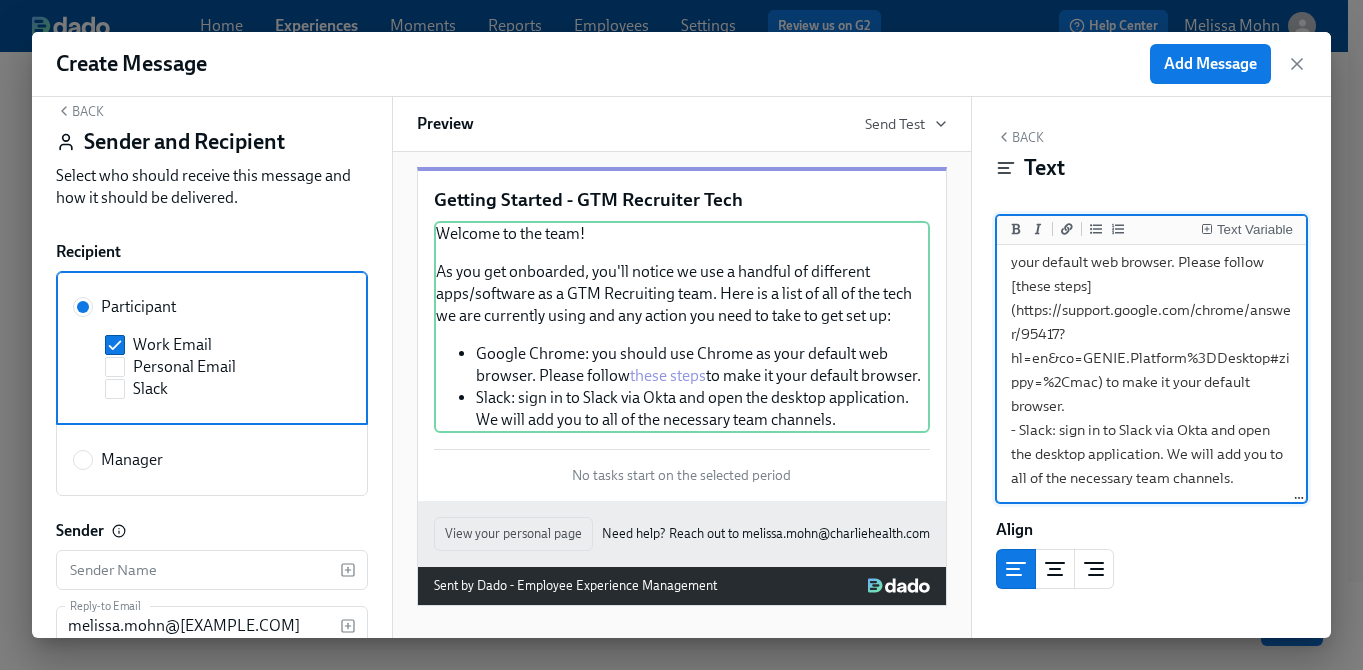 click on "Welcome to the team!
As you get onboarded, you'll notice we use a handful of different apps/software as a GTM Recruiting team. Here is a list of all of the tech we are currently using and any action you need to take to get set up:
- Google Chrome: you should use Chrome as your default web browser. Please follow [these steps](https://support.google.com/chrome/answer/95417?hl=en&co=GENIE.Platform%3DDesktop#zippy=%2Cmac) to make it your default browser.
- Slack: sign in to Slack via Okta and open the desktop application. We will add you to all of the necessary team channels." at bounding box center [1152, 262] 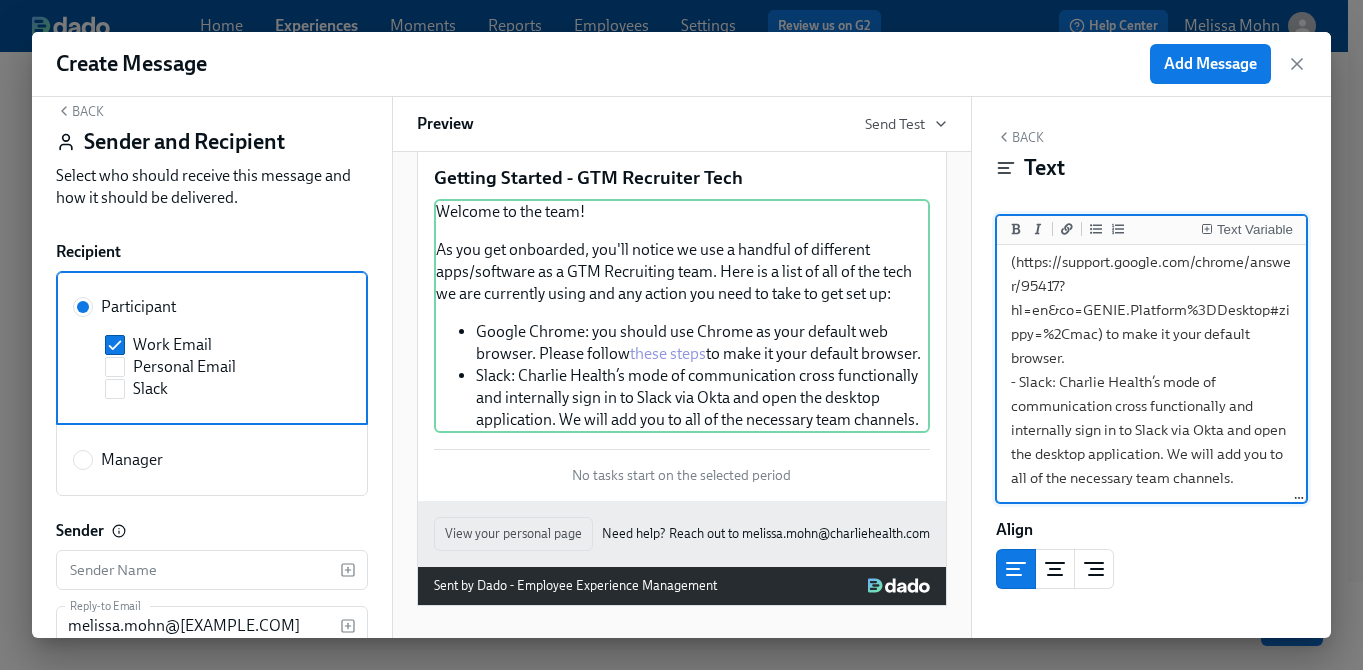 scroll, scrollTop: 268, scrollLeft: 0, axis: vertical 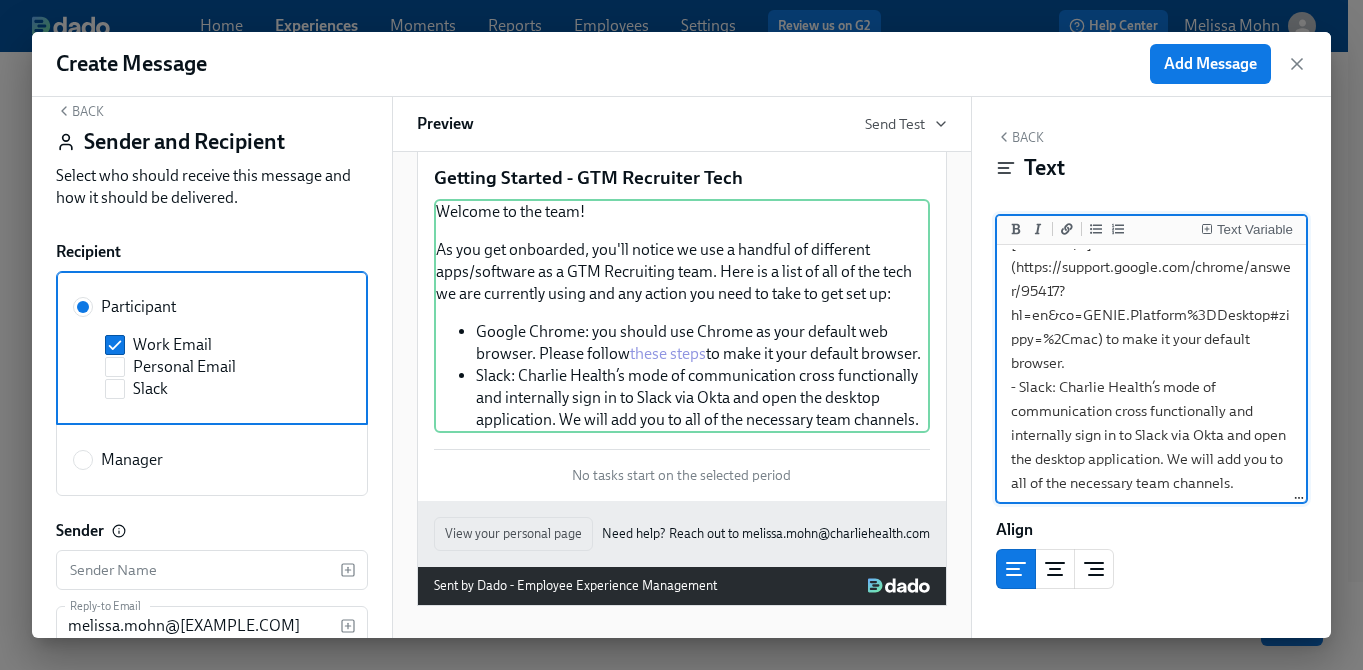click on "Text Variable" at bounding box center (1152, 230) 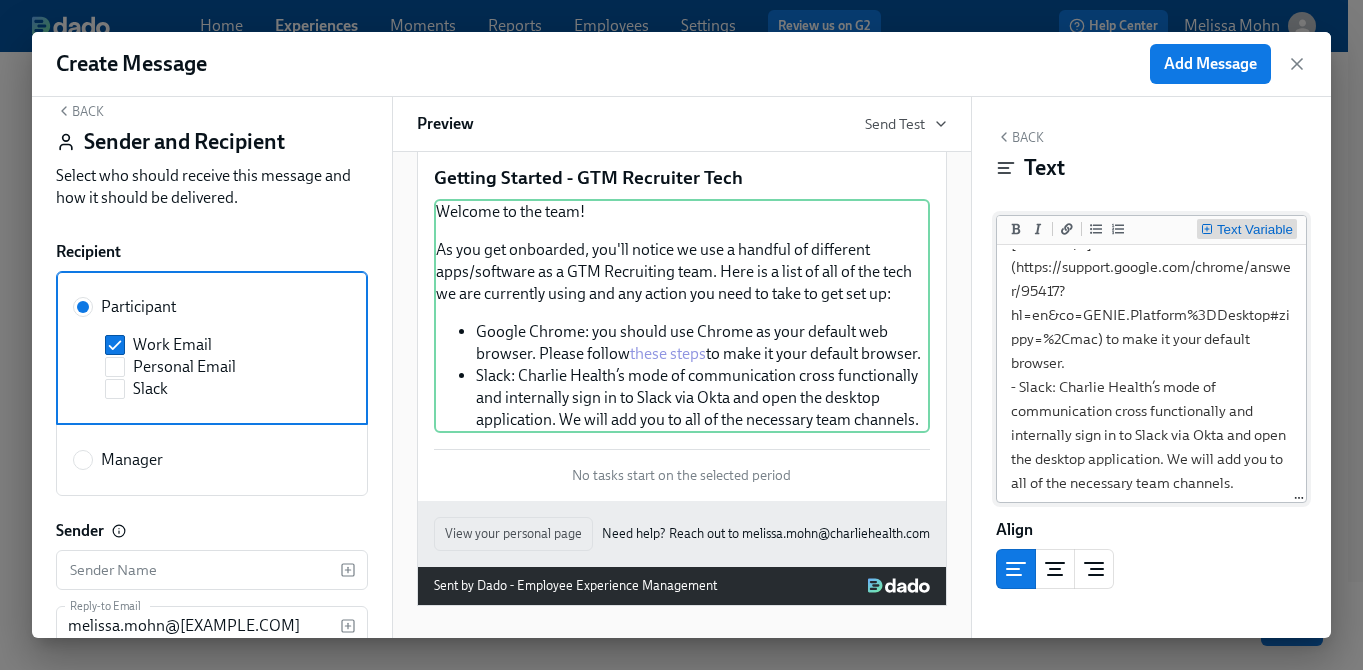 click on "Text Variable" at bounding box center (1255, 230) 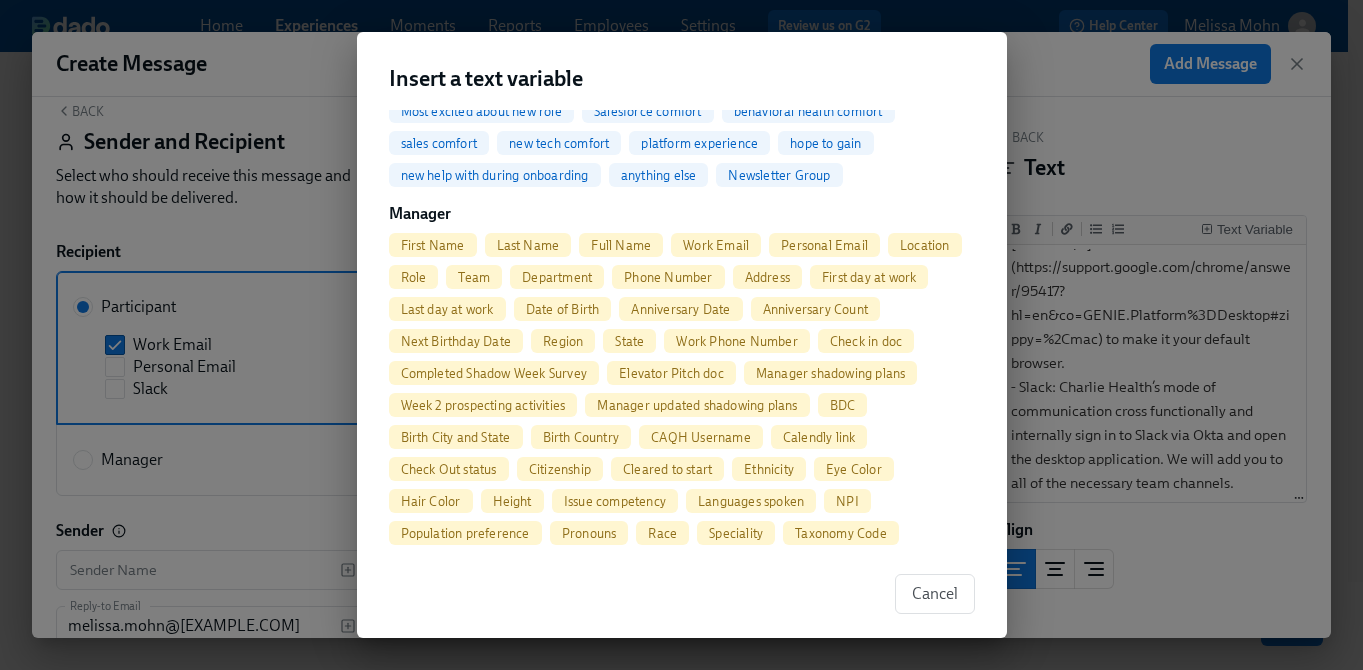 scroll, scrollTop: 959, scrollLeft: 0, axis: vertical 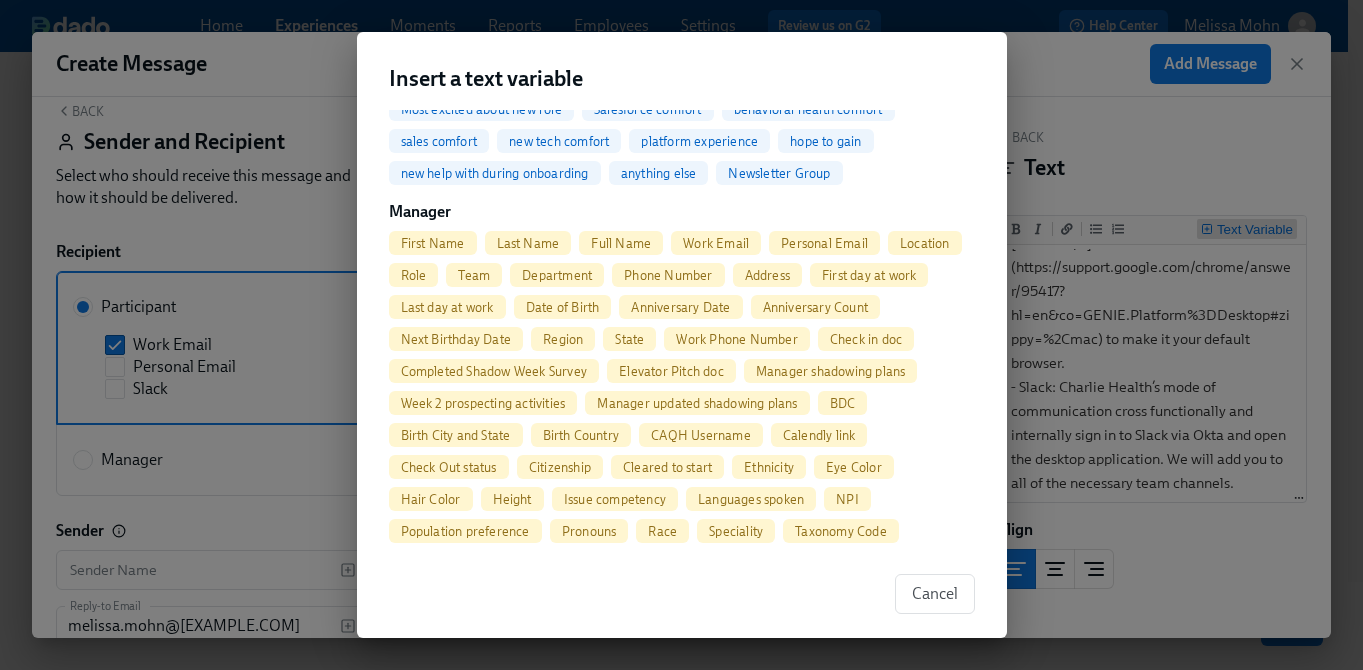 click on "Insert a text variable ​ Experience Title Org Name Participant First Name Last Name Full Name Work Email Personal Email Location Role Team Department Phone Number Address First day at work Last day at work Date of Birth Anniversary Date Anniversary Count Next Birthday Date Region State Work Phone Number Check in doc Completed Shadow Week Survey Elevator Pitch doc Manager shadowing plans Week 2 prospecting activities Manager updated shadowing plans BDC Birth City and State Birth Country CAQH Username Calendly link Check Out status Citizenship Cleared to start Ethnicity Eye Color Hair Color Height Issue competency Languages spoken NPI Population preference Pronouns Race Speciality Taxonomy Code Therapy types Utah Disclosure Application ID Weight Years of Mental Health Experience SSN Old UKG Onboarding Task Employment Type Highest education level PA Child Abuse Registry code Fast-track Gender from onboarding form Medtrainer set-up confirmed Elation set-up confirmed Old version of Elation task Legal First Name" at bounding box center (681, 335) 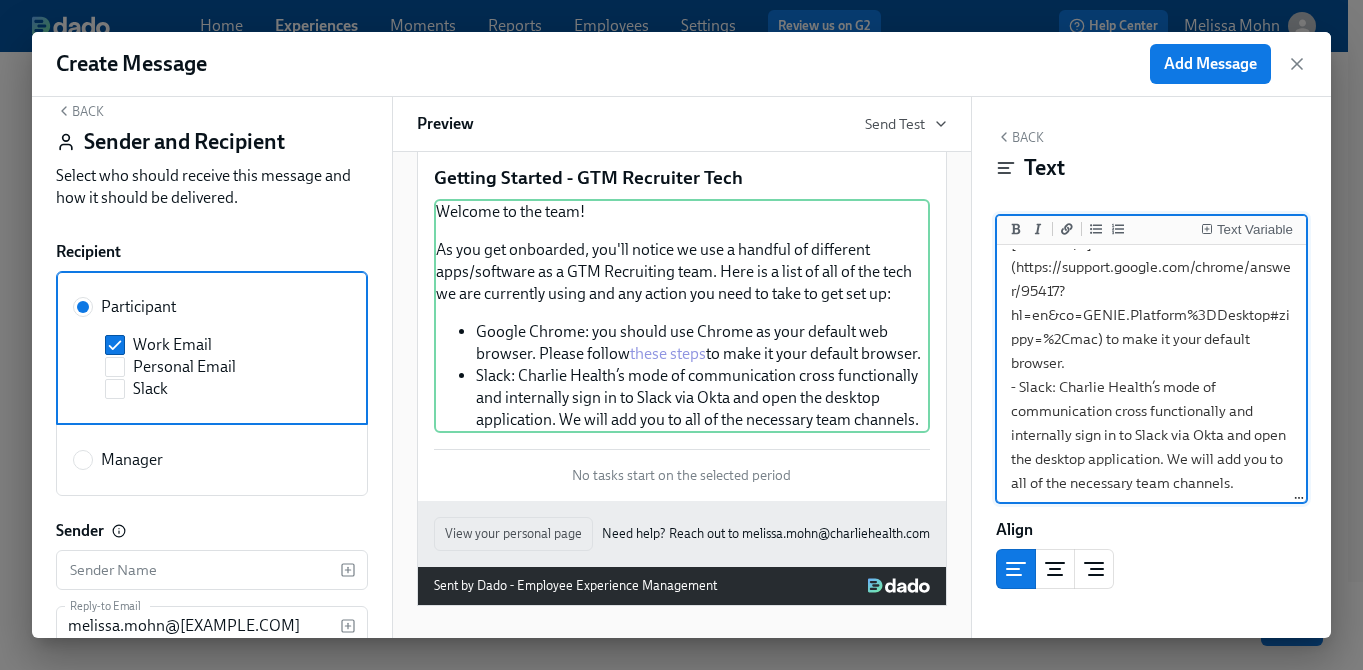scroll, scrollTop: 273, scrollLeft: 0, axis: vertical 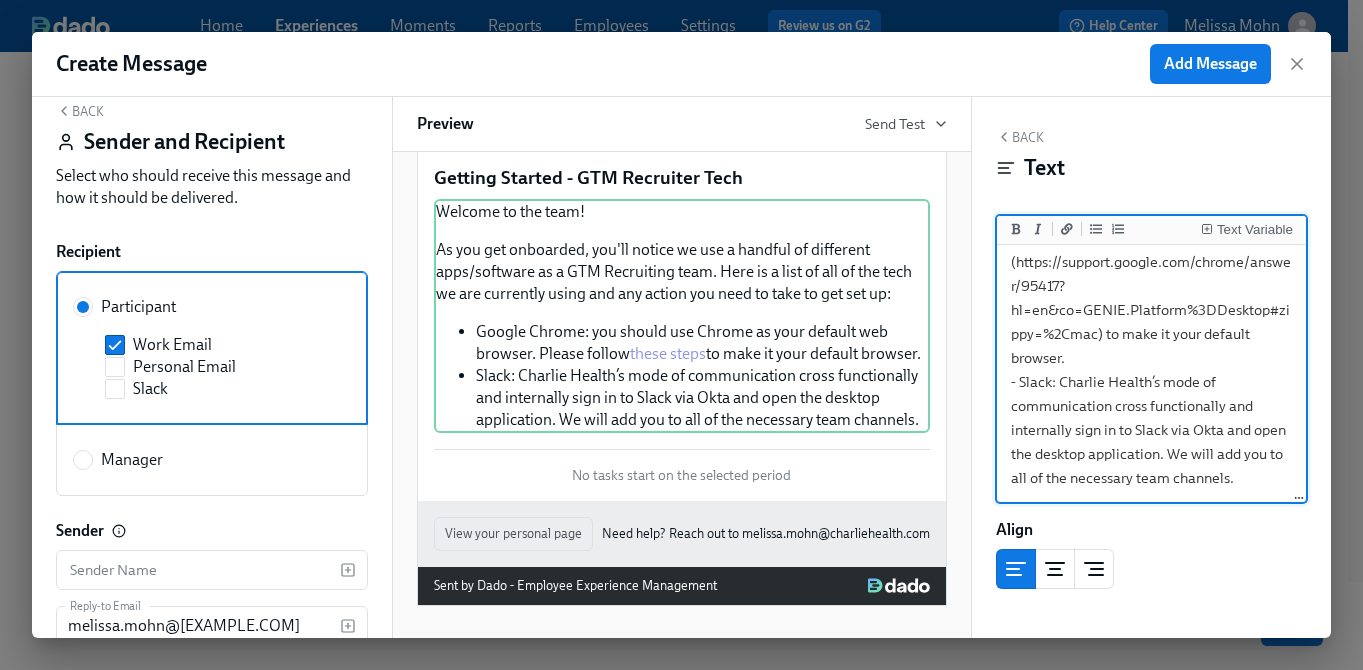 drag, startPoint x: 1222, startPoint y: 457, endPoint x: 1205, endPoint y: 457, distance: 17 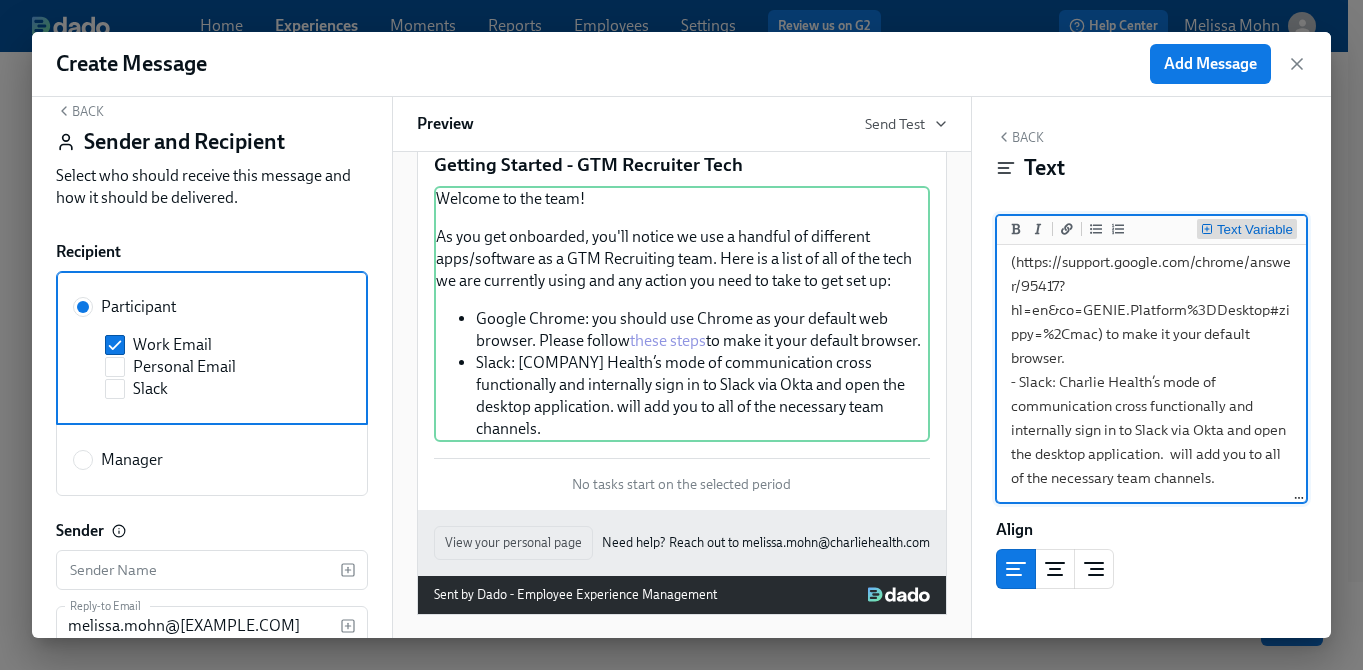click on "Text Variable" at bounding box center [1255, 230] 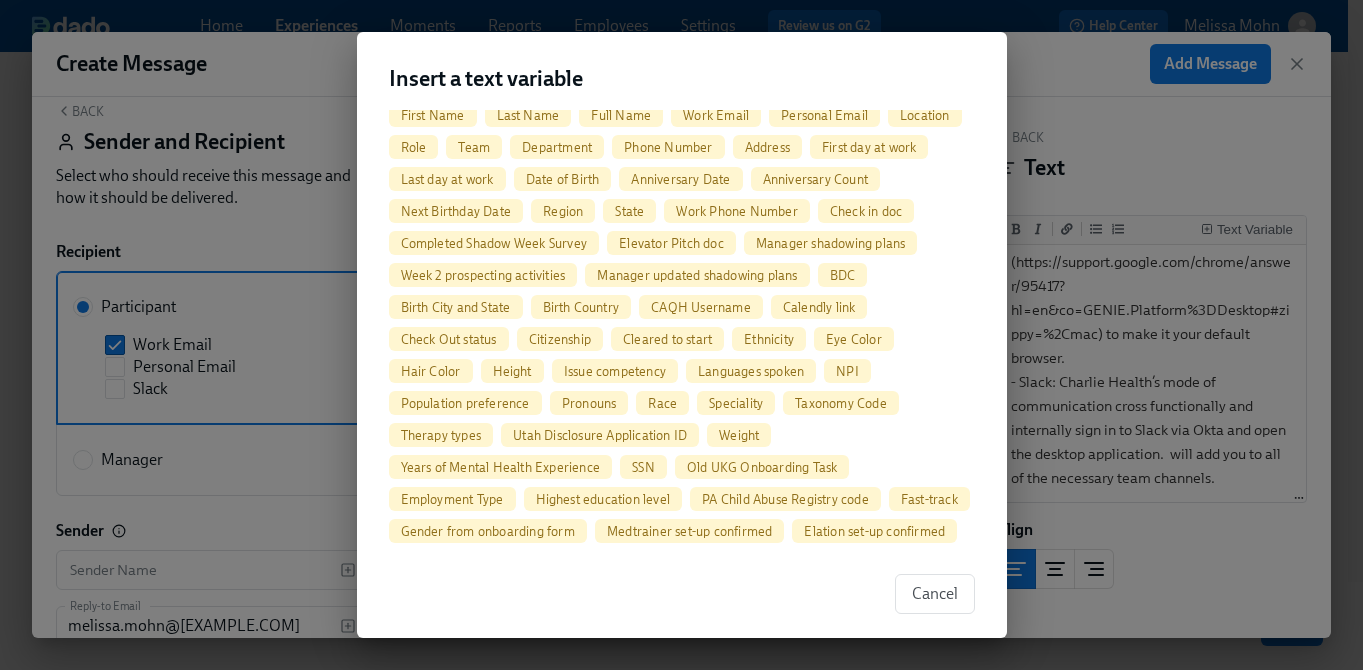scroll, scrollTop: 1009, scrollLeft: 0, axis: vertical 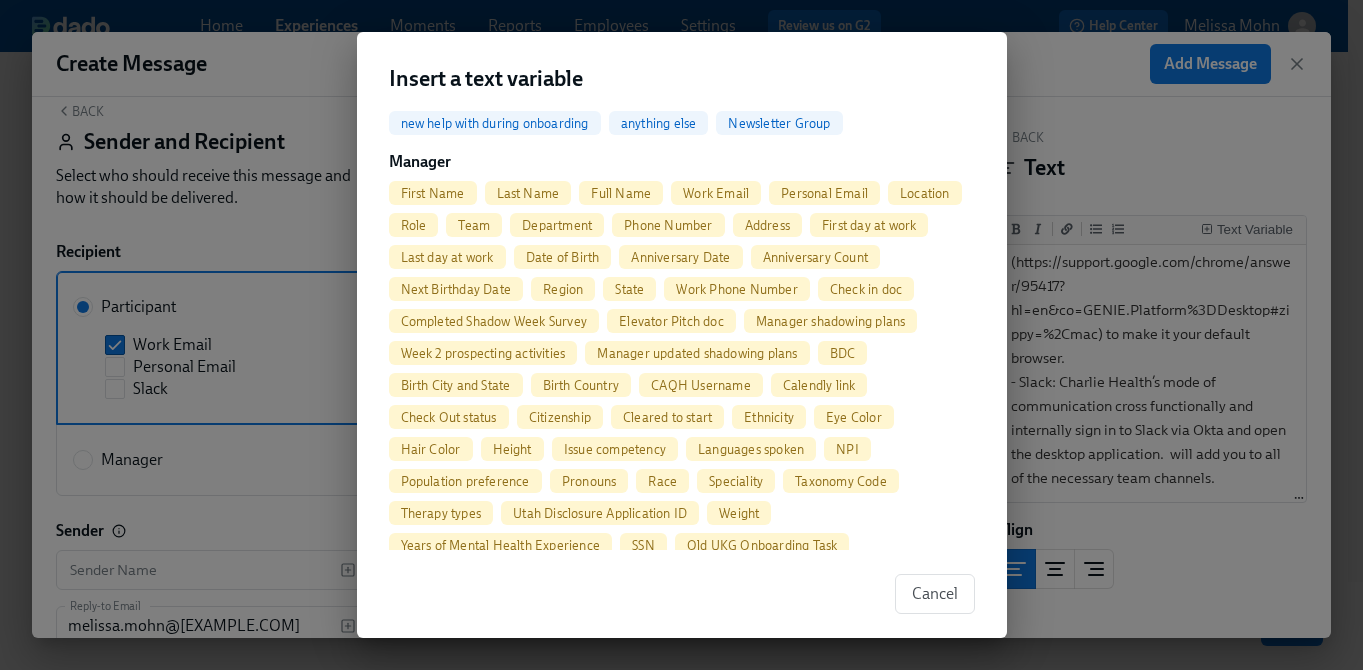 click on "First Name" at bounding box center [433, 193] 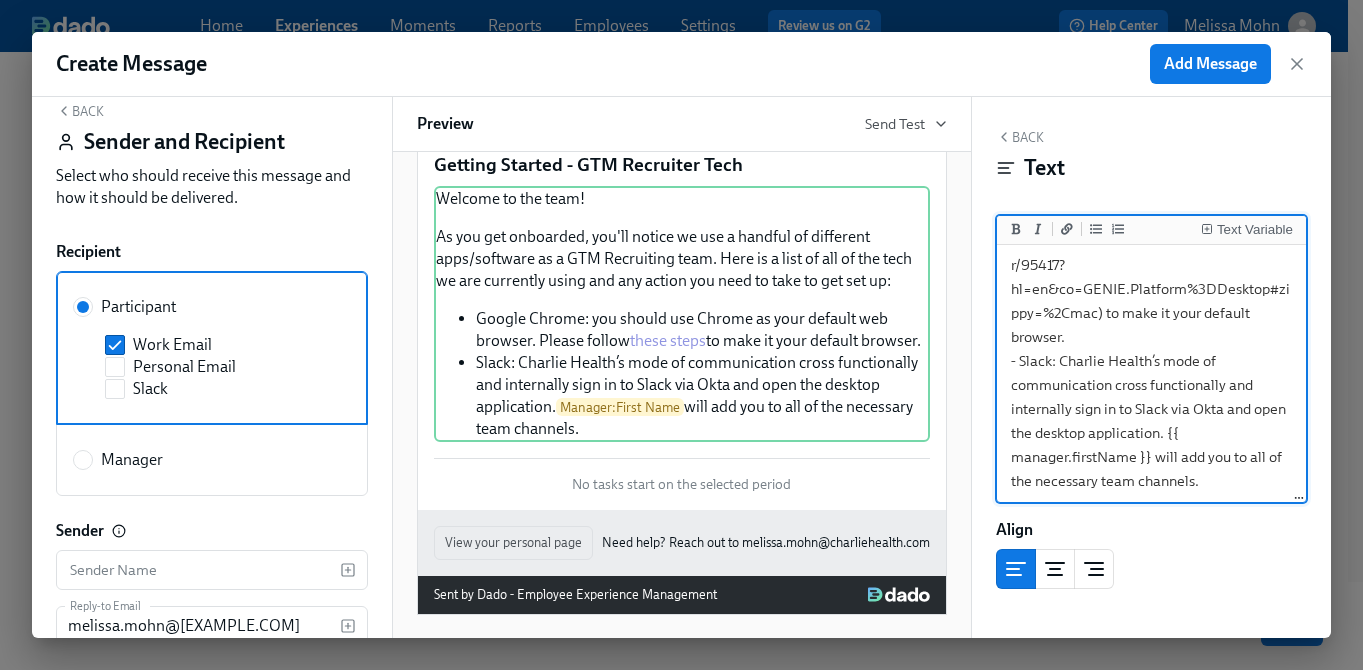 scroll, scrollTop: 297, scrollLeft: 0, axis: vertical 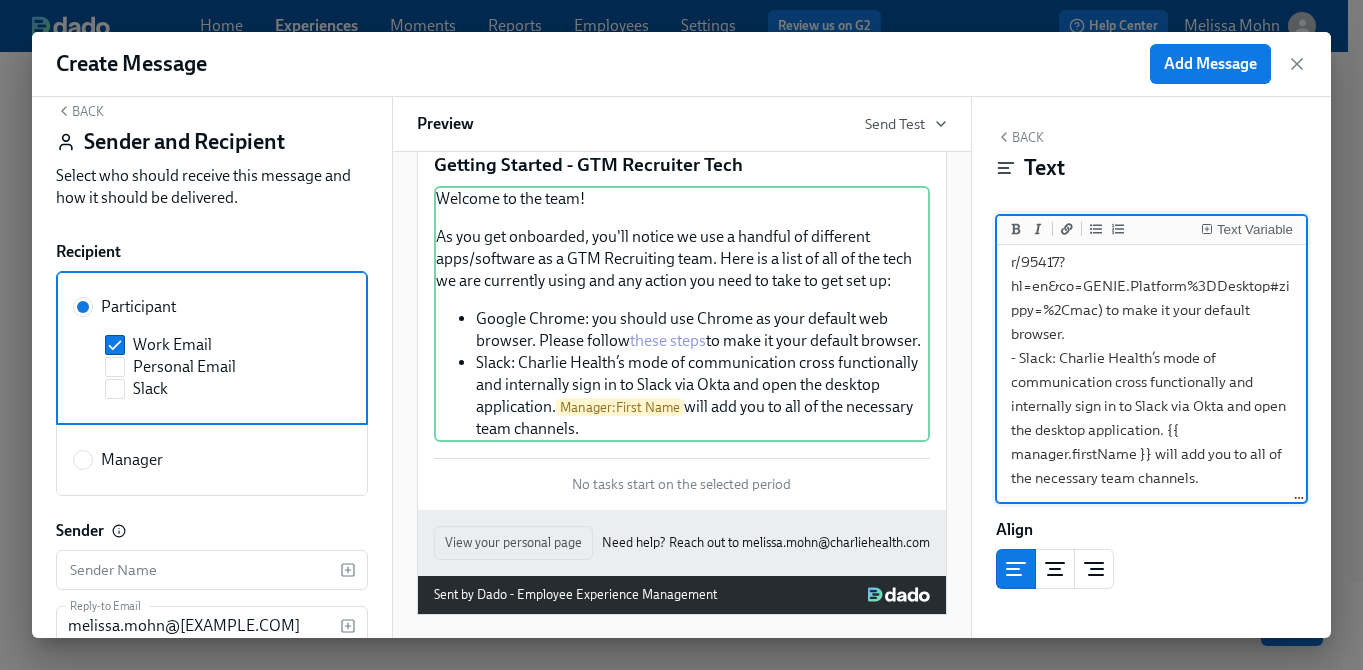 click on "Welcome to the team!
As you get onboarded, you'll notice we use a handful of different apps/software as a GTM Recruiting team. Here is a list of all of the tech we are currently using and any action you need to take to get set up:
- Google Chrome: you should use Chrome as your default web browser. Please follow [these steps](https://support.google.com/chrome/answer/95417?hl=en&co=GENIE.Platform%3DDesktop#zippy=%2Cmac) to make it your default browser.
- Slack: Charlie Health’s mode of communication cross functionally and internally sign in to Slack via Okta and open the desktop application. {{ manager.firstName }} will add you to all of the necessary team channels." at bounding box center (1152, 226) 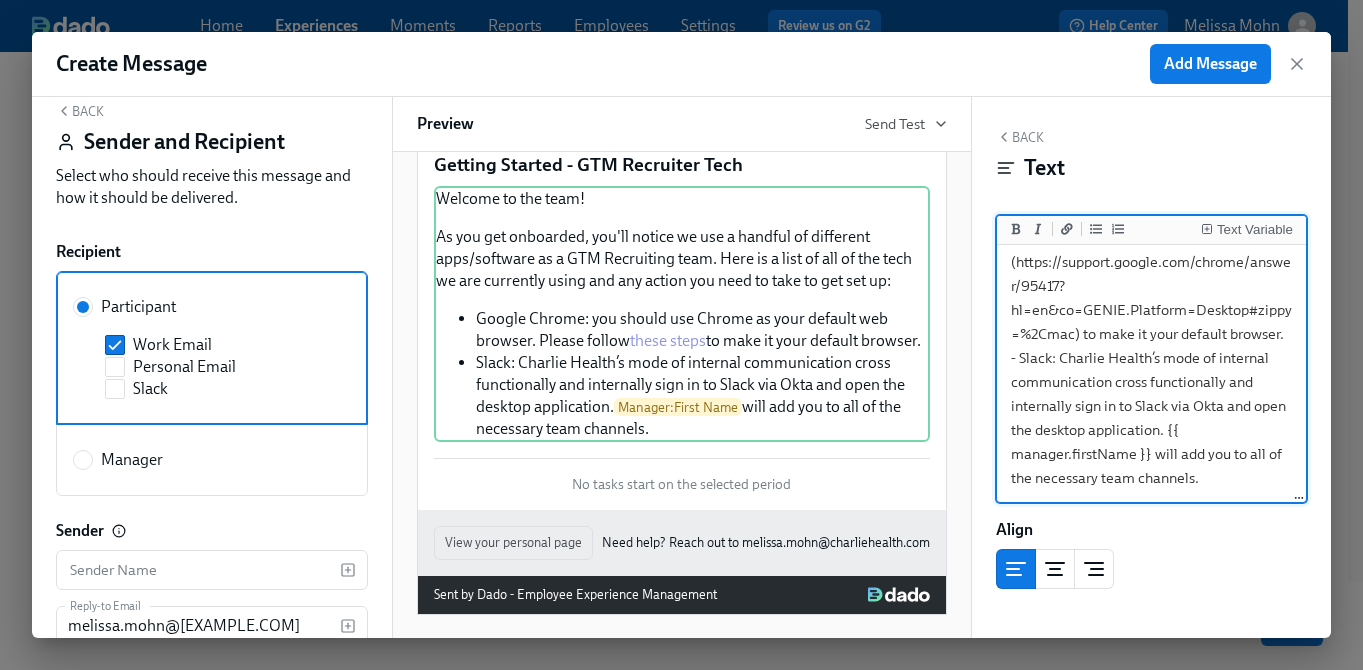 click on "Welcome to the team!
As you get onboarded, you'll notice we use a handful of different apps/software as a GTM Recruiting team. Here is a list of all of the tech we are currently using and any action you need to take to get set up:
- Google Chrome: you should use Chrome as your default web browser. Please follow [these steps](https://support.google.com/chrome/answer/95417?hl=en&co=GENIE.Platform=Desktop#zippy=%2Cmac) to make it your default browser.
- Slack: Charlie Health’s mode of internal communication cross functionally and internally sign in to Slack via Okta and open the desktop application. {{ manager.firstName }} will add you to all of the necessary team channels." at bounding box center [1152, 238] 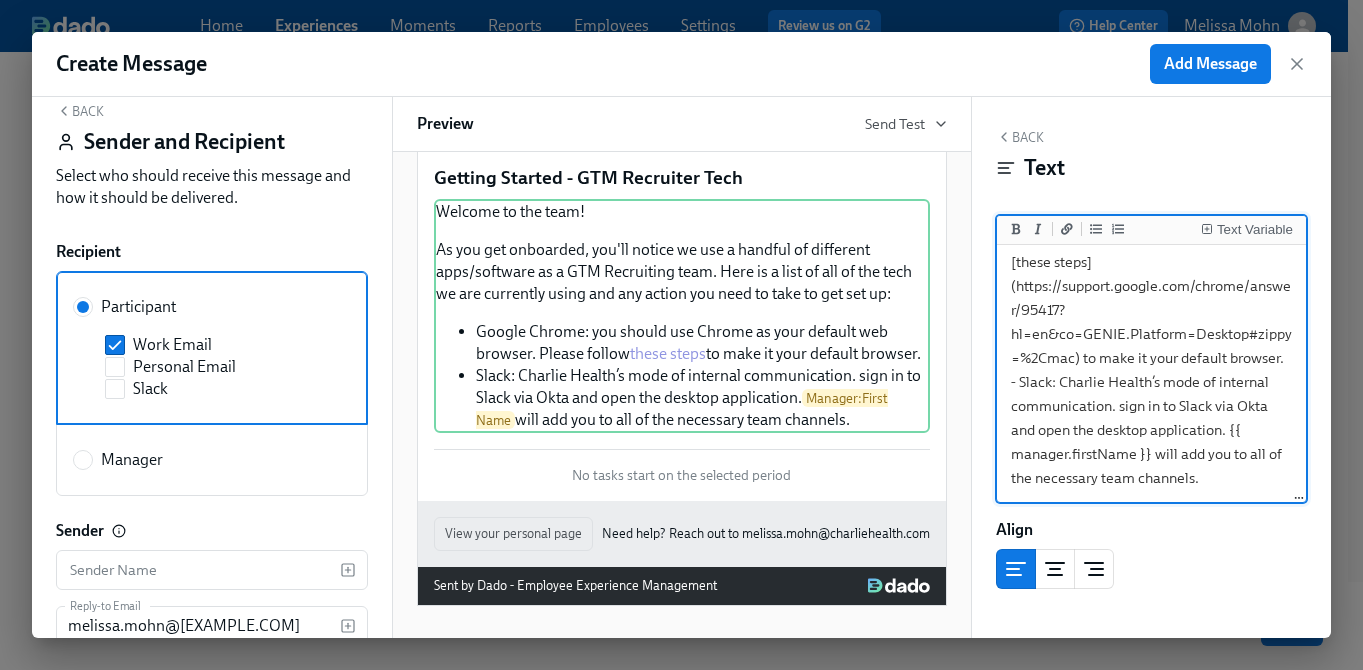 click on "Welcome to the team!
As you get onboarded, you'll notice we use a handful of different apps/software as a GTM Recruiting team. Here is a list of all of the tech we are currently using and any action you need to take to get set up:
- Google Chrome: you should use Chrome as your default web browser. Please follow [these steps](https://support.google.com/chrome/answer/95417?hl=en&co=GENIE.Platform=Desktop#zippy=%2Cmac) to make it your default browser.
- Slack: Charlie Health’s mode of internal communication. sign in to Slack via Okta and open the desktop application. {{ manager.firstName }} will add you to all of the necessary team channels." at bounding box center (1152, 250) 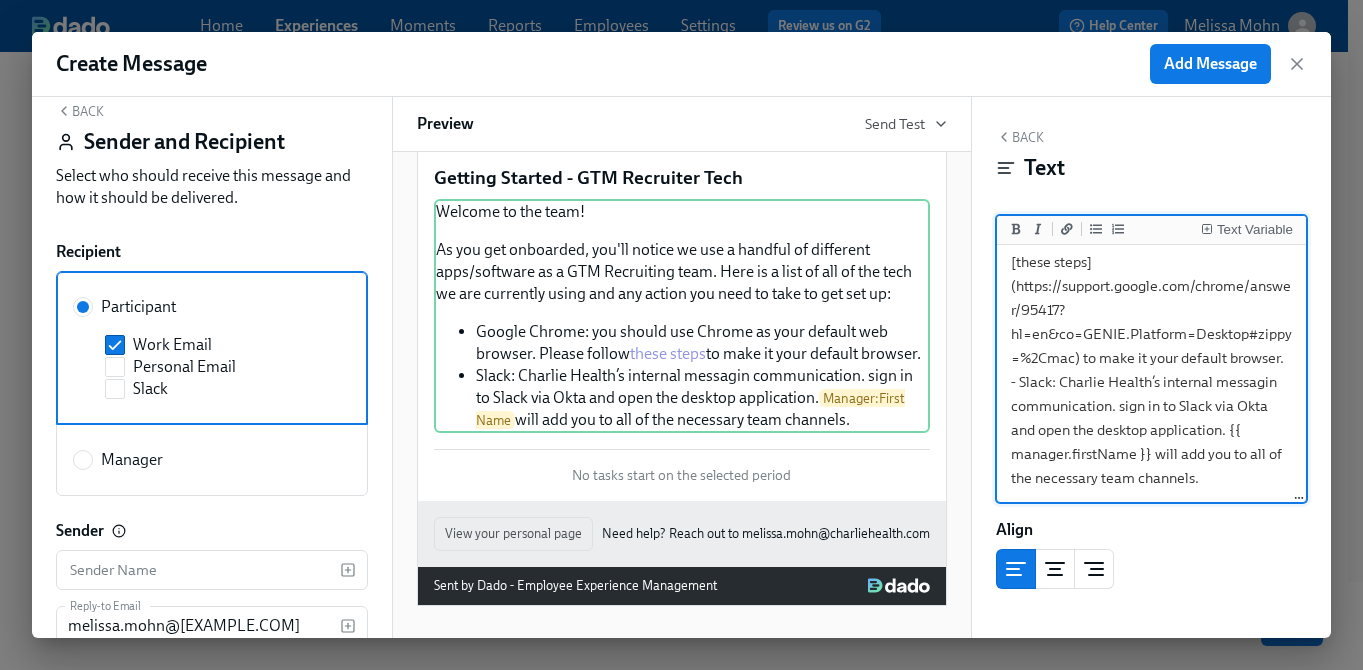 scroll, scrollTop: 297, scrollLeft: 0, axis: vertical 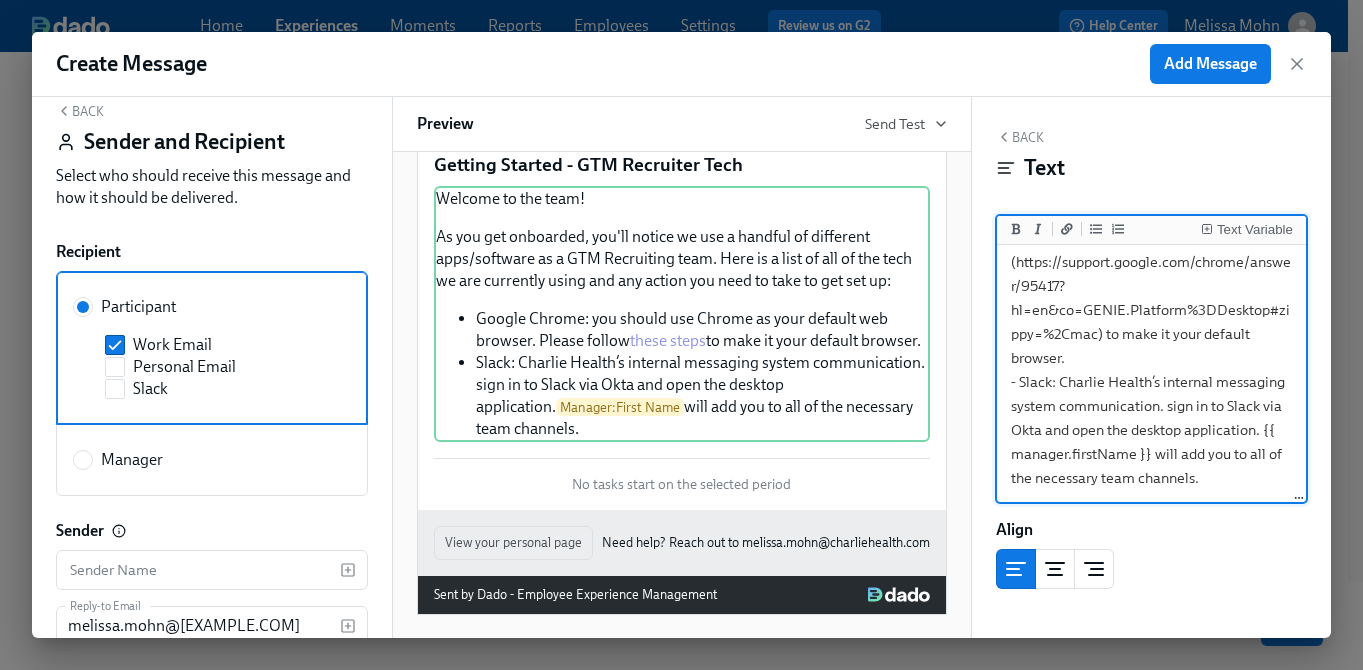 drag, startPoint x: 1228, startPoint y: 378, endPoint x: 1131, endPoint y: 382, distance: 97.082436 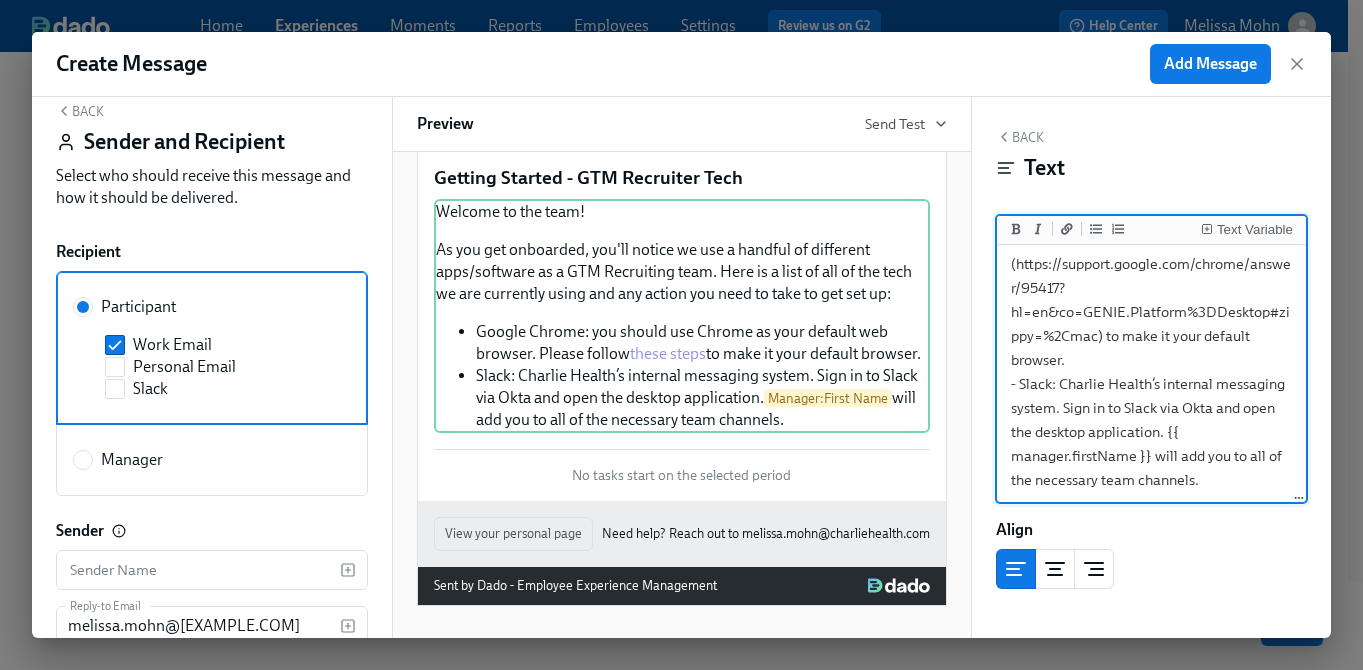 scroll, scrollTop: 273, scrollLeft: 0, axis: vertical 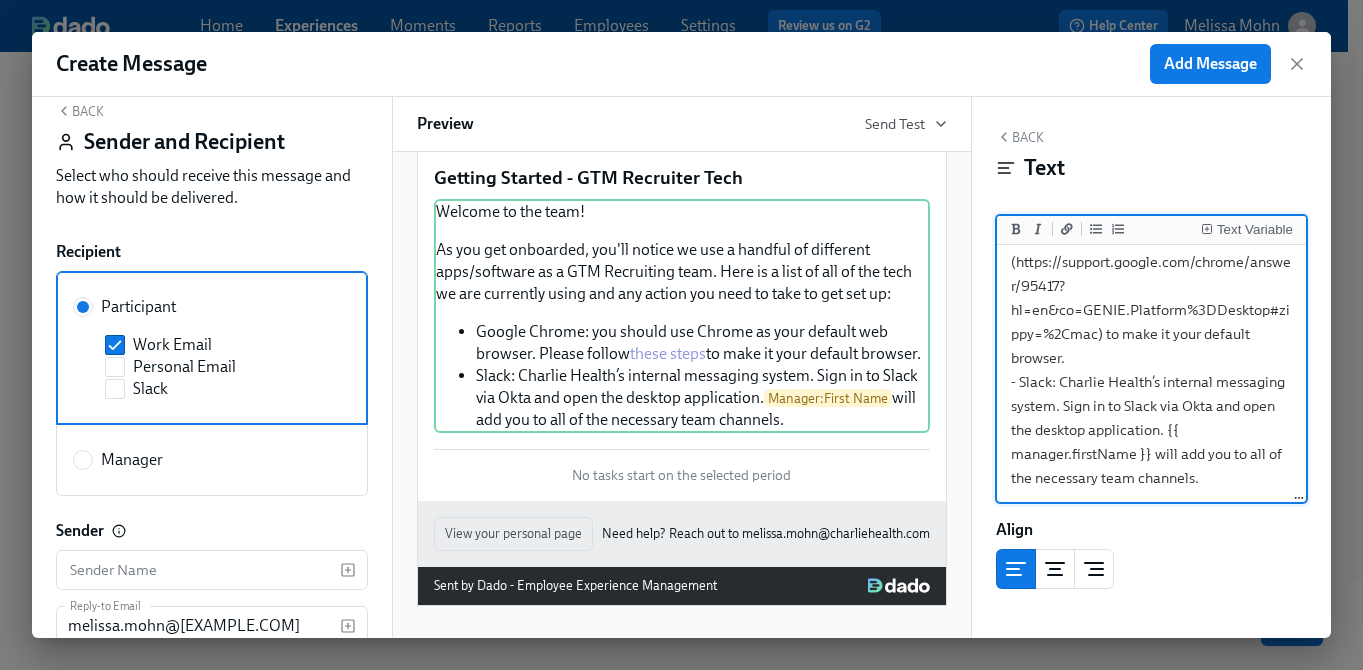 click on "Welcome to the team!
As you get onboarded, you'll notice we use a handful of different apps/software as a GTM Recruiting team. Here is a list of all of the tech we are currently using and any action you need to take to get set up:
- Google Chrome: you should use Chrome as your default web browser. Please follow [these steps](https://support.google.com/chrome/answer/95417?hl=en&co=GENIE.Platform%3DDesktop#zippy=%2Cmac) to make it your default browser.
- Slack: Charlie Health’s internal messaging system. Sign in to Slack via Okta and open the desktop application. {{ manager.firstName }} will add you to all of the necessary team channels." at bounding box center [1152, 238] 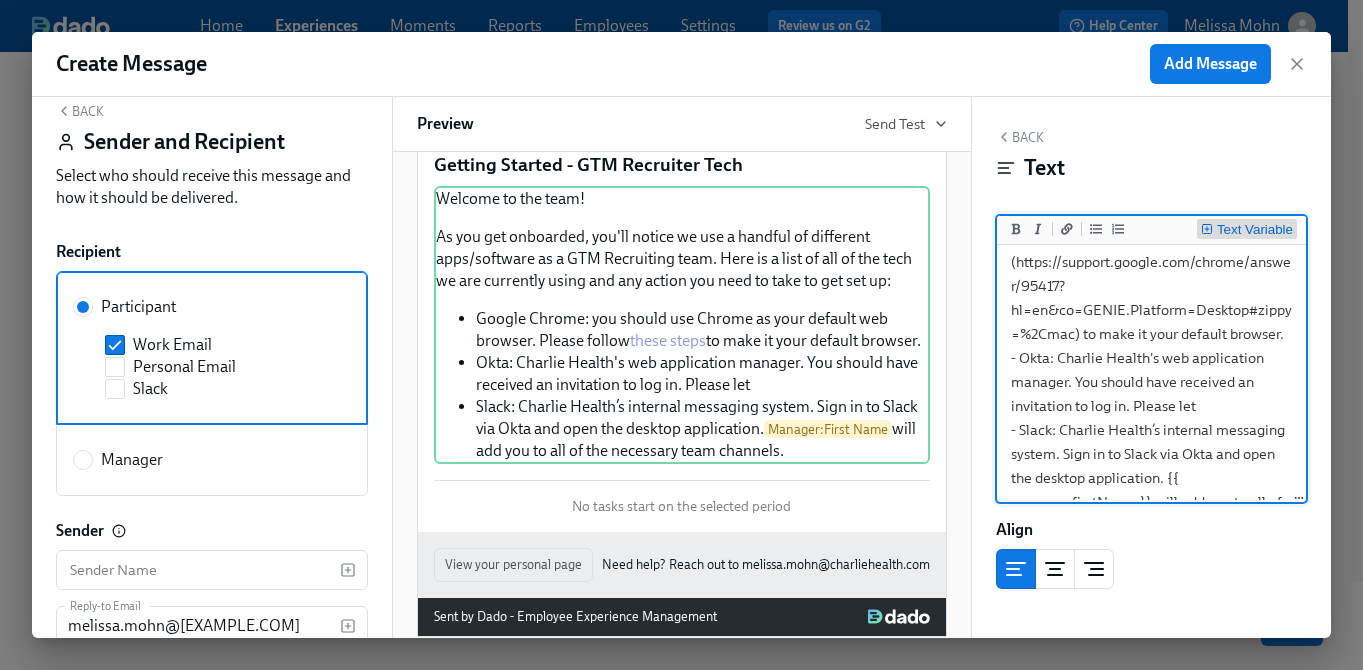 click on "Text Variable" at bounding box center [1255, 230] 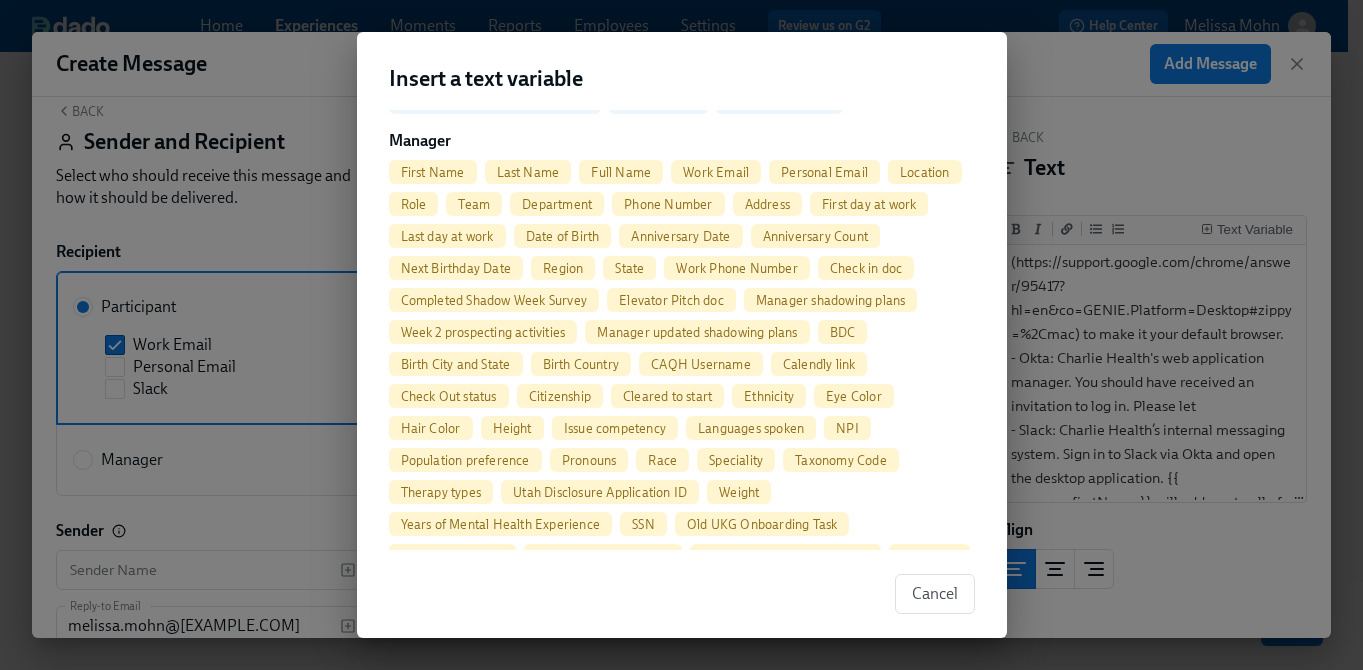 scroll, scrollTop: 1028, scrollLeft: 0, axis: vertical 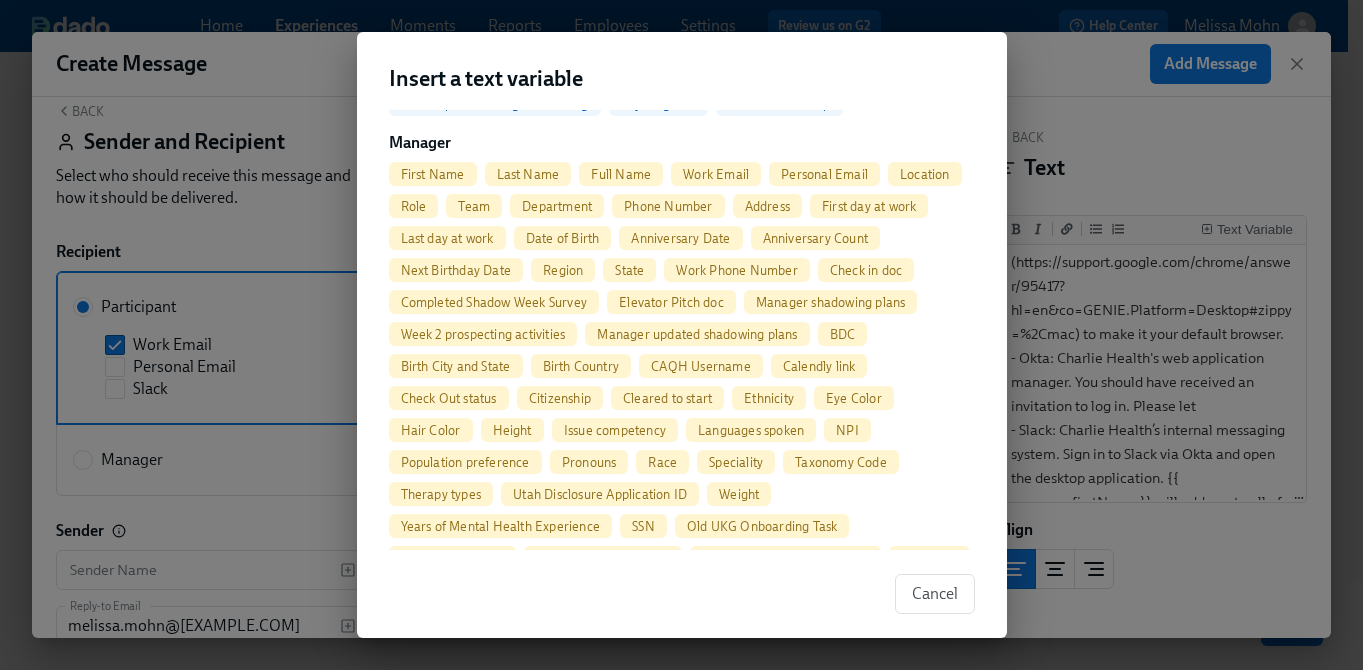 click on "First Name" at bounding box center (433, 174) 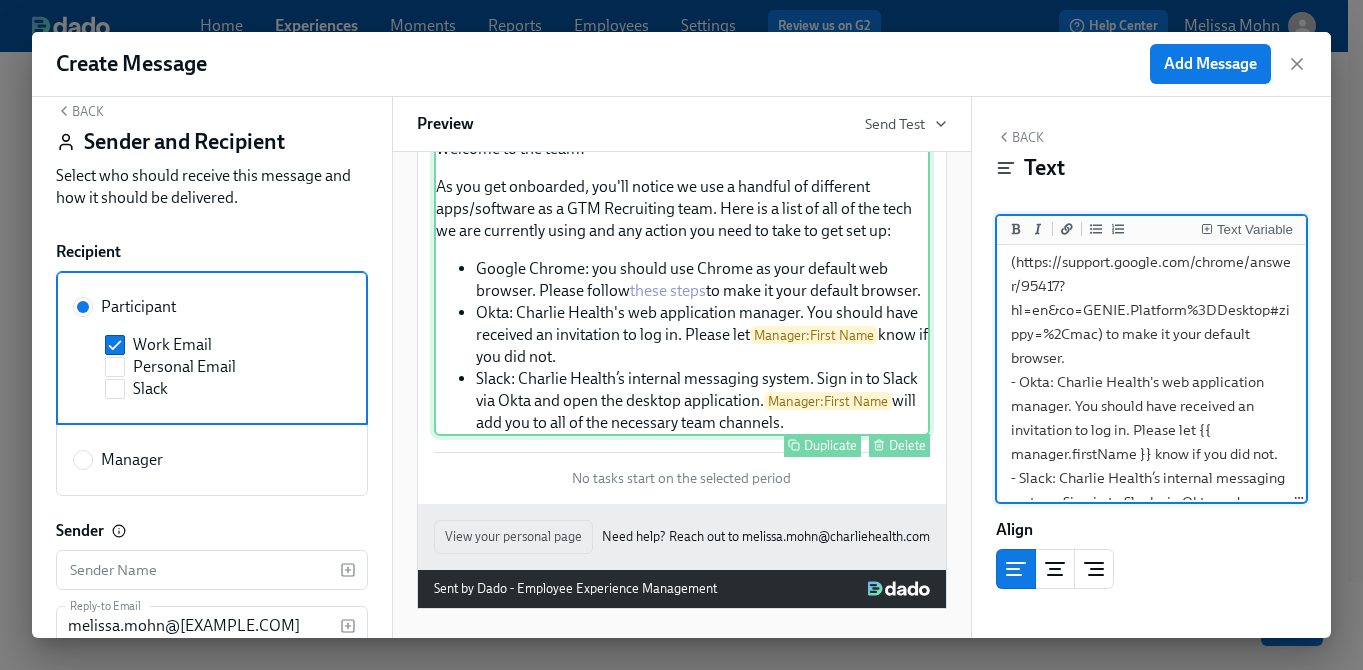 scroll, scrollTop: 132, scrollLeft: 0, axis: vertical 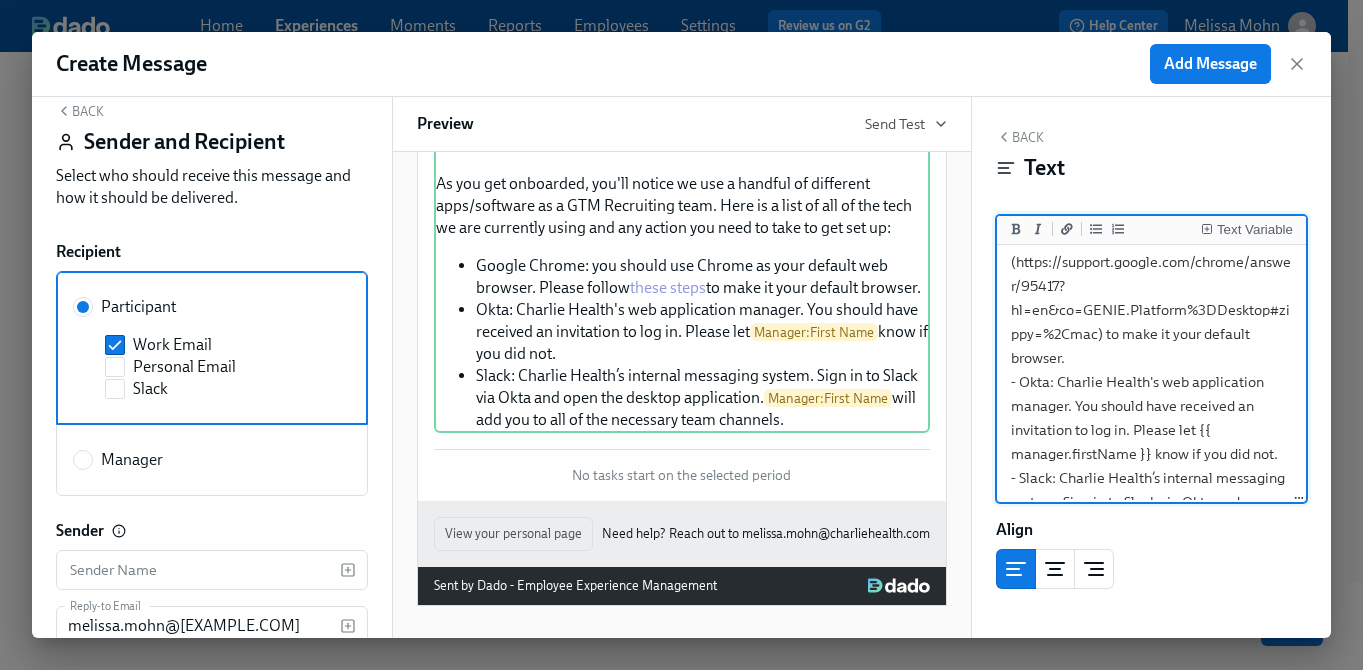 drag, startPoint x: 1149, startPoint y: 452, endPoint x: 1197, endPoint y: 425, distance: 55.072678 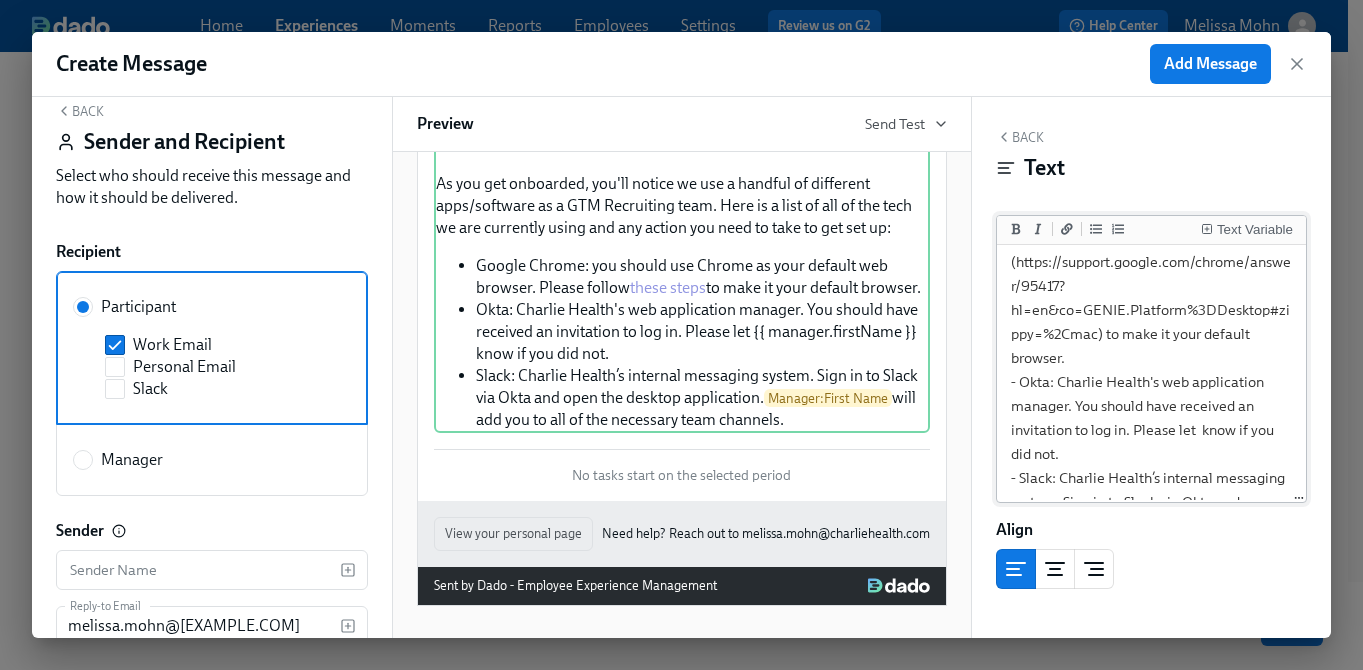 click on "Text Variable" at bounding box center (1247, 230) 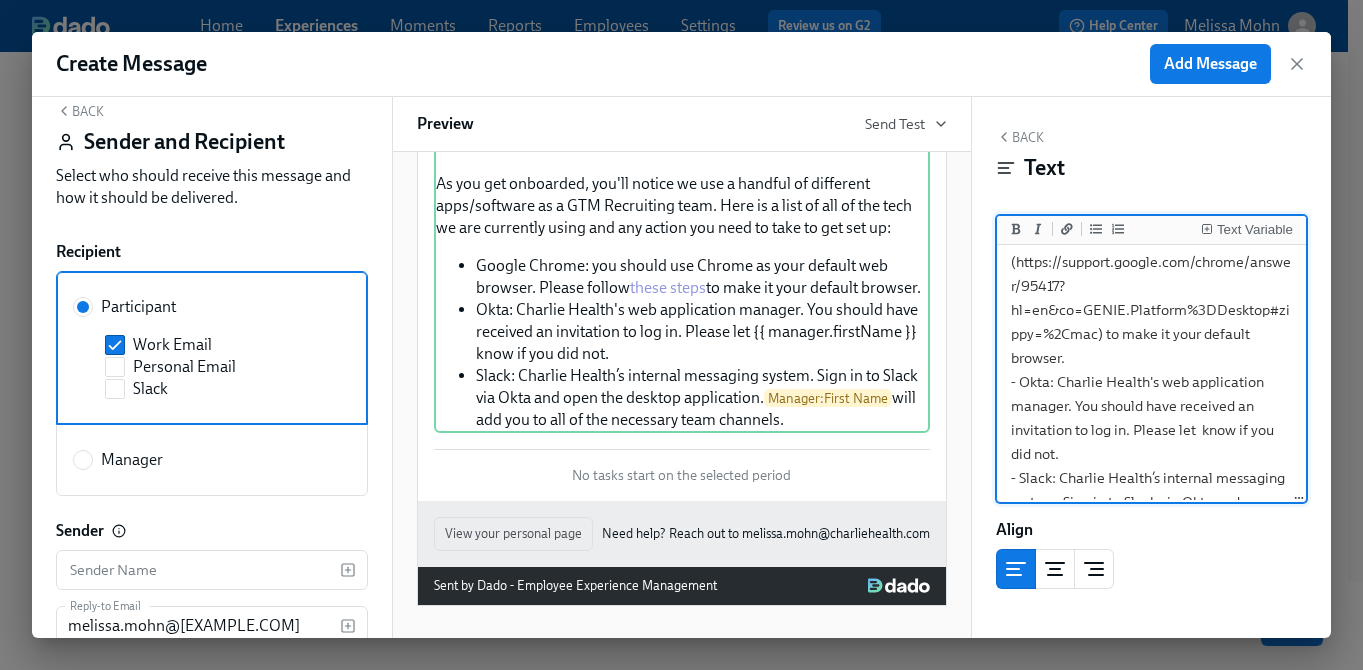 click on "Welcome to the team!
As you get onboarded, you'll notice we use a handful of different apps/software as a GTM Recruiting team. Here is a list of all of the tech we are currently using and any action you need to take to get set up:
- Google Chrome: you should use Chrome as your default web browser. Please follow [these steps](https://support.google.com/chrome/answer/95417?hl=en&co=GENIE.Platform%3DDesktop#zippy=%2Cmac) to make it your default browser.
- Okta: Charlie Health's web application manager. You should have received an invitation to log in. Please let  know if you did not.
- Slack: Charlie Health’s internal messaging system. Sign in to Slack via Okta and open the desktop application. {{ manager.firstName }} will add you to all of the necessary team channels." at bounding box center (1152, 286) 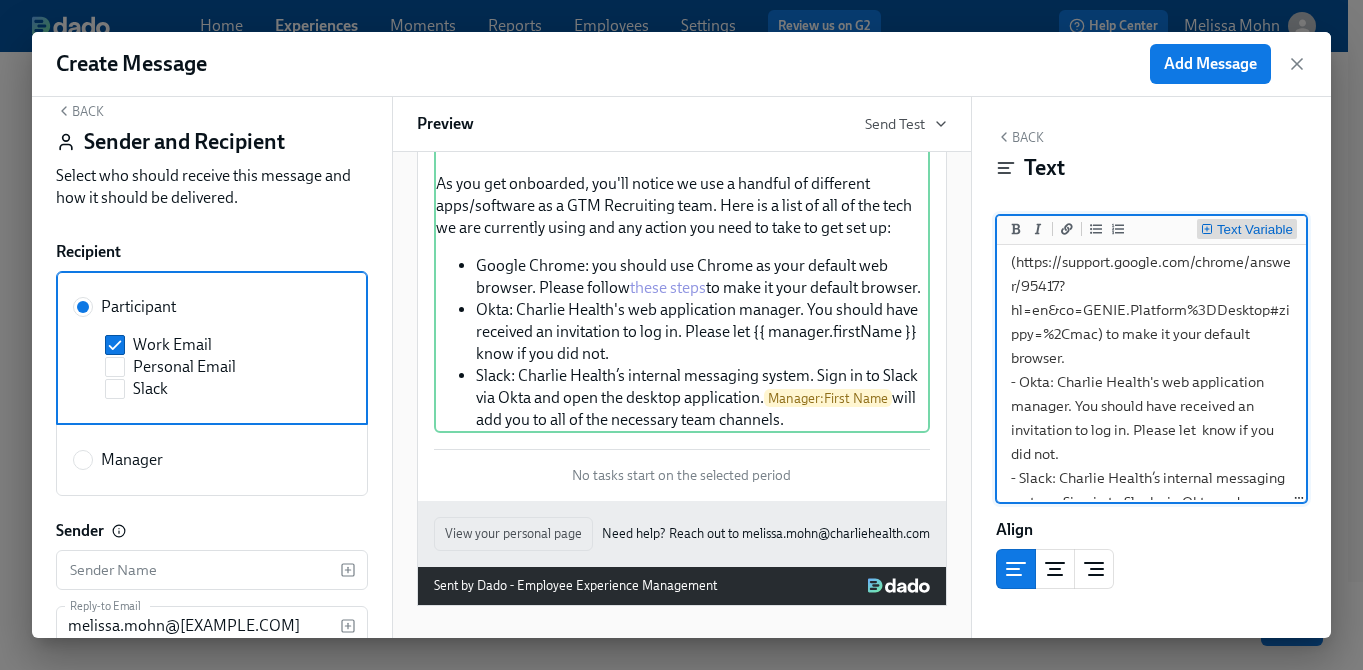 click on "Text Variable" at bounding box center [1247, 230] 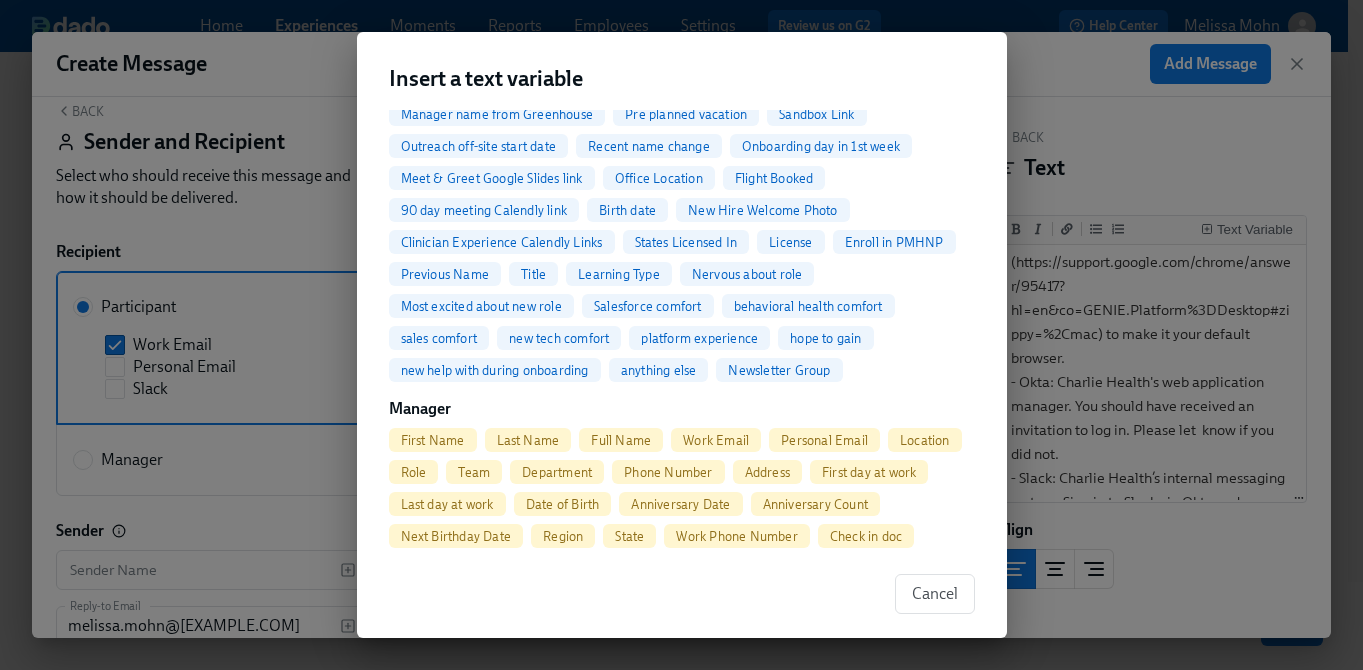 scroll, scrollTop: 760, scrollLeft: 0, axis: vertical 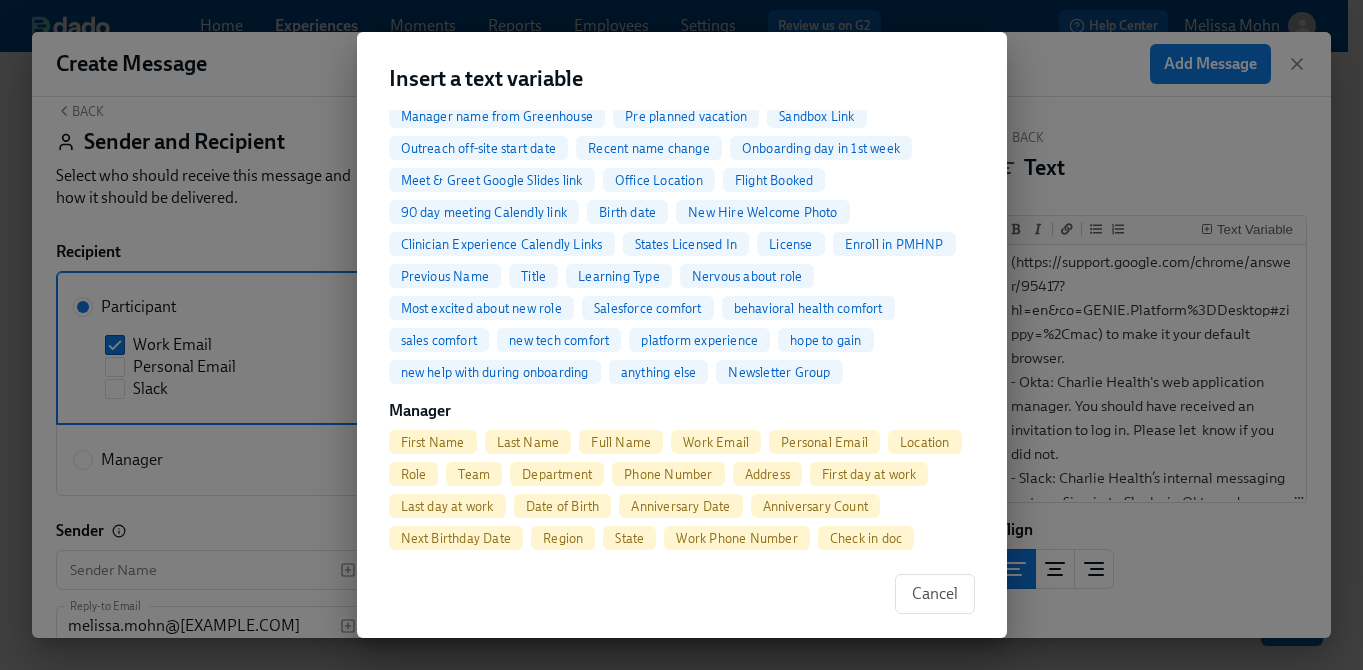 click on "Full Name" at bounding box center [621, 442] 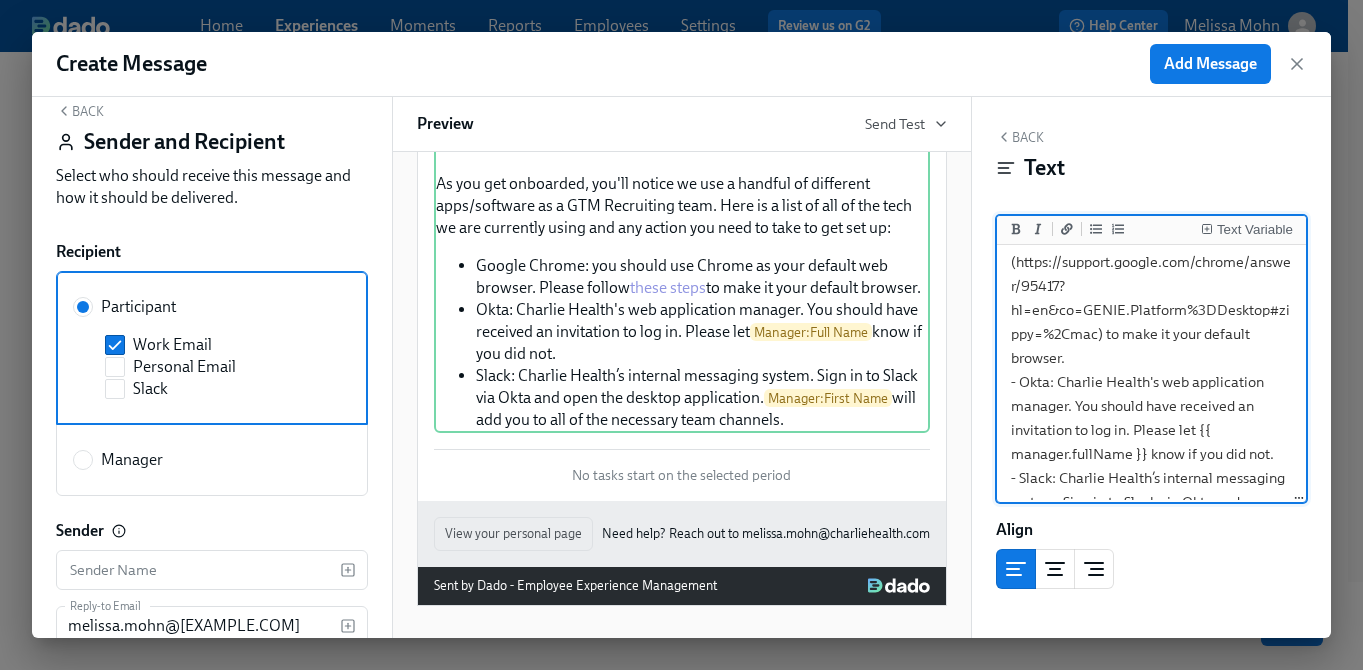 scroll, scrollTop: 132, scrollLeft: 0, axis: vertical 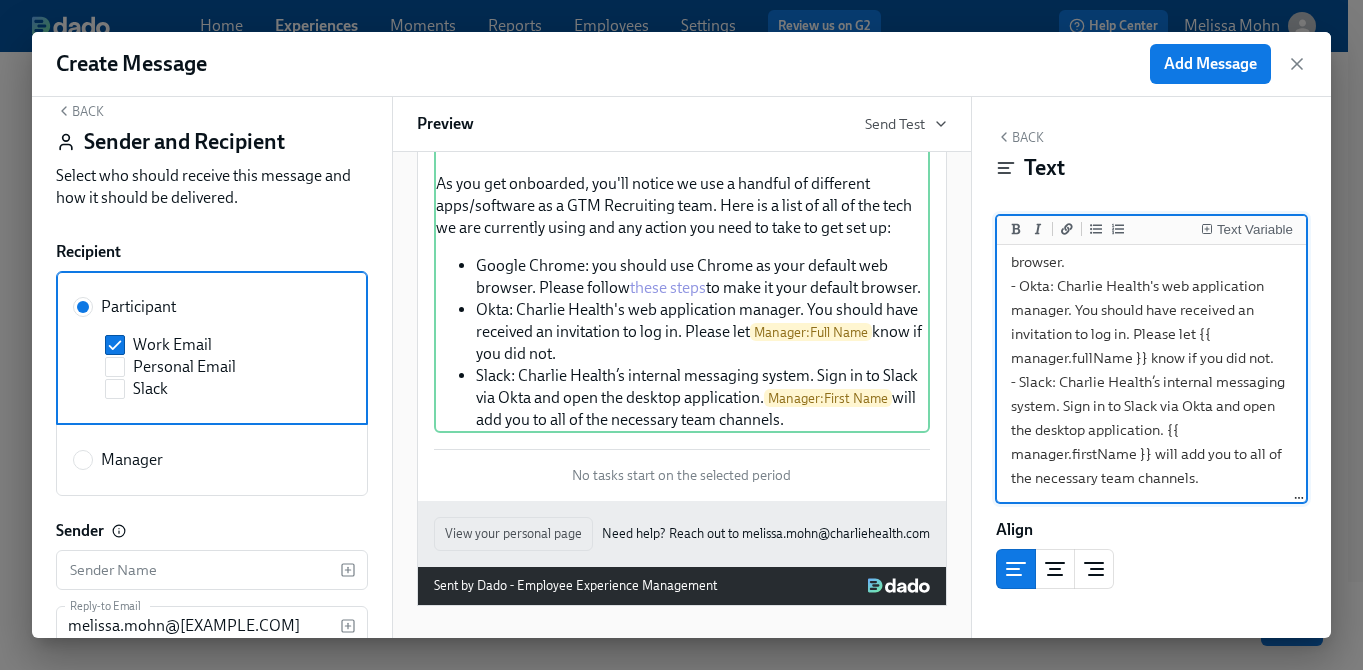 drag, startPoint x: 1147, startPoint y: 451, endPoint x: 1265, endPoint y: 424, distance: 121.049576 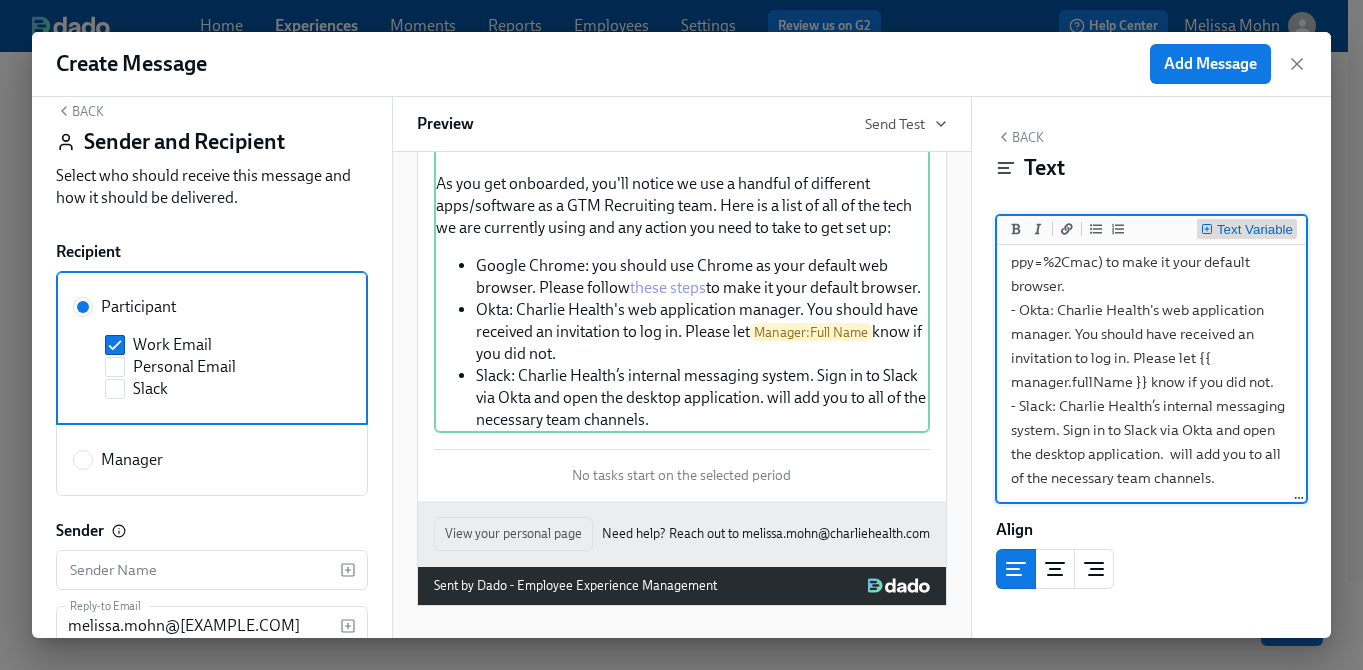 click on "Text Variable" at bounding box center (1247, 230) 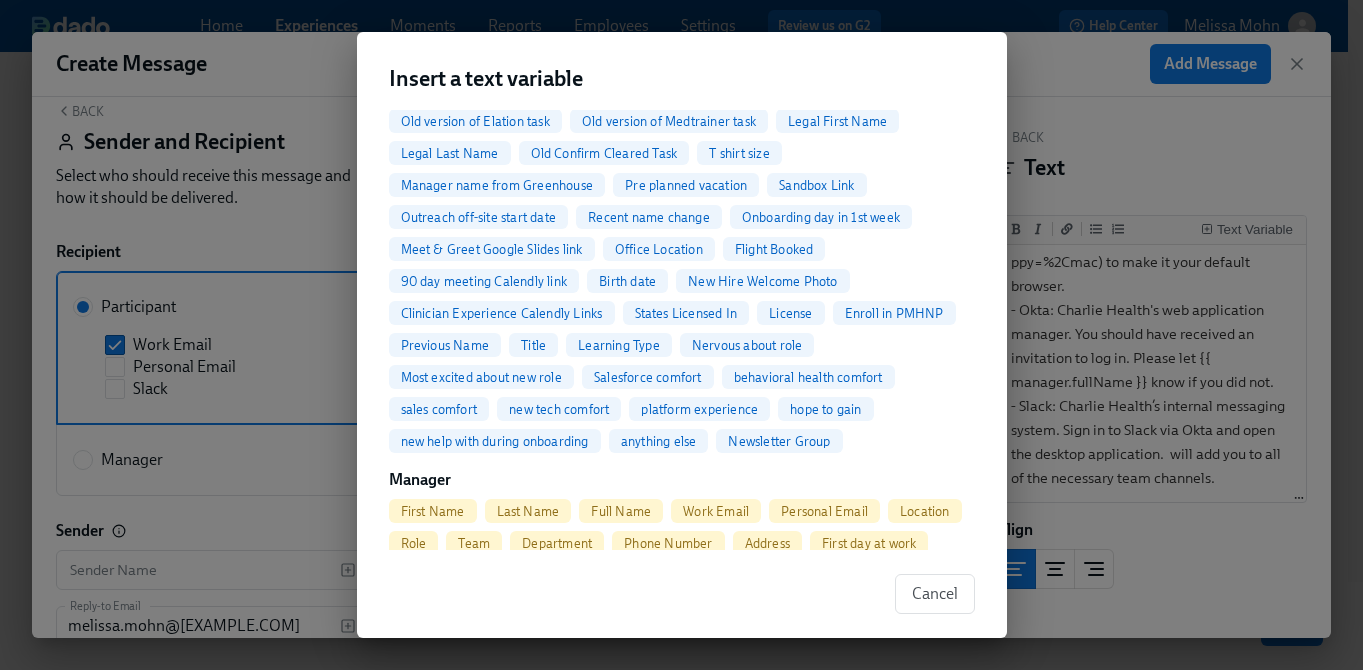 scroll, scrollTop: 769, scrollLeft: 0, axis: vertical 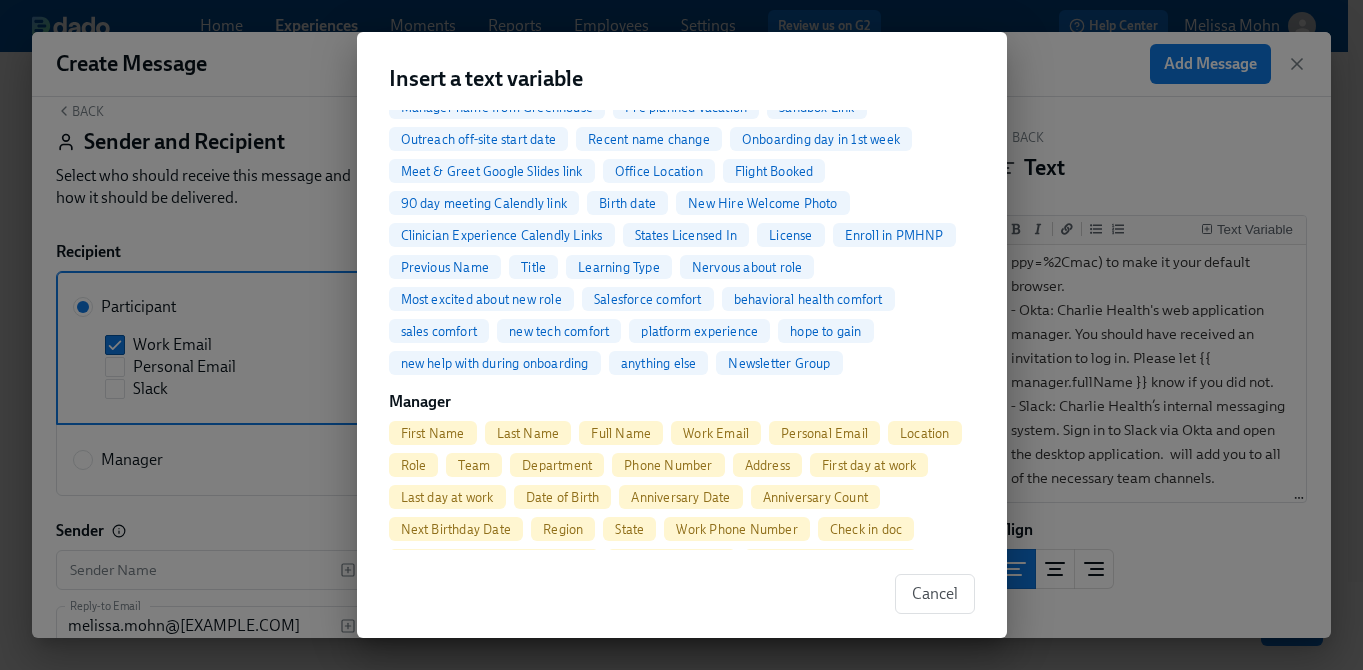 click on "Full Name" at bounding box center (621, 433) 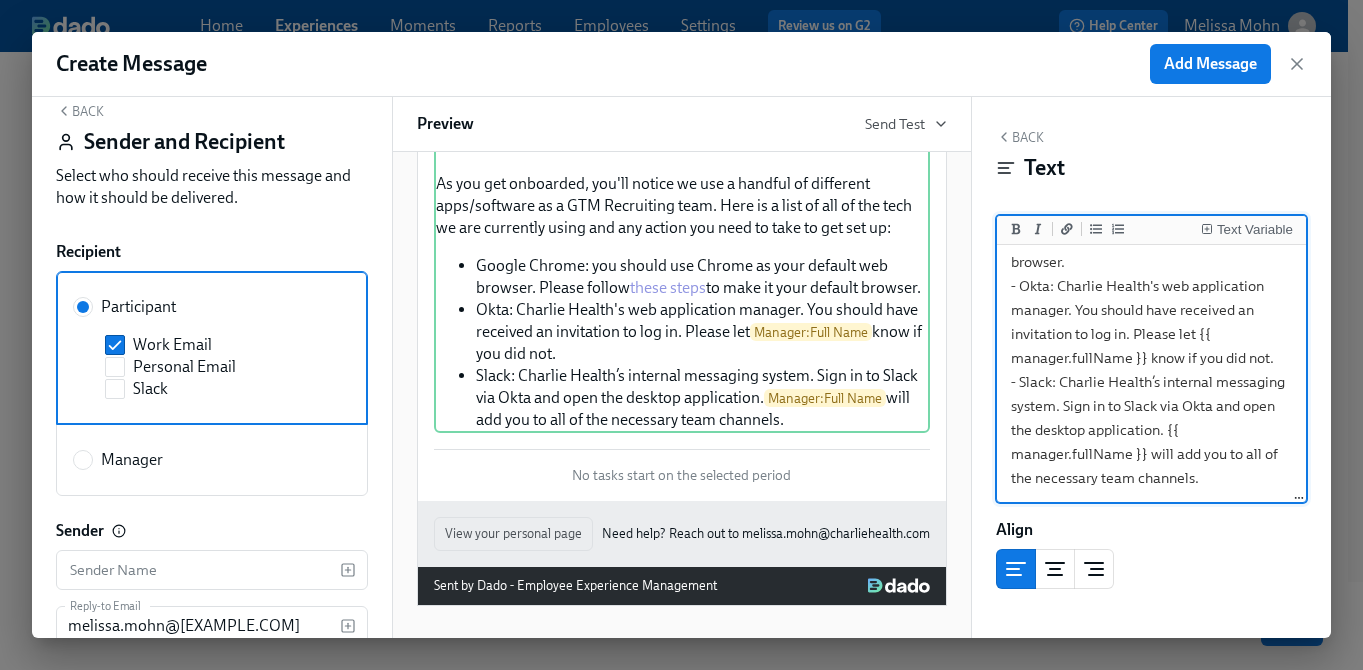 scroll, scrollTop: 132, scrollLeft: 0, axis: vertical 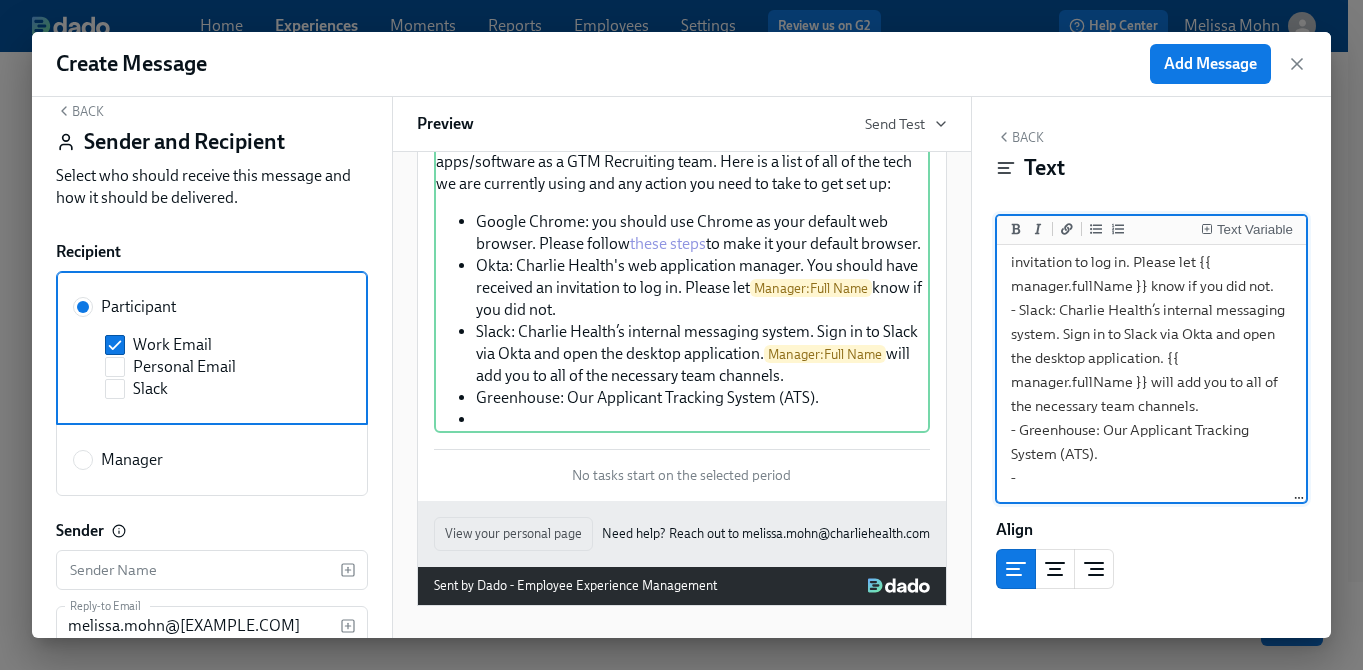 click on "Welcome to the team!
As you get onboarded, you'll notice we use a handful of different apps/software as a GTM Recruiting team. Here is a list of all of the tech we are currently using and any action you need to take to get set up:
- Google Chrome: you should use Chrome as your default web browser. Please follow [these steps](https://support.google.com/chrome/answer/95417?hl=en&co=GENIE.Platform=Desktop#zippy=%2Cmac) to make it your default browser.
- Okta: Charlie Health's web application manager. You should have received an invitation to log in. Please let {{ manager.fullName }} know if you did not.
- Slack: Charlie Health’s internal messaging system. Sign in to Slack via Okta and open the desktop application. {{ manager.fullName }} will add you to all of the necessary team channels.
- Greenhouse: Our Applicant Tracking System (ATS).
-" at bounding box center (1152, 166) 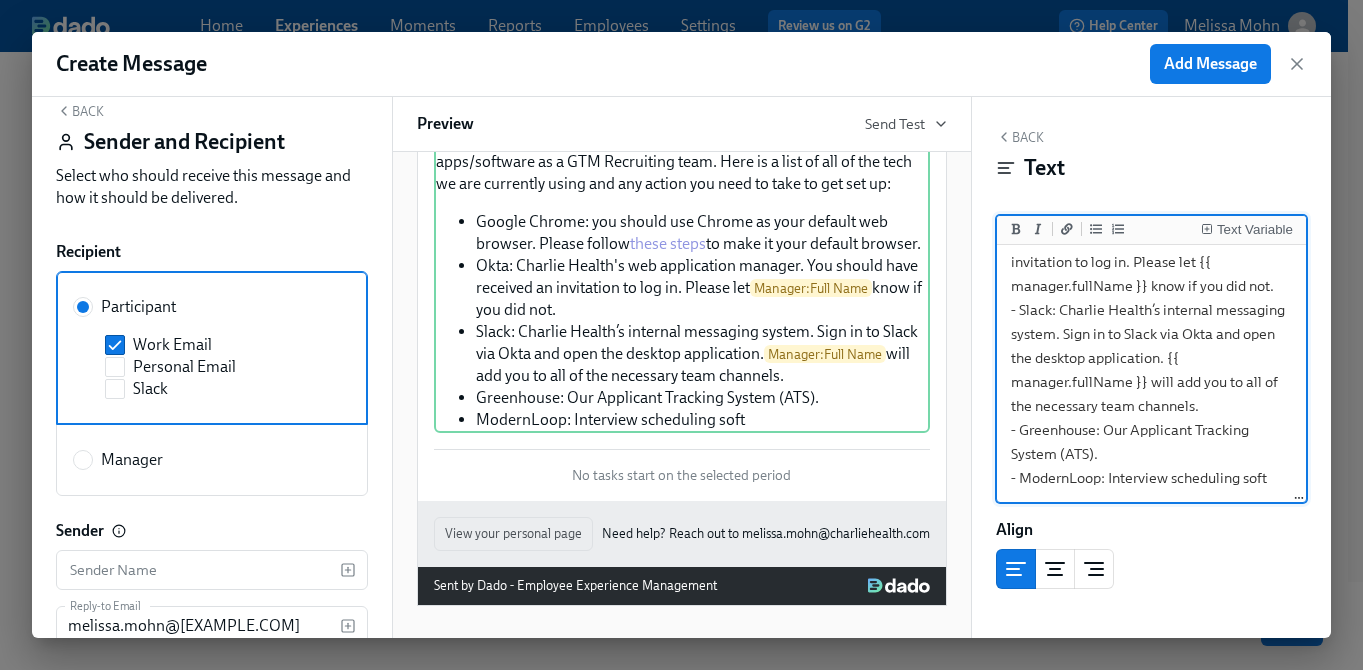 scroll, scrollTop: 452, scrollLeft: 0, axis: vertical 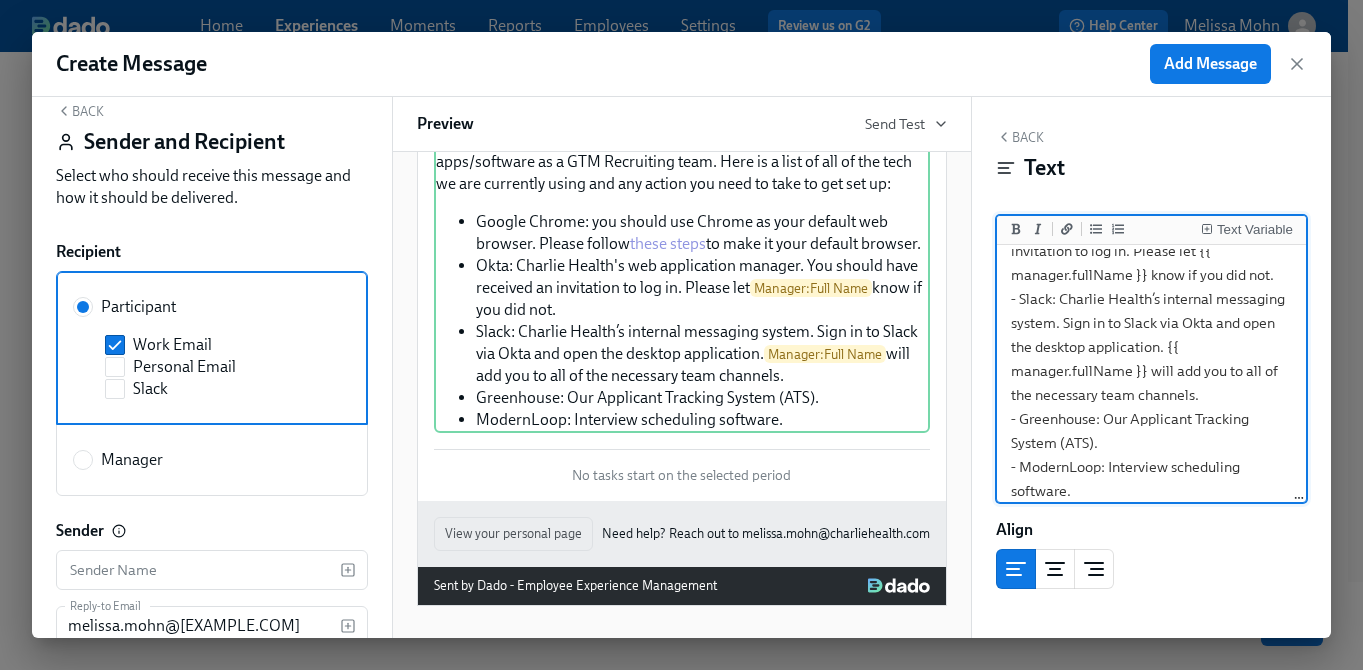 click on "Welcome to the team!
As you get onboarded, you'll notice we use a handful of different apps/software as a GTM Recruiting team. Here is a list of all of the tech we are currently using and any action you need to take to get set up:
- Google Chrome: you should use Chrome as your default web browser. Please follow [these steps](https://support.google.com/chrome/answer/95417?hl=en&co=GENIE.Platform%3DDesktop#zippy=%2Cmac) to make it your default browser.
- Okta: Charlie Health's web application manager. You should have received an invitation to log in. Please let {{ manager.fullName }} know if you did not.
- Slack: Charlie Health’s internal messaging system. Sign in to Slack via Okta and open the desktop application. {{ manager.fullName }} will add you to all of the necessary team channels.
- Greenhouse: Our Applicant Tracking System (ATS).
- ModernLoop: Interview scheduling software." at bounding box center [1152, 155] 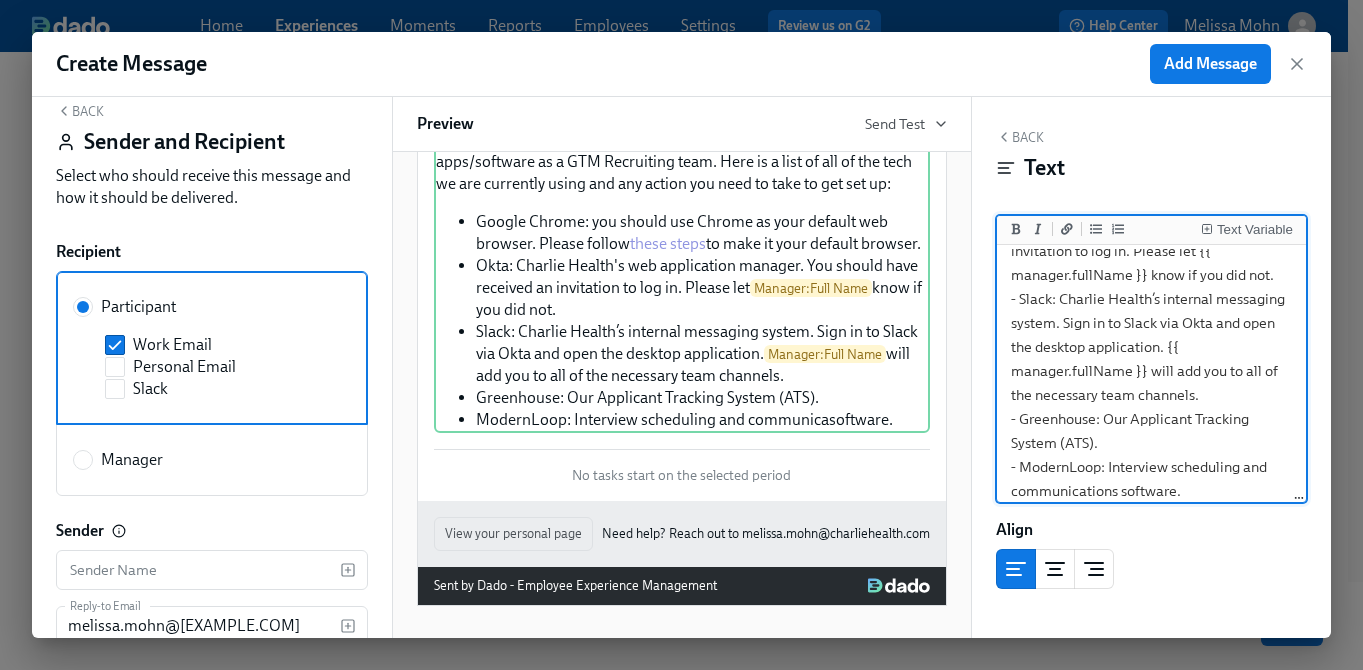 scroll, scrollTop: 241, scrollLeft: 0, axis: vertical 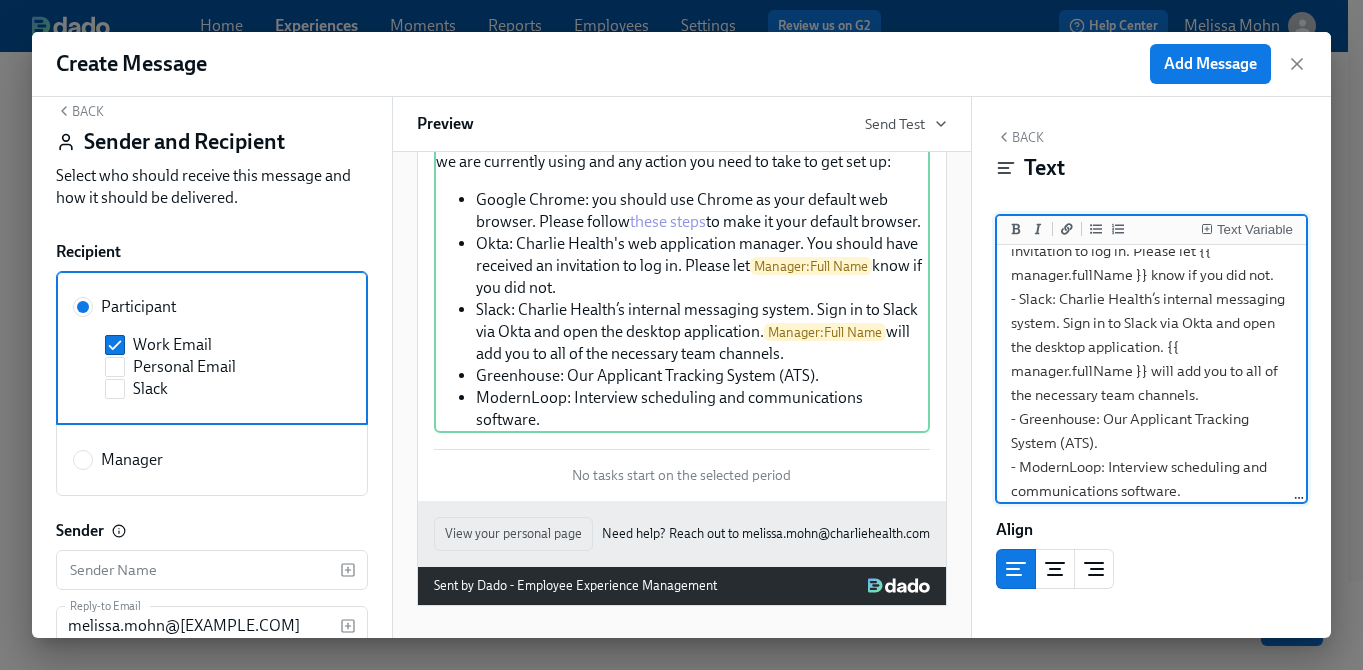click on "Welcome to the team!
As you get onboarded, you'll notice we use a handful of different apps/software as a GTM Recruiting team. Here is a list of all of the tech we are currently using and any action you need to take to get set up:
- Google Chrome: you should use Chrome as your default web browser. Please follow [these steps](https://support.google.com/chrome/answer/95417?hl=en&co=GENIE.Platform%3DDesktop#zippy=%2Cmac) to make it your default browser.
- Okta: Charlie Health's web application manager. You should have received an invitation to log in. Please let {{ manager.fullName }} know if you did not.
- Slack: Charlie Health’s internal messaging system. Sign in to Slack via Okta and open the desktop application. {{ manager.fullName }} will add you to all of the necessary team channels.
- Greenhouse: Our Applicant Tracking System (ATS).
- ModernLoop: Interview scheduling and communications software." at bounding box center [1152, 155] 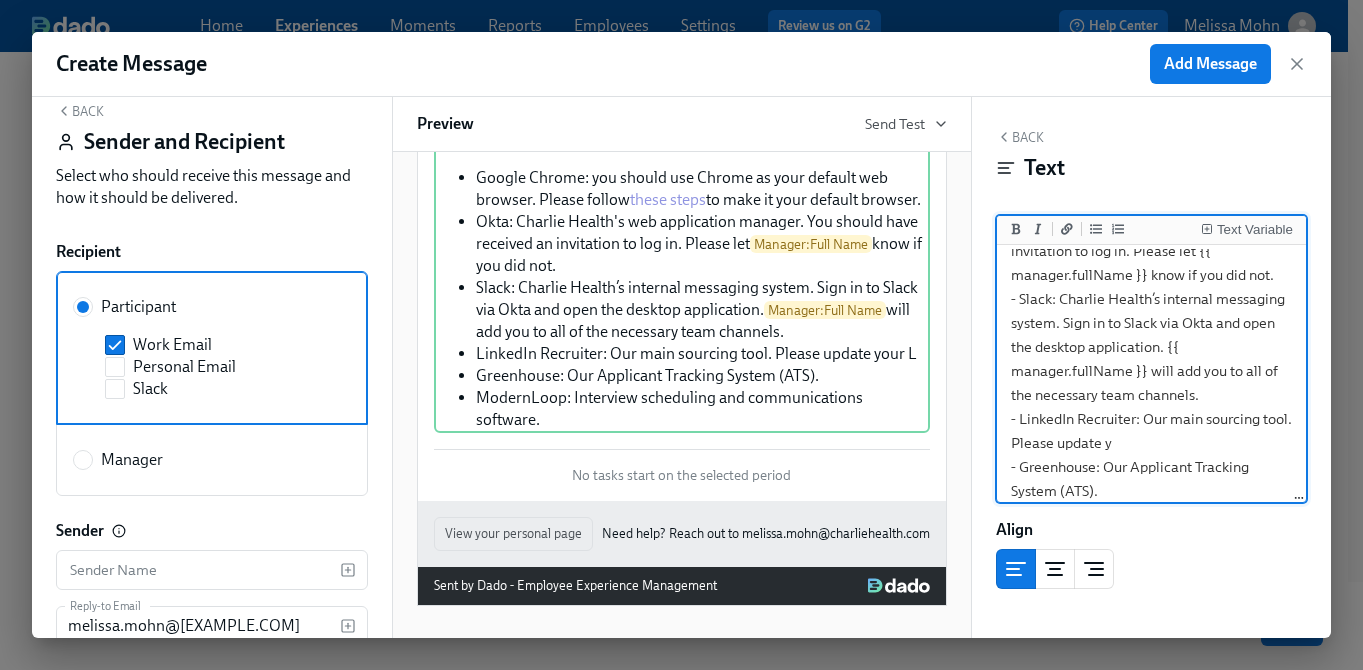 scroll, scrollTop: 263, scrollLeft: 0, axis: vertical 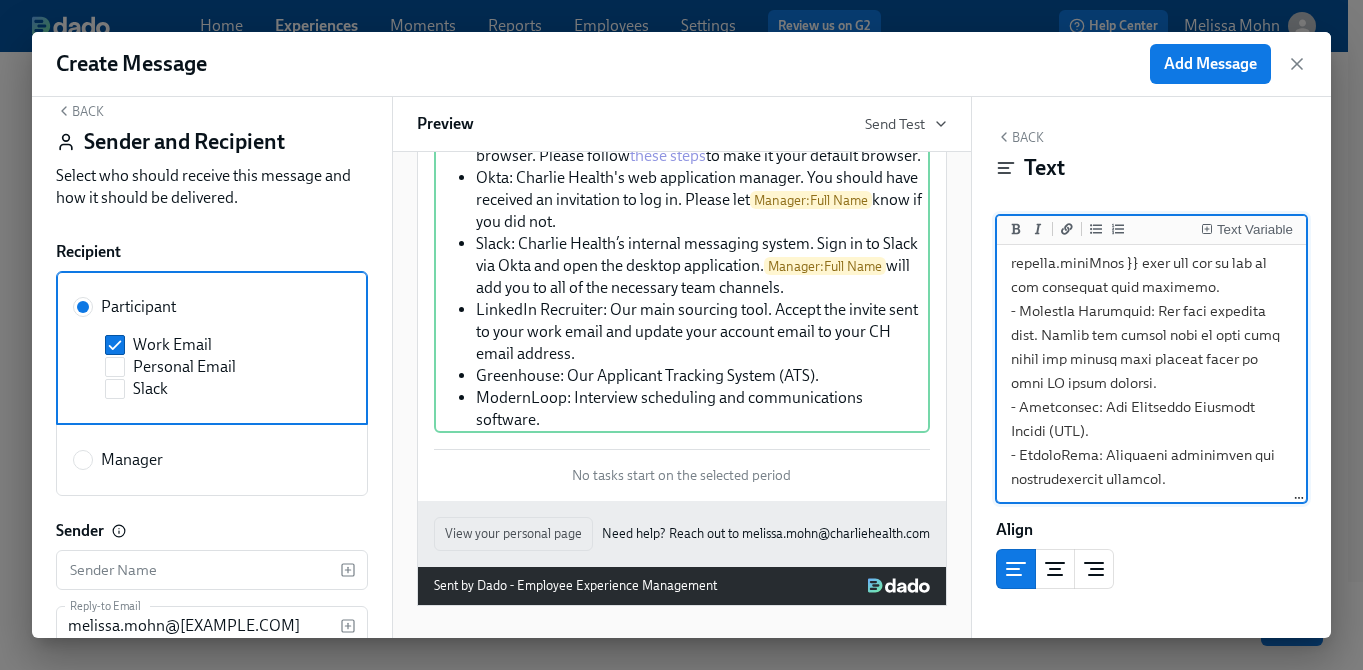click at bounding box center (1152, 95) 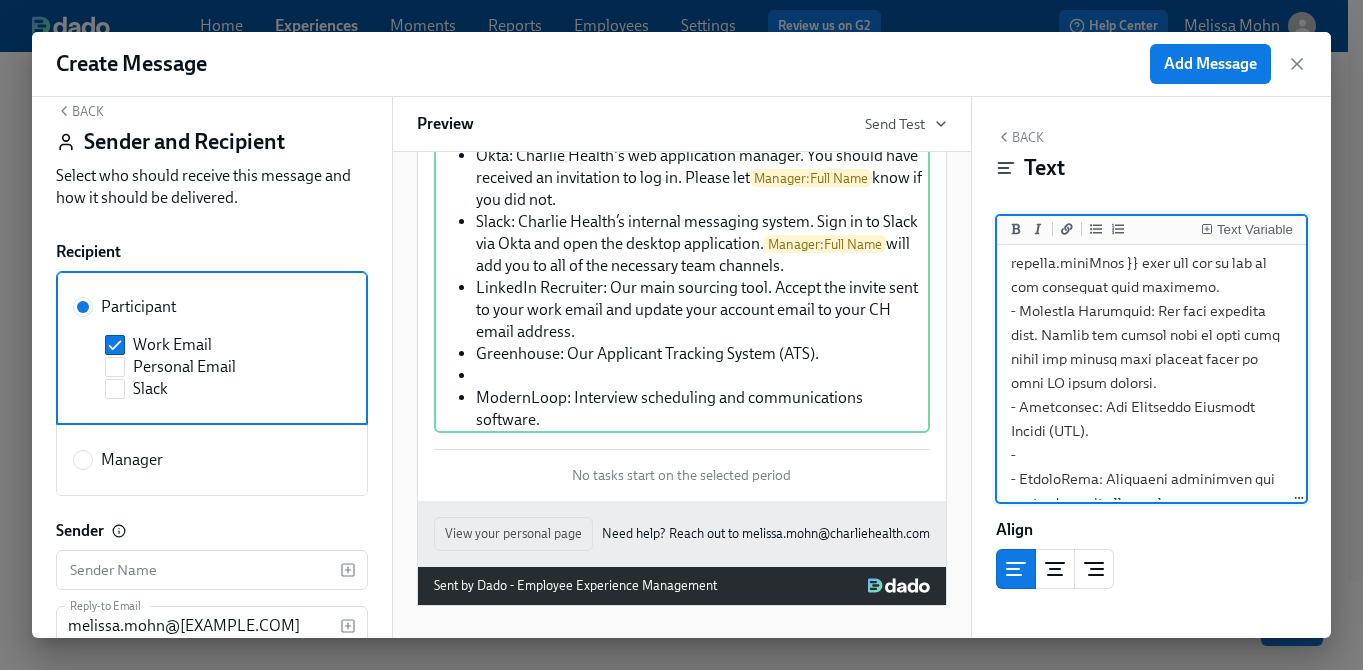 scroll, scrollTop: 329, scrollLeft: 0, axis: vertical 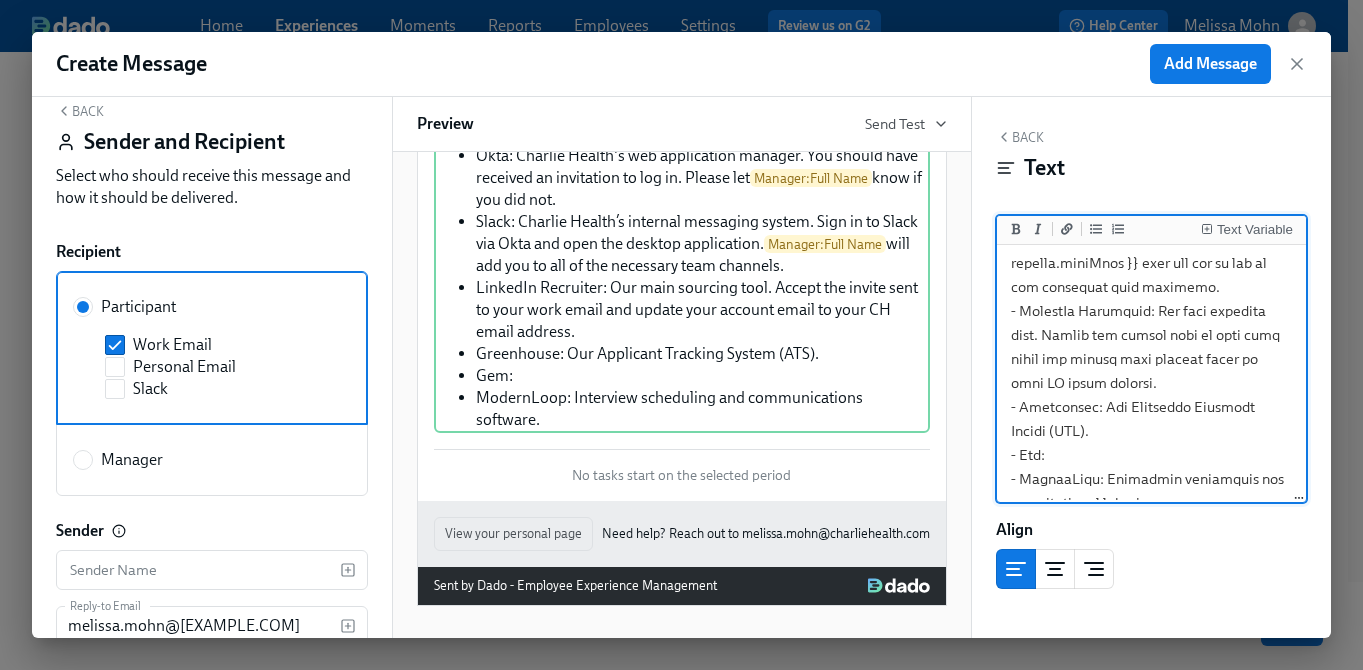 paste on "we use to streamline our application review, sourcing, outreach, and reporting efforts" 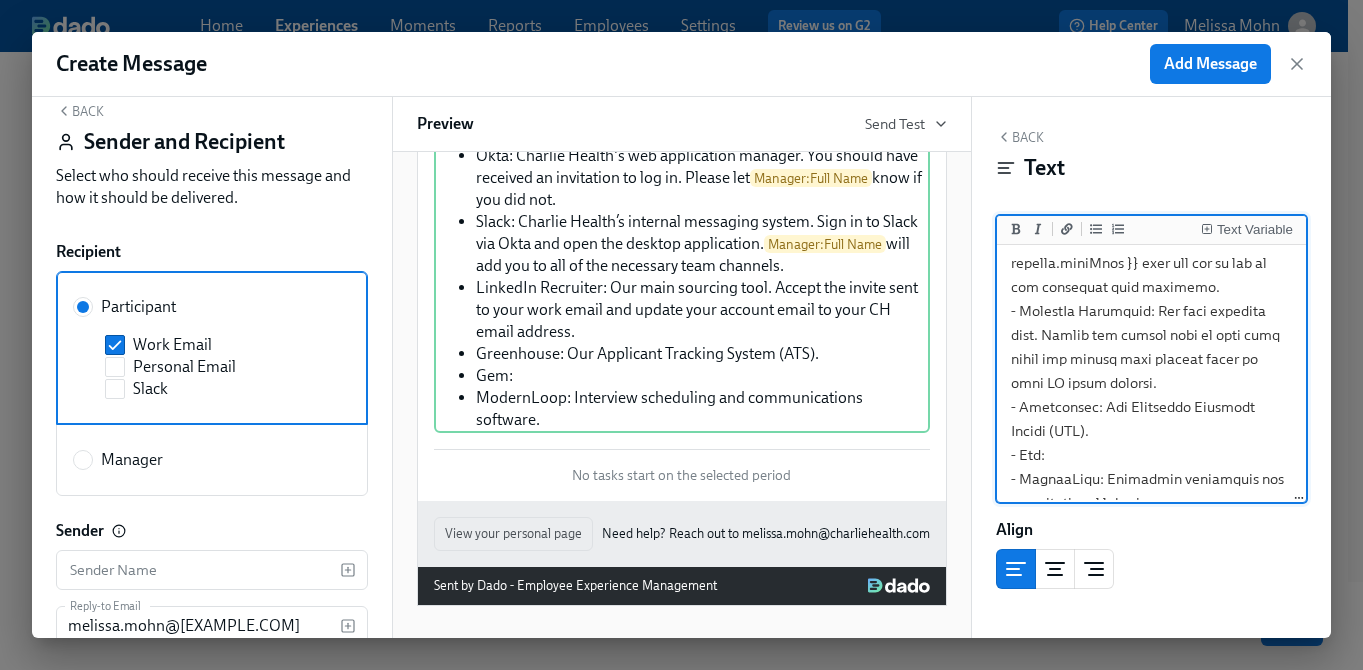 scroll, scrollTop: 572, scrollLeft: 0, axis: vertical 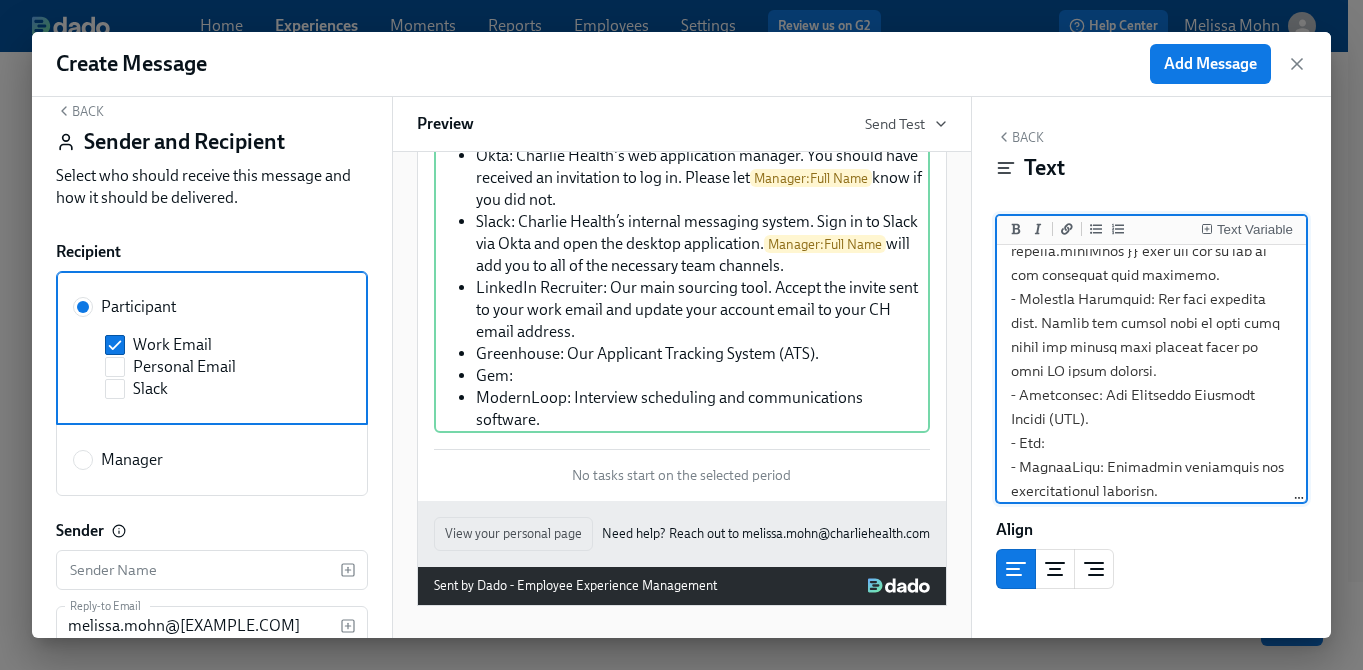 click at bounding box center (1152, 95) 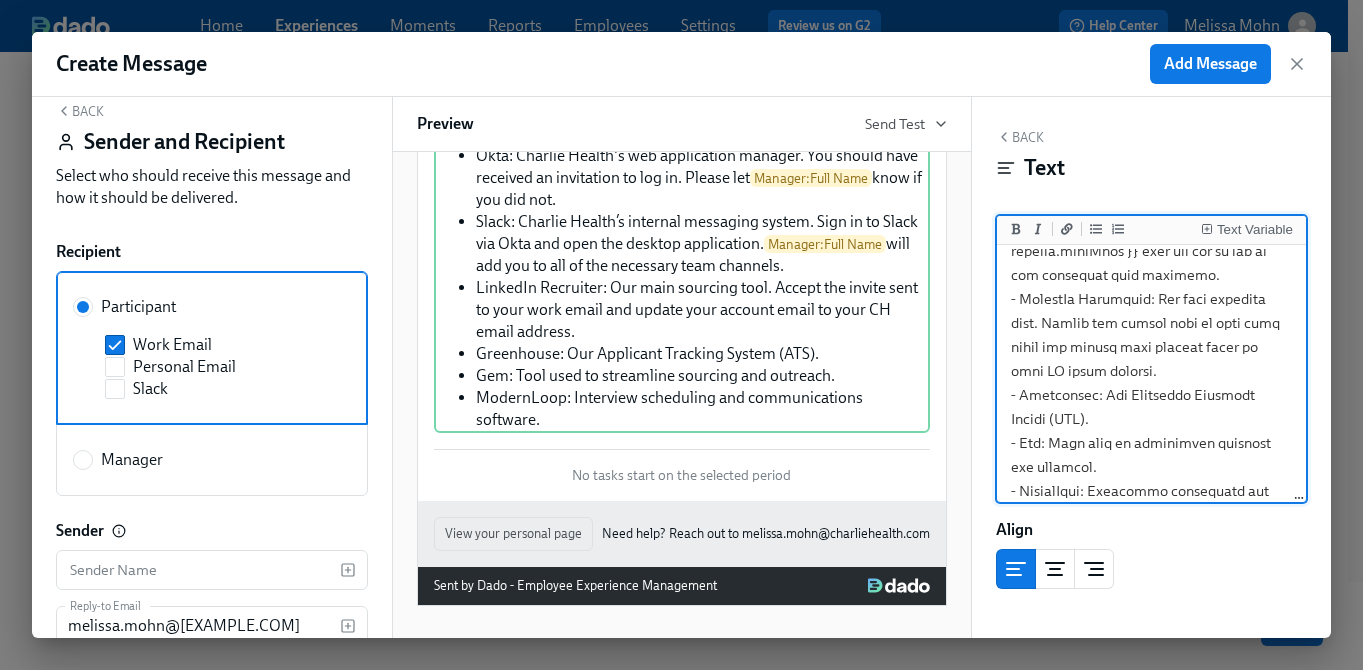 click at bounding box center [1152, 107] 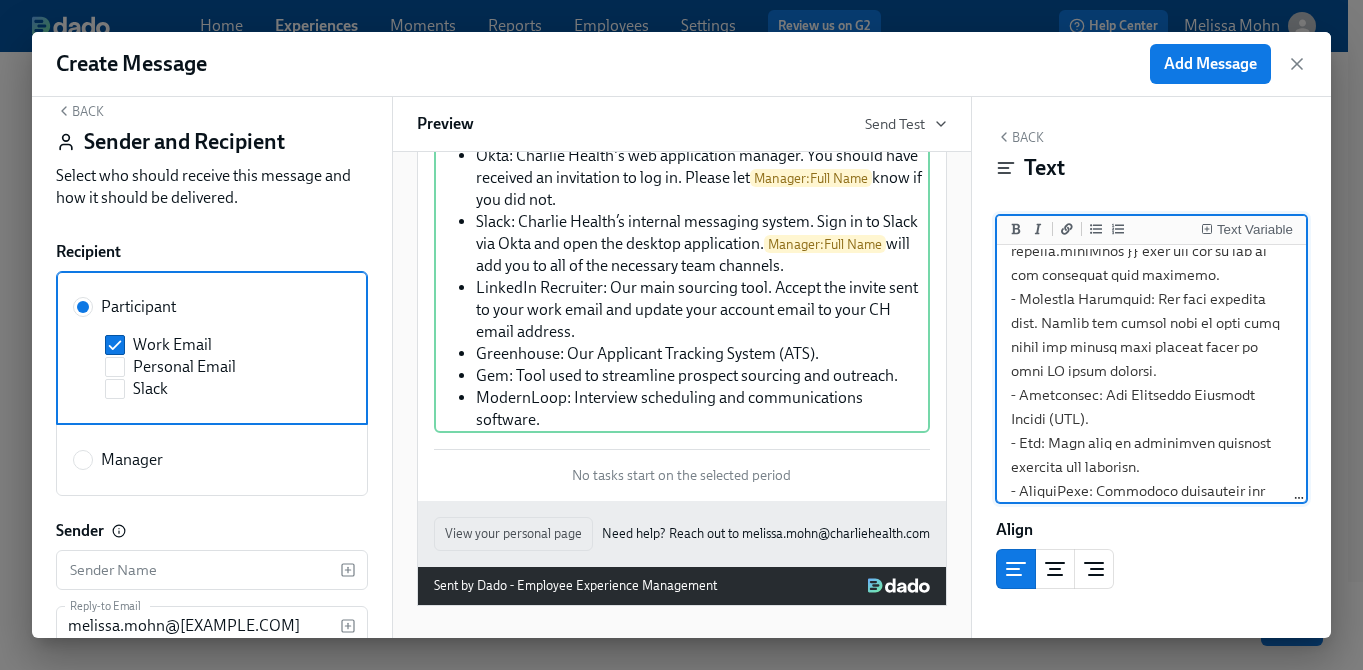 click at bounding box center (1152, 107) 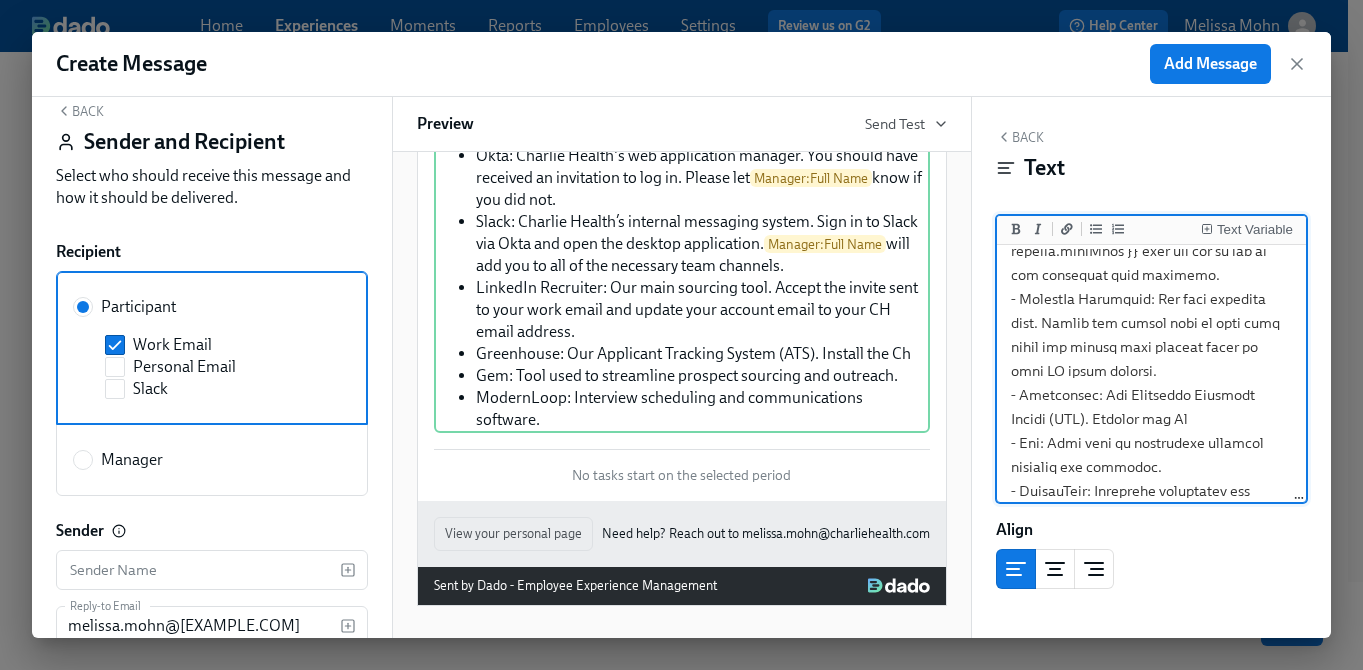 scroll, scrollTop: 351, scrollLeft: 0, axis: vertical 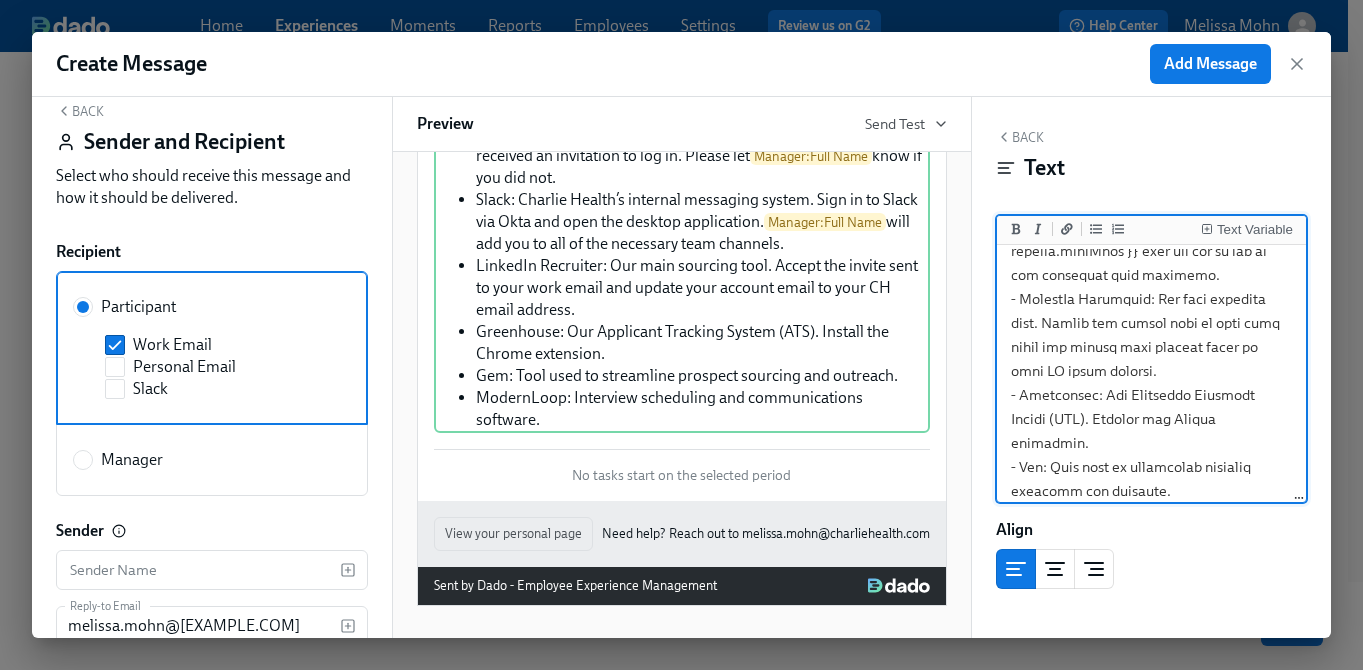 drag, startPoint x: 1073, startPoint y: 439, endPoint x: 1100, endPoint y: 415, distance: 36.124783 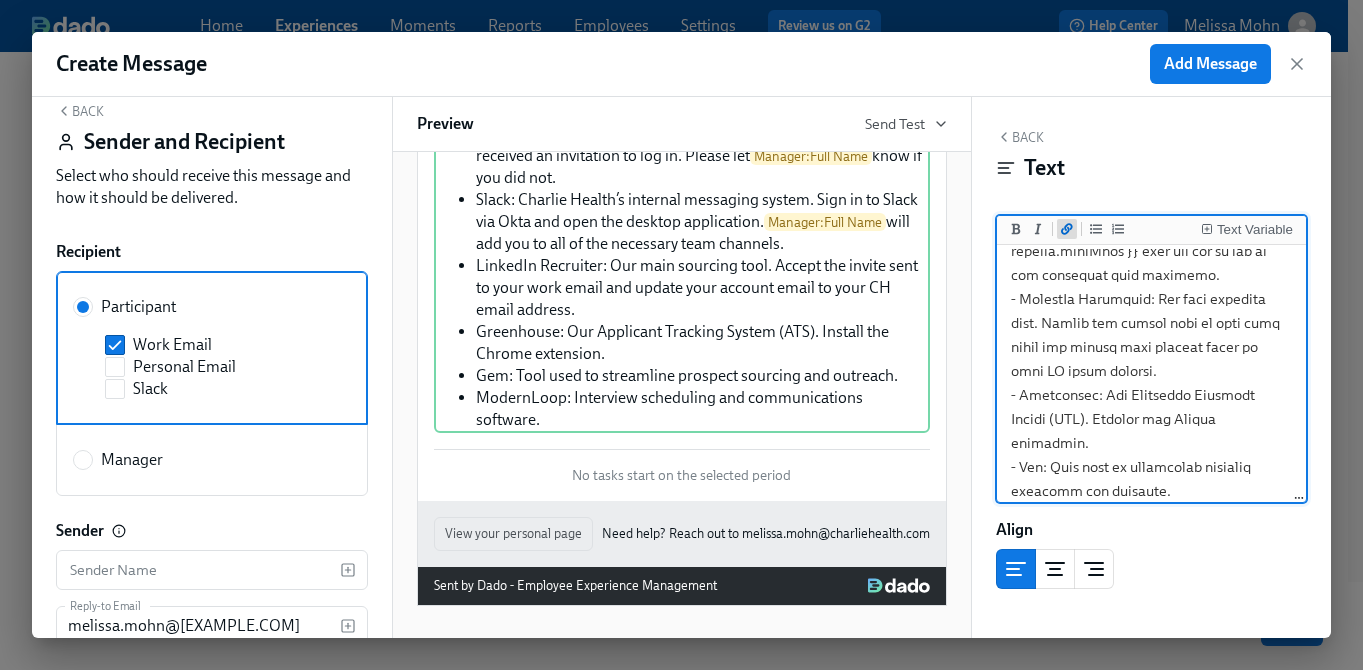 click at bounding box center [1067, 229] 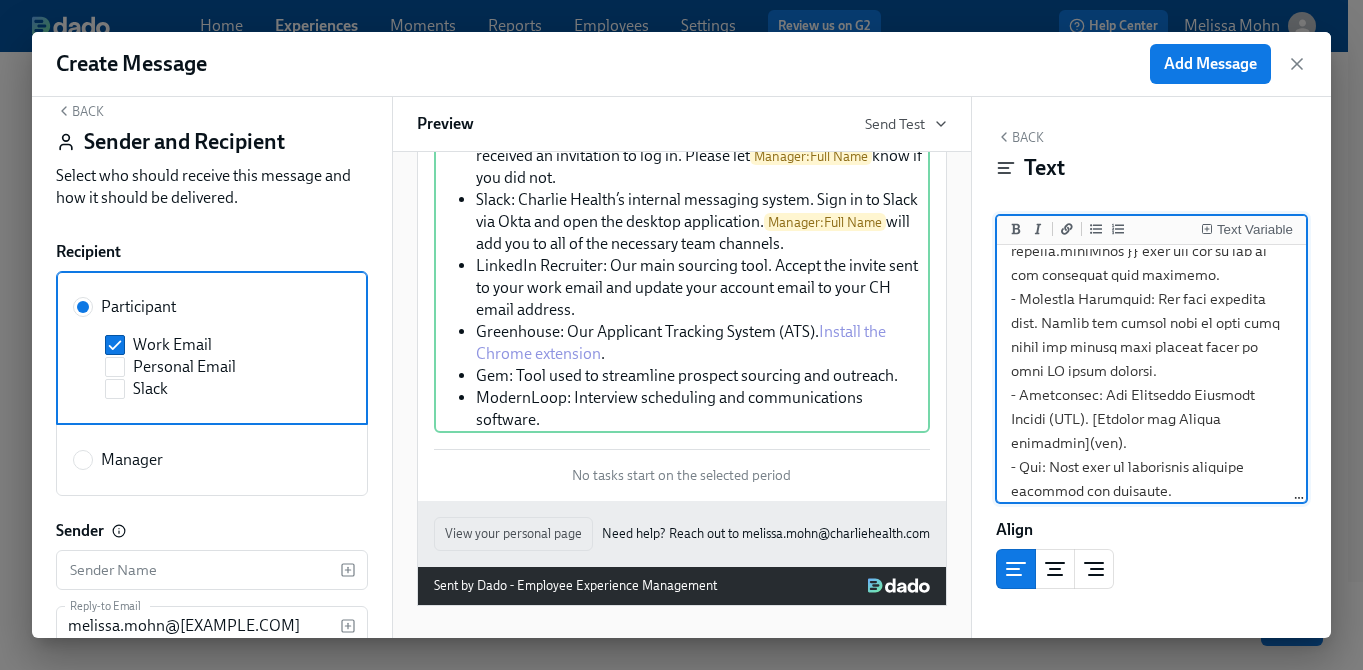 drag, startPoint x: 1099, startPoint y: 442, endPoint x: 1084, endPoint y: 442, distance: 15 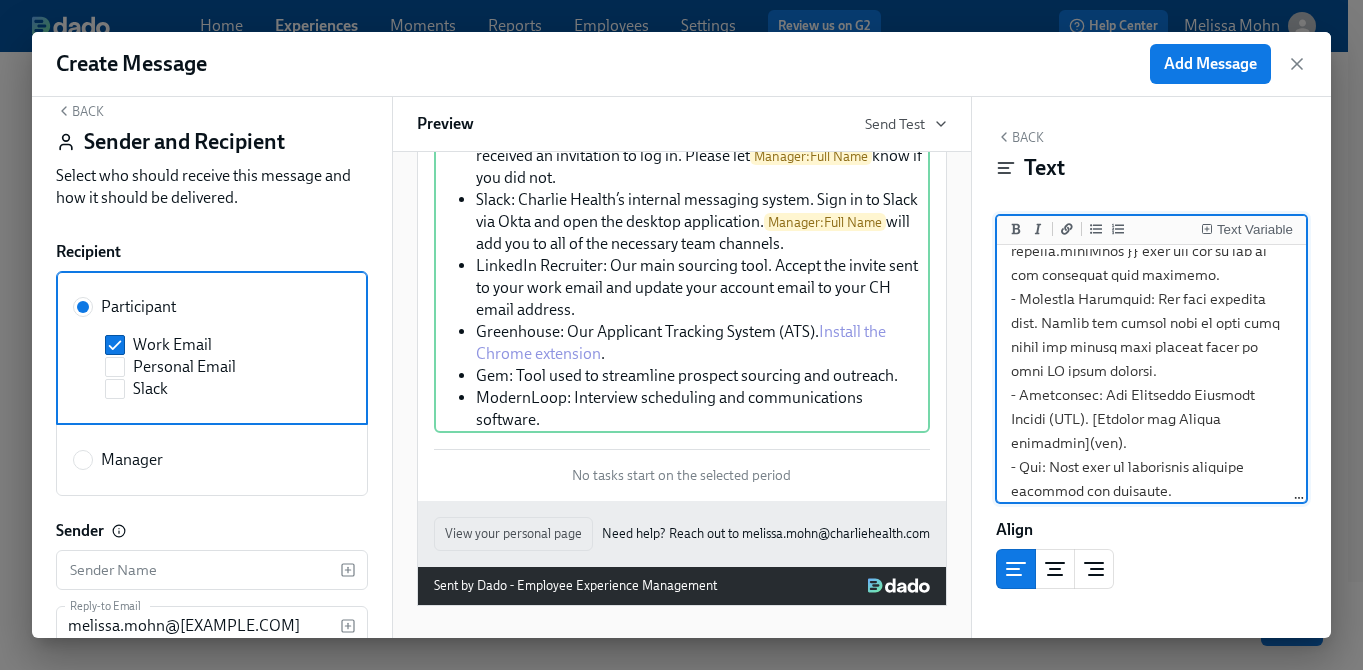 paste on "https://chromewebstore.google.com/detail/gem/bnbpceglddpnehbopmdjegpfinikcaoh" 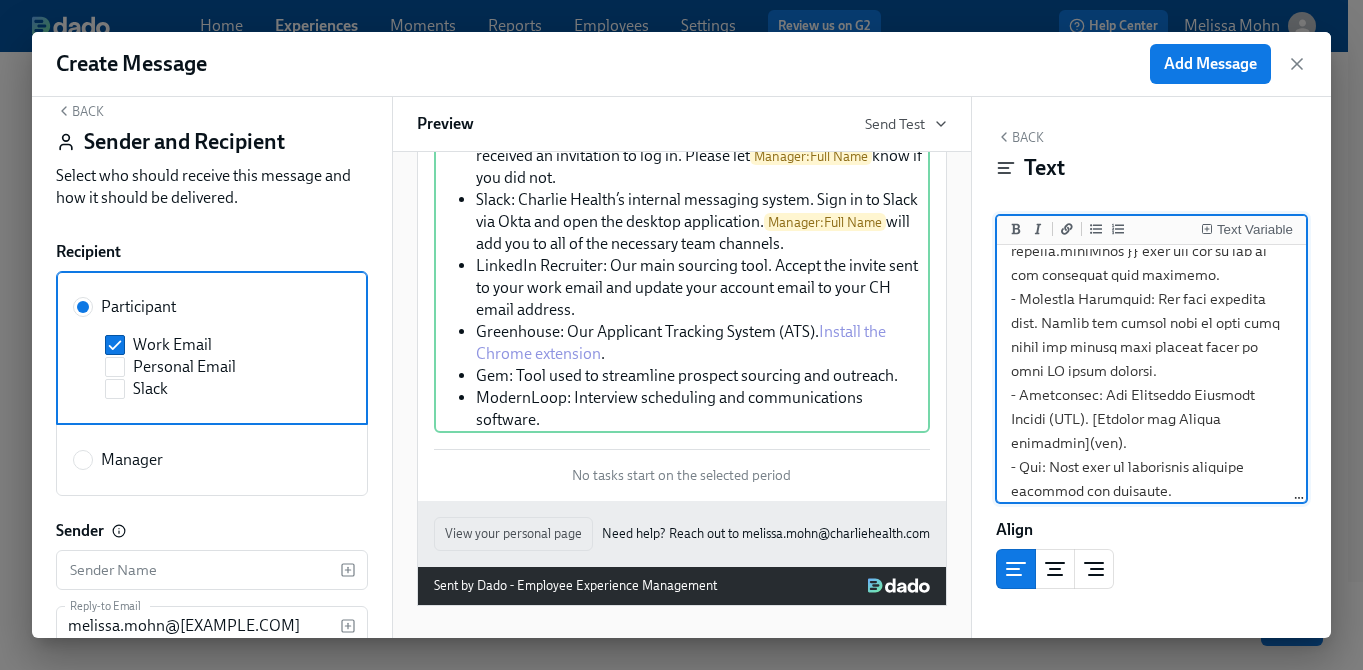 scroll, scrollTop: 596, scrollLeft: 0, axis: vertical 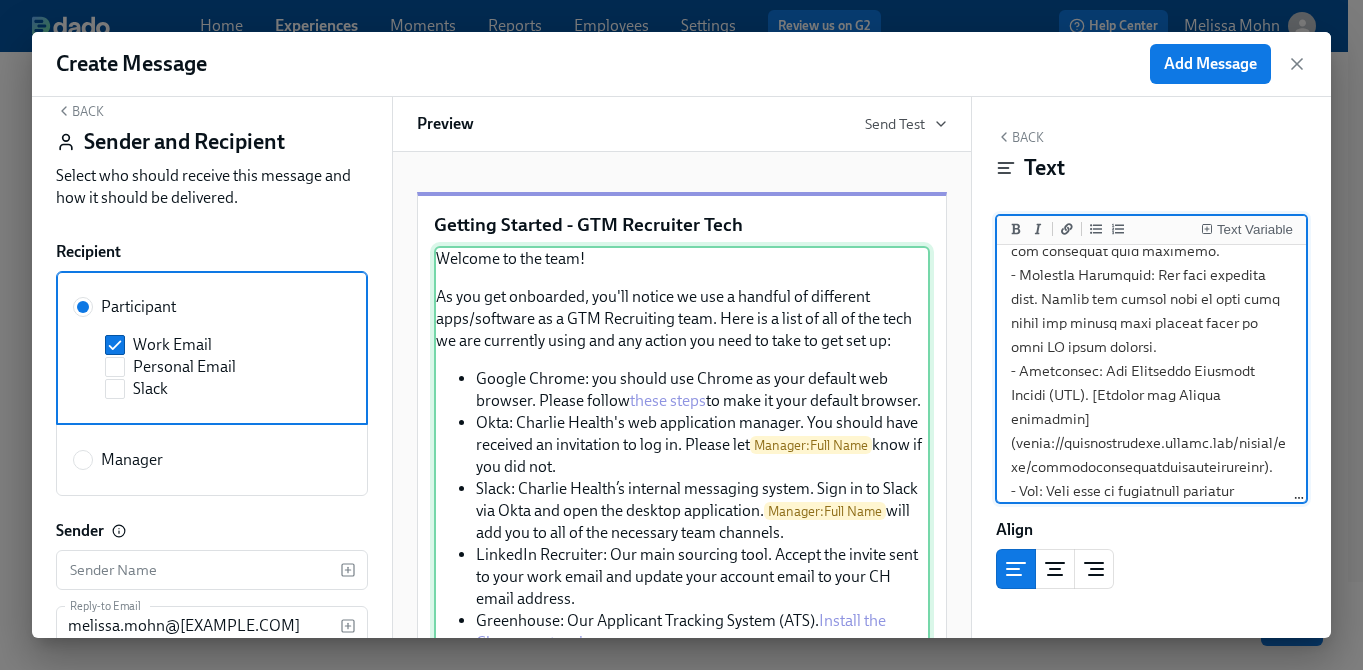 click on "Welcome to the team!
As you get onboarded, you'll notice we use a handful of different apps/software as a GTM Recruiting team. Here is a list of all of the tech we are currently using and any action you need to take to get set up:
Google Chrome: you should use Chrome as your default web browser. Please follow  these steps  to make it your default browser.
Okta: Charlie Health's web application manager. You should have received an invitation to log in. Please let  Manager :  [FULL NAME]  know if you did not.
Slack: Charlie Health’s internal messaging system. Sign in to Slack via Okta and open the desktop application.  Manager :  [FULL NAME]  will add you to all of the necessary team channels.
LinkedIn Recruiter: Our main sourcing tool. Accept the invite sent to your work email and update your account email to your CH email address.
Greenhouse: Our Applicant Tracking System (ATS).  Install the Chrome extension .
Gem: Tool used to streamline prospect sourcing and outreach.
Duplicate   Delete" at bounding box center (682, 484) 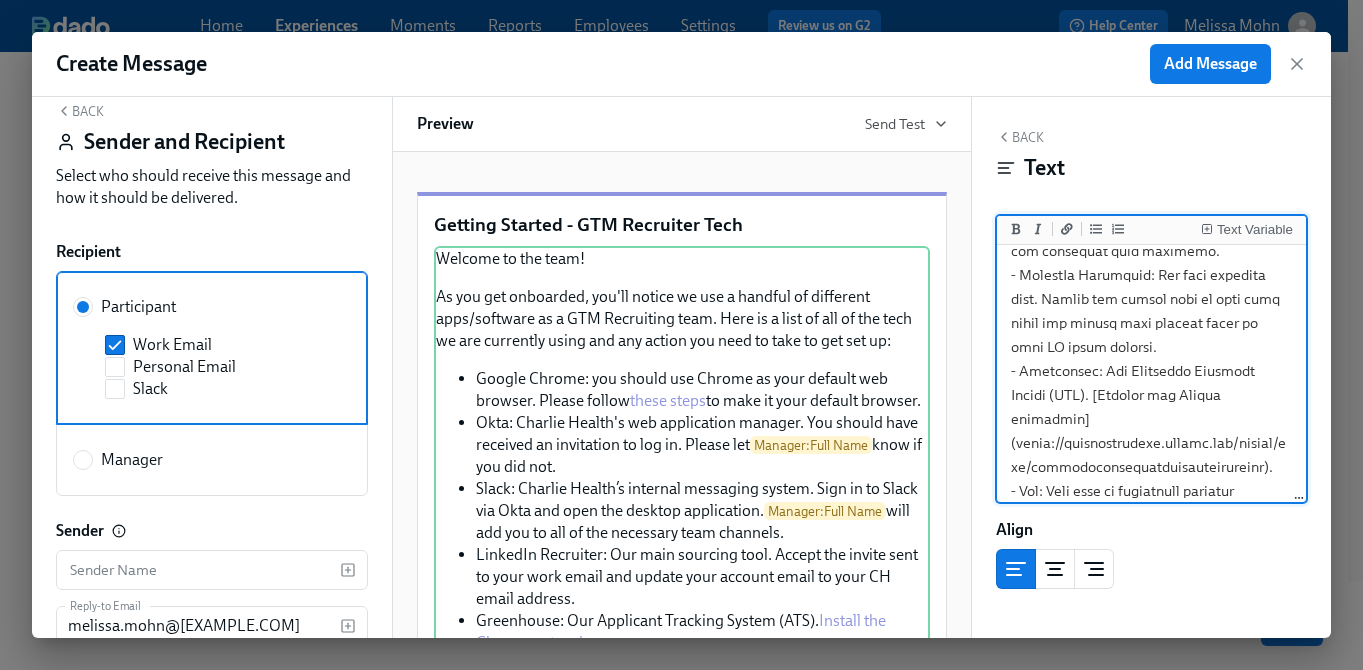 scroll, scrollTop: 0, scrollLeft: 0, axis: both 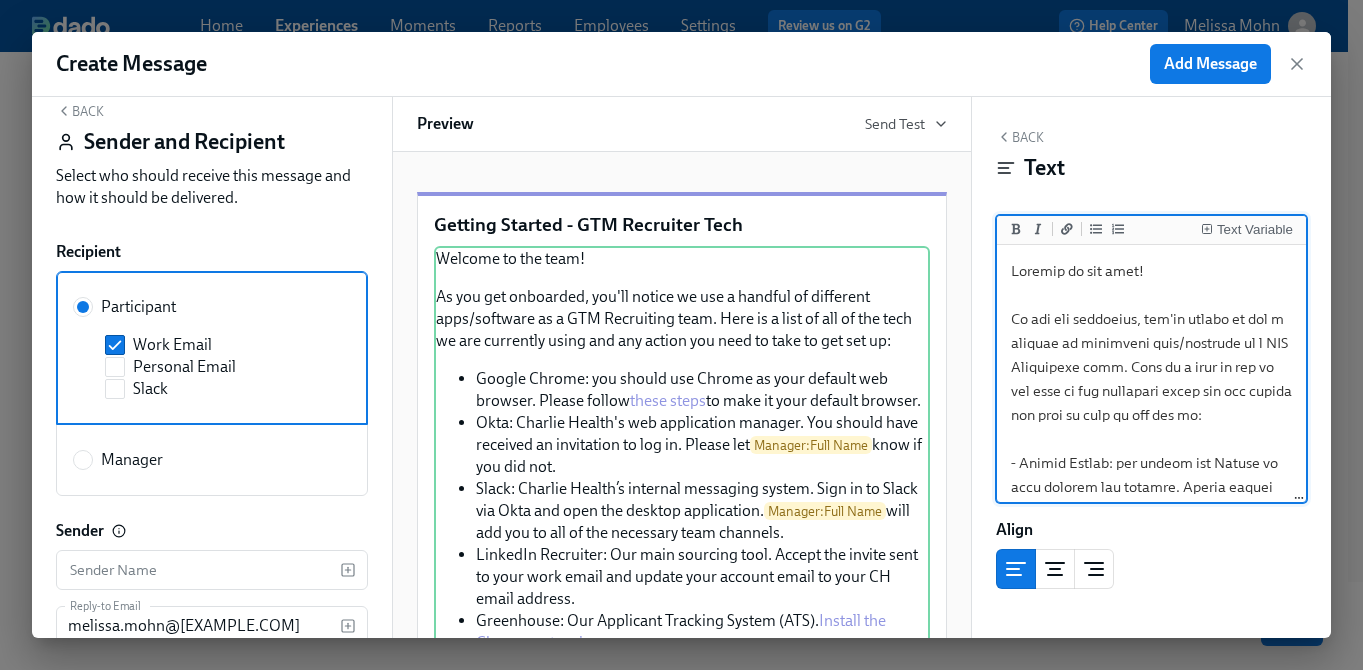 click at bounding box center (1152, 715) 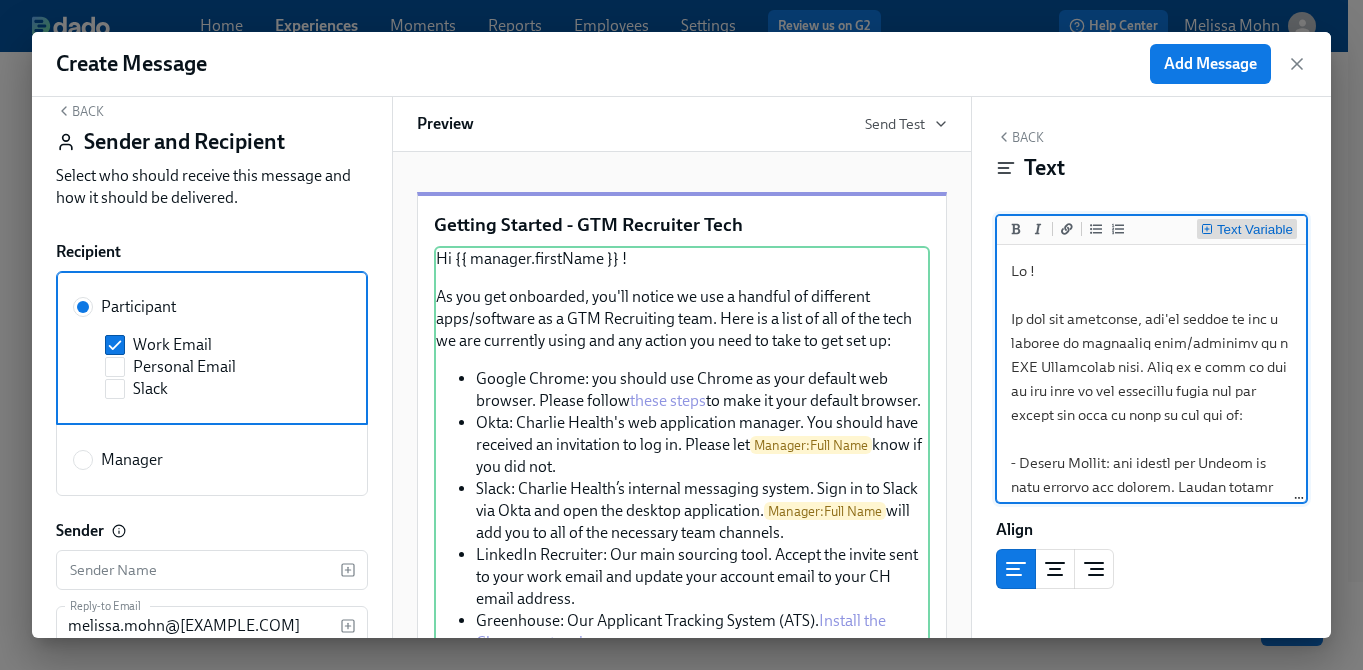 click 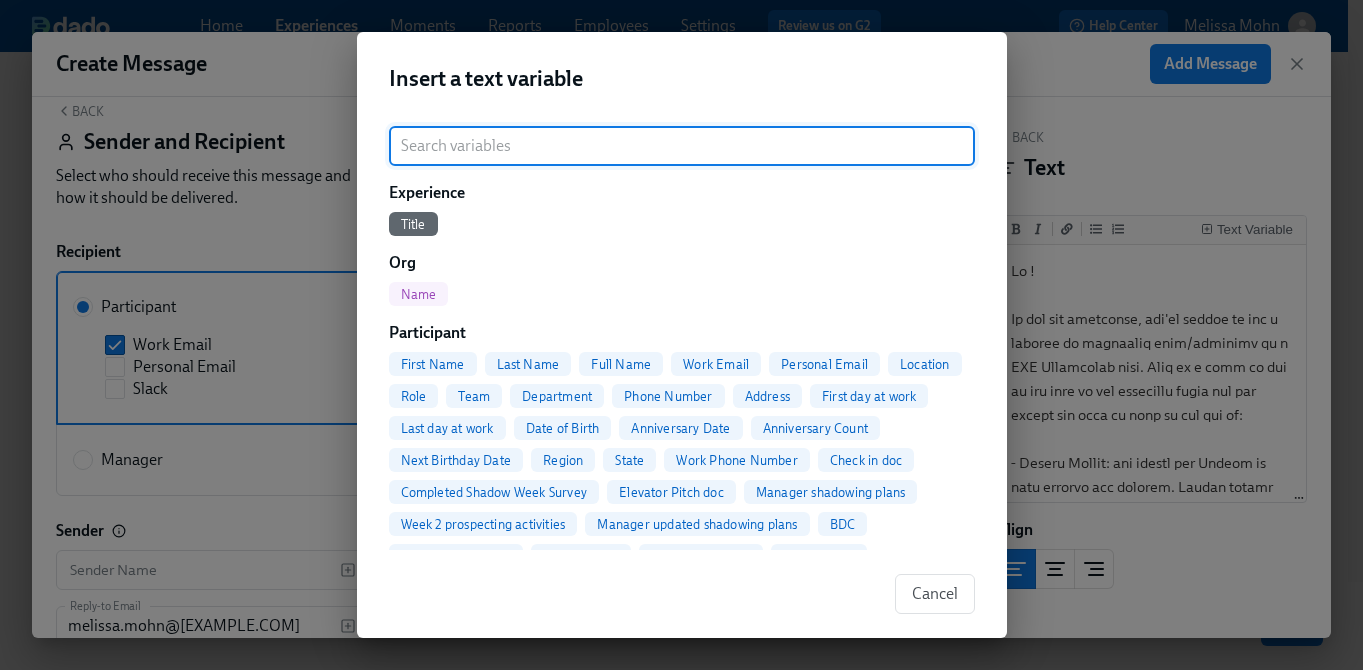 click on "First Name" at bounding box center [433, 364] 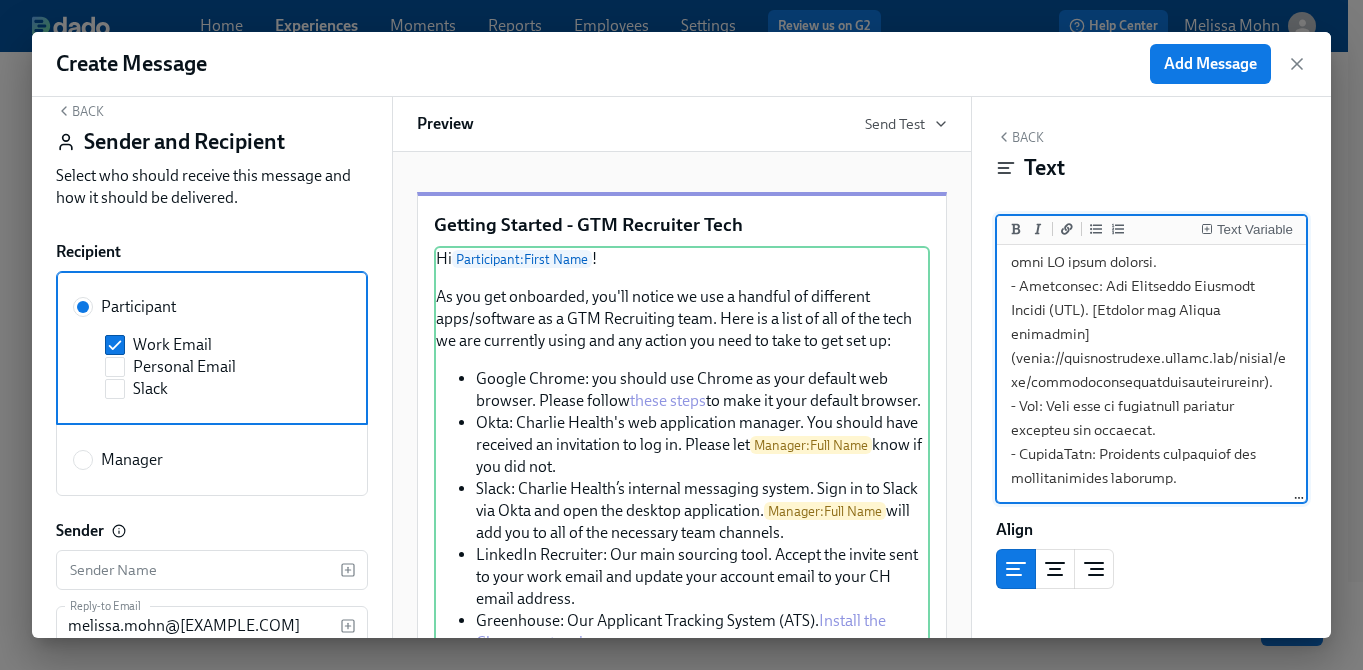 scroll, scrollTop: 0, scrollLeft: 0, axis: both 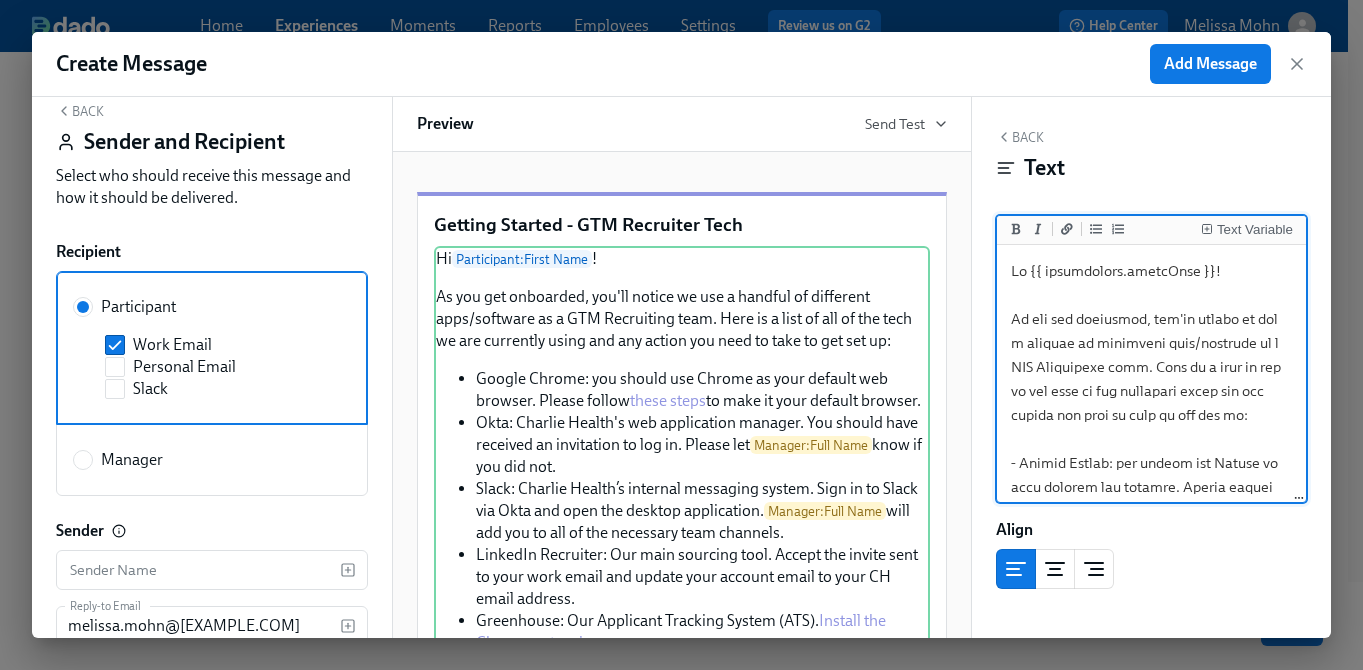 click at bounding box center [1152, 715] 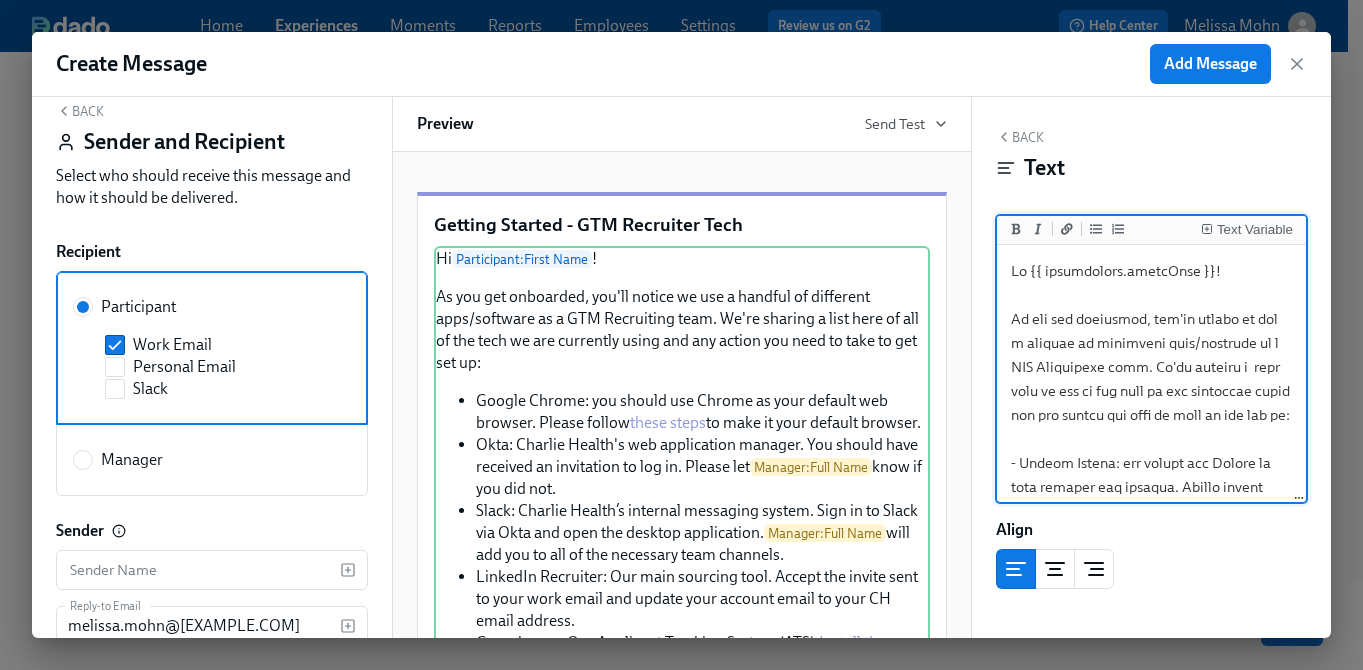 click at bounding box center [1152, 715] 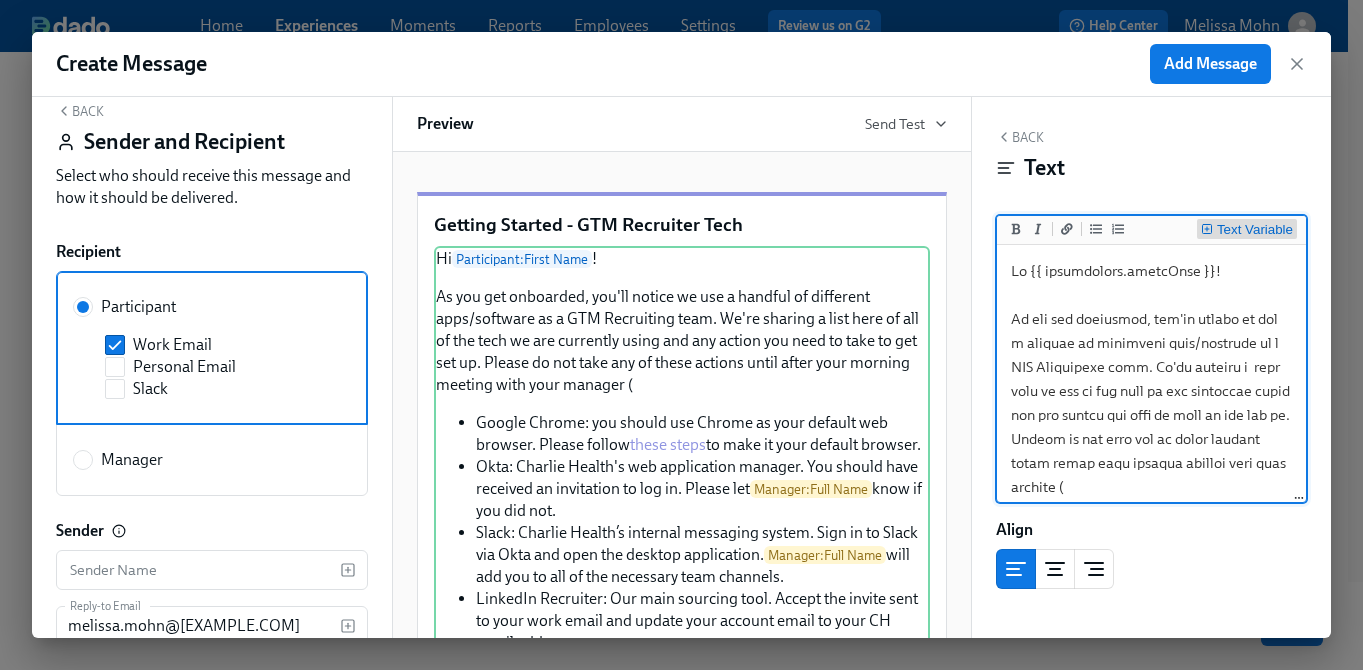 click on "Text Variable" at bounding box center (1247, 230) 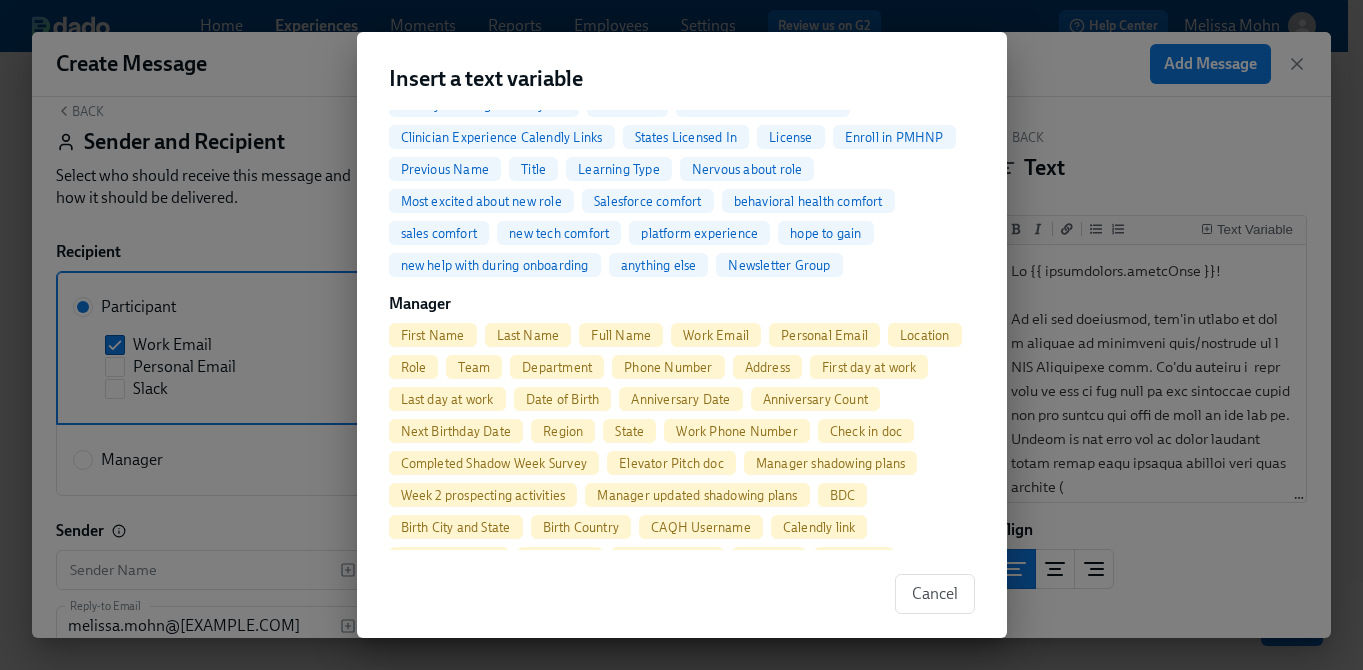scroll, scrollTop: 868, scrollLeft: 0, axis: vertical 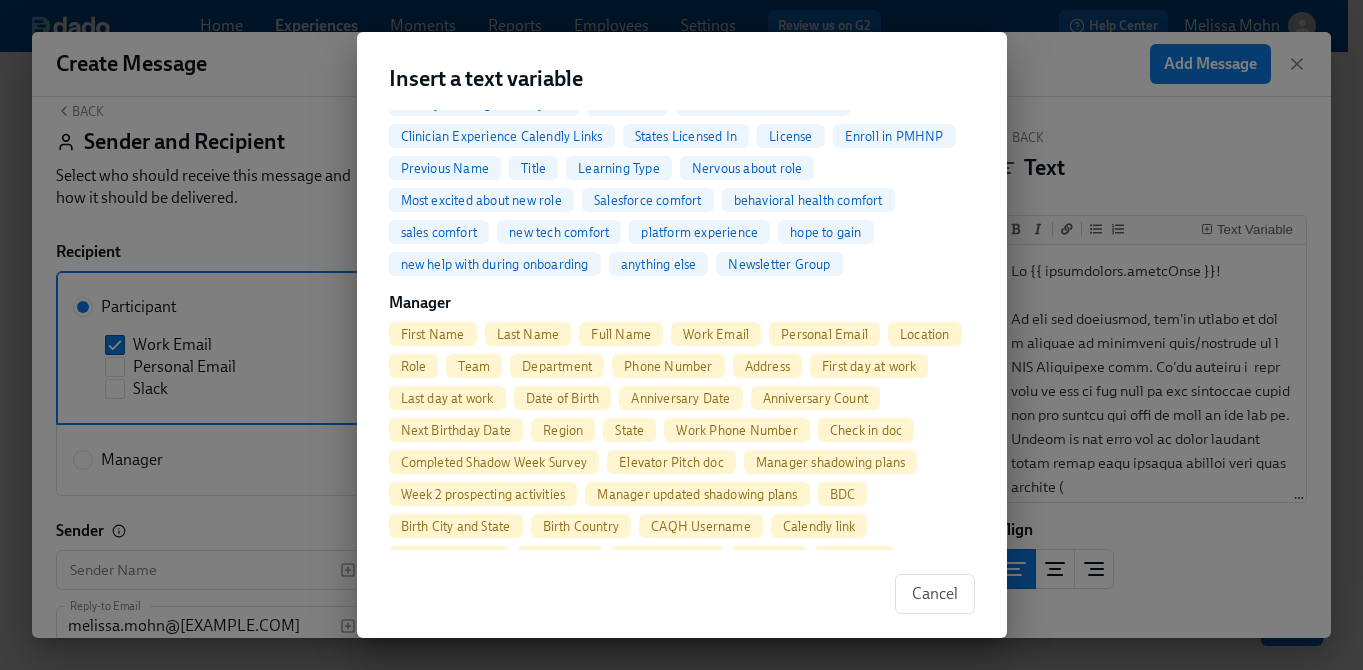 click on "Full Name" at bounding box center (621, 334) 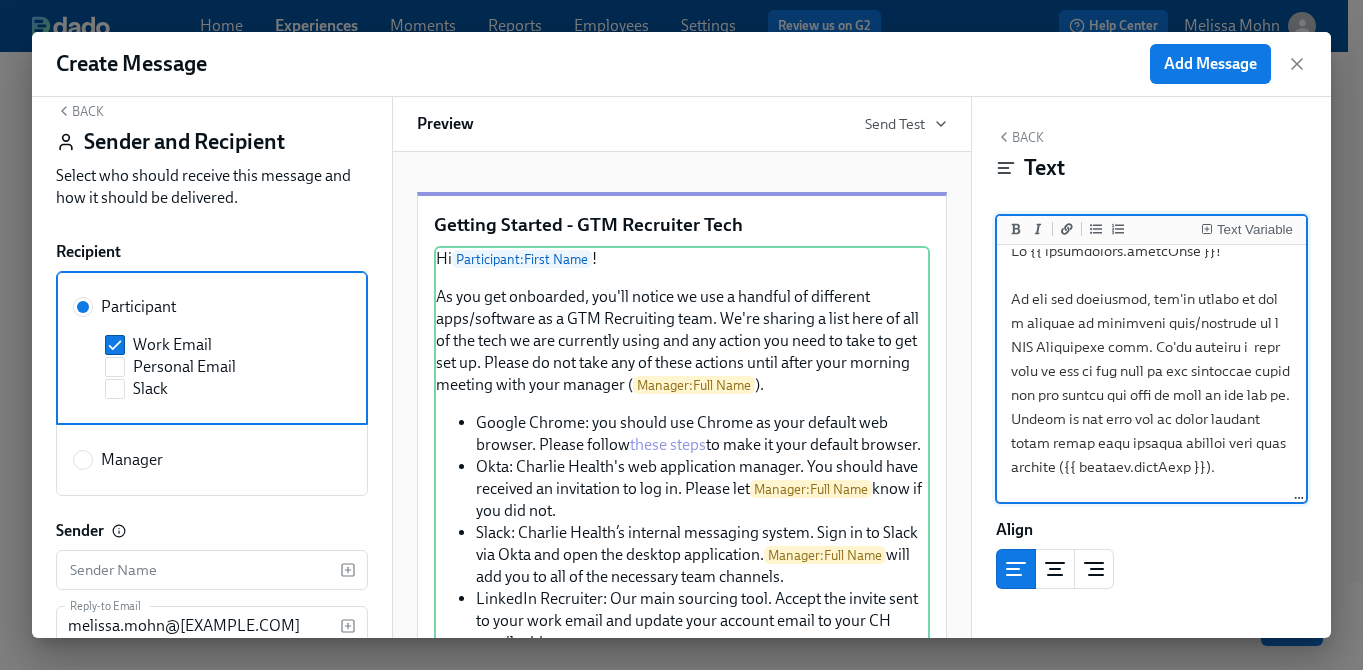 scroll, scrollTop: 45, scrollLeft: 0, axis: vertical 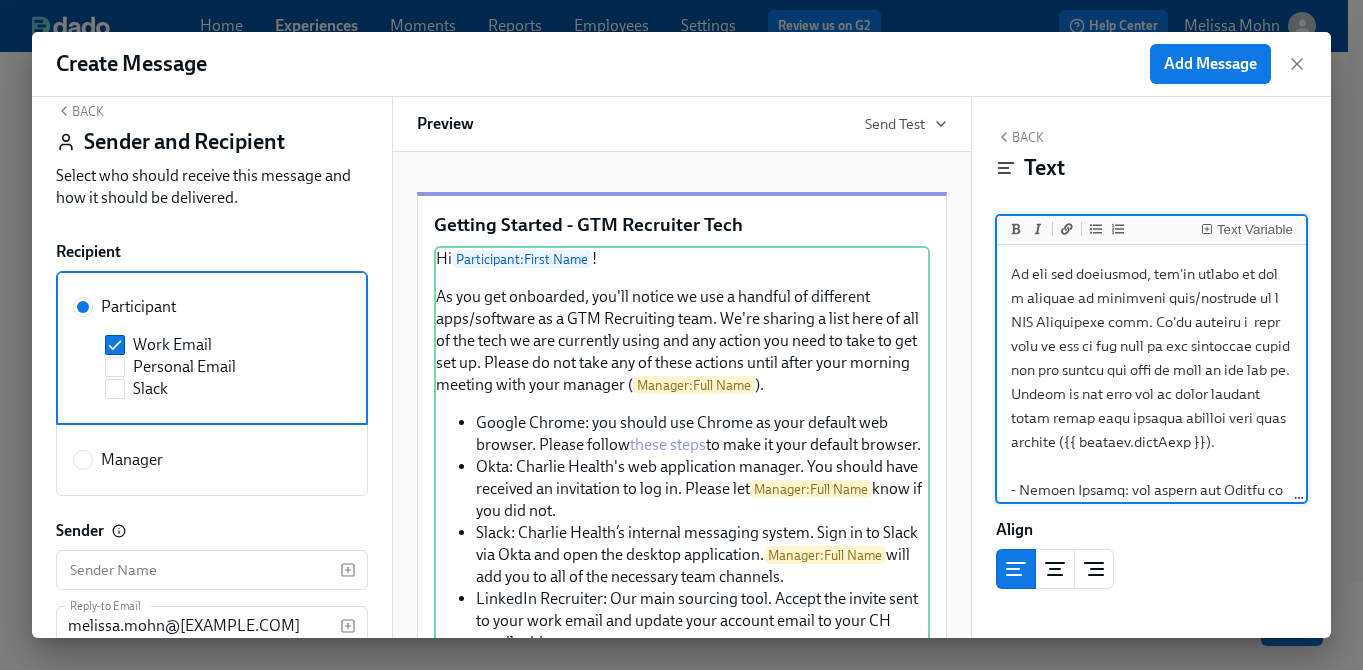 drag, startPoint x: 1145, startPoint y: 393, endPoint x: 1166, endPoint y: 461, distance: 71.168816 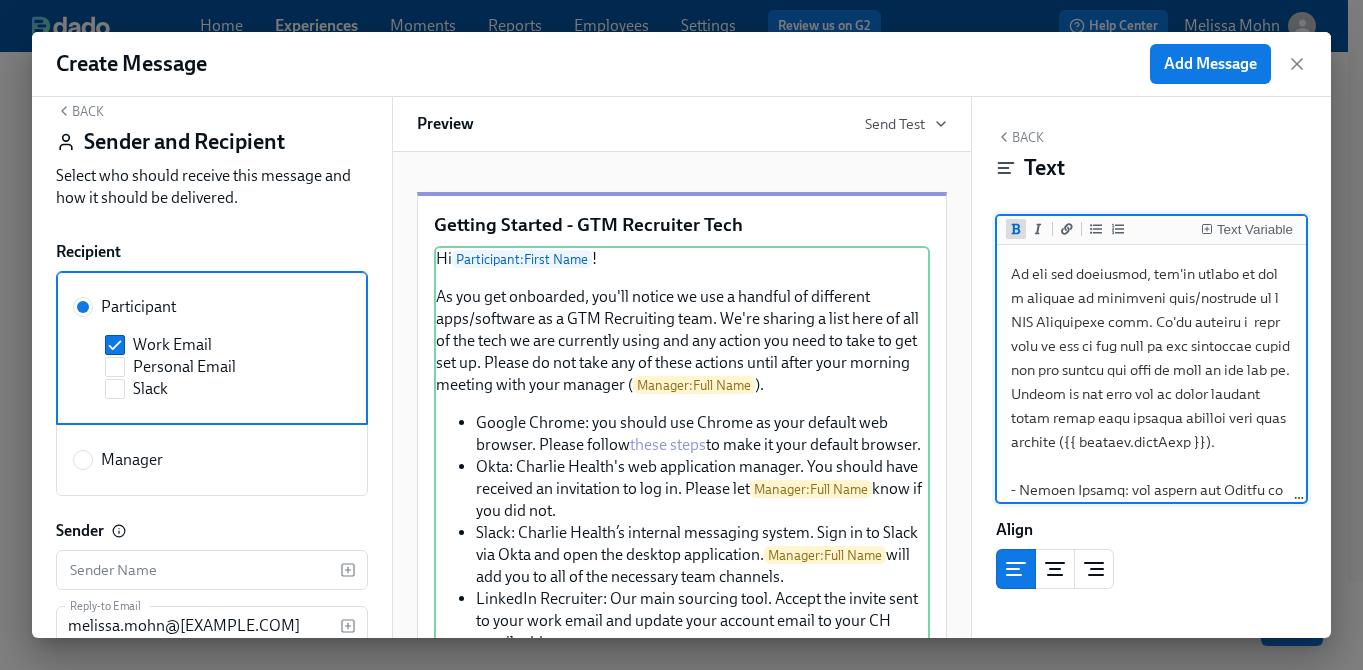 click 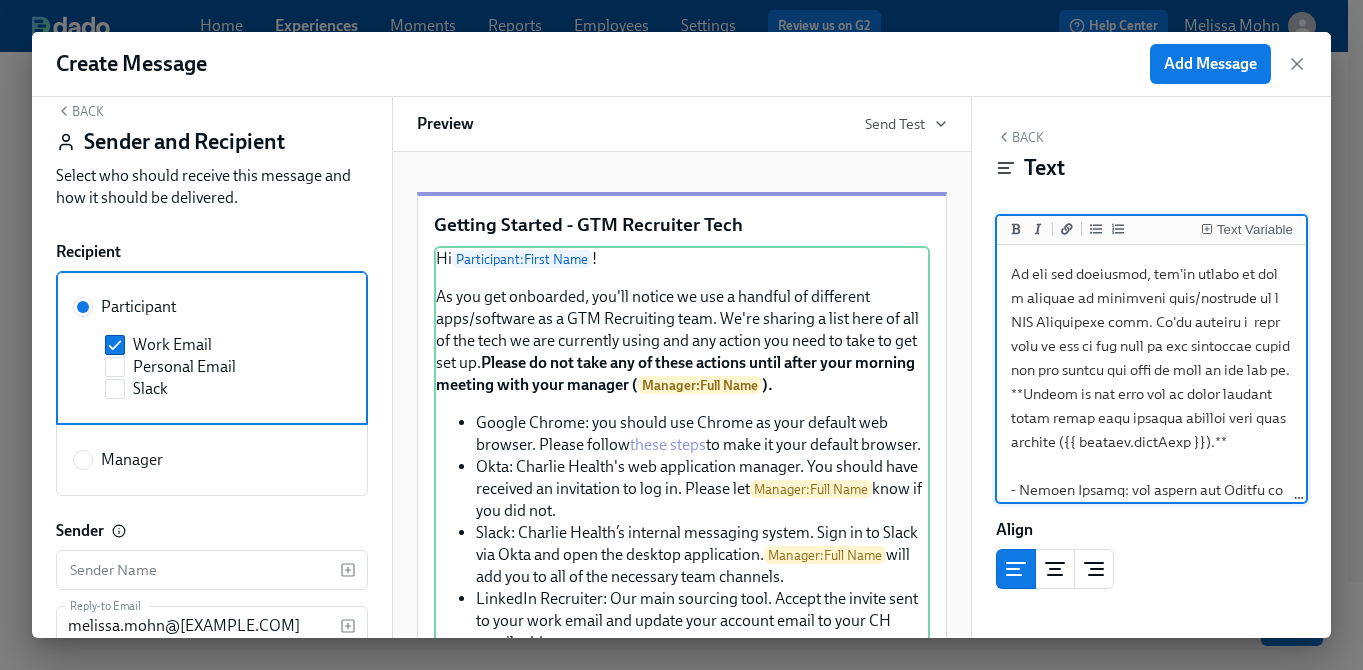 click at bounding box center [1152, 694] 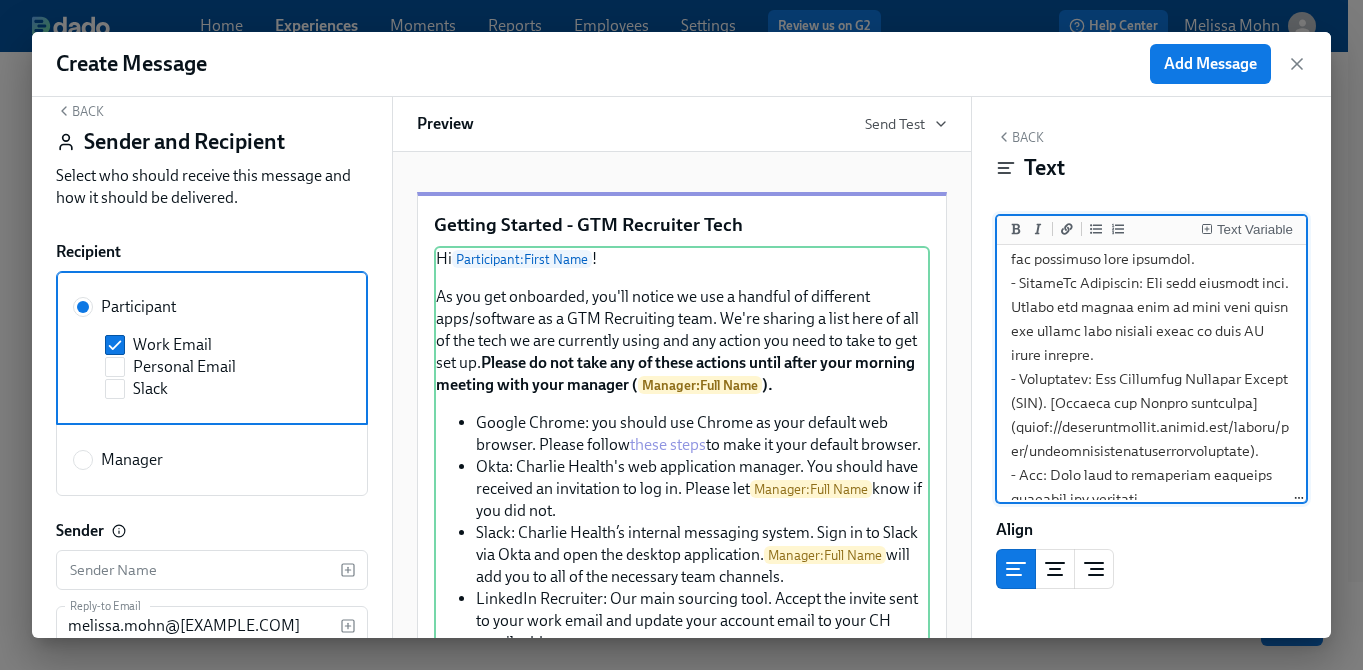 scroll, scrollTop: 662, scrollLeft: 0, axis: vertical 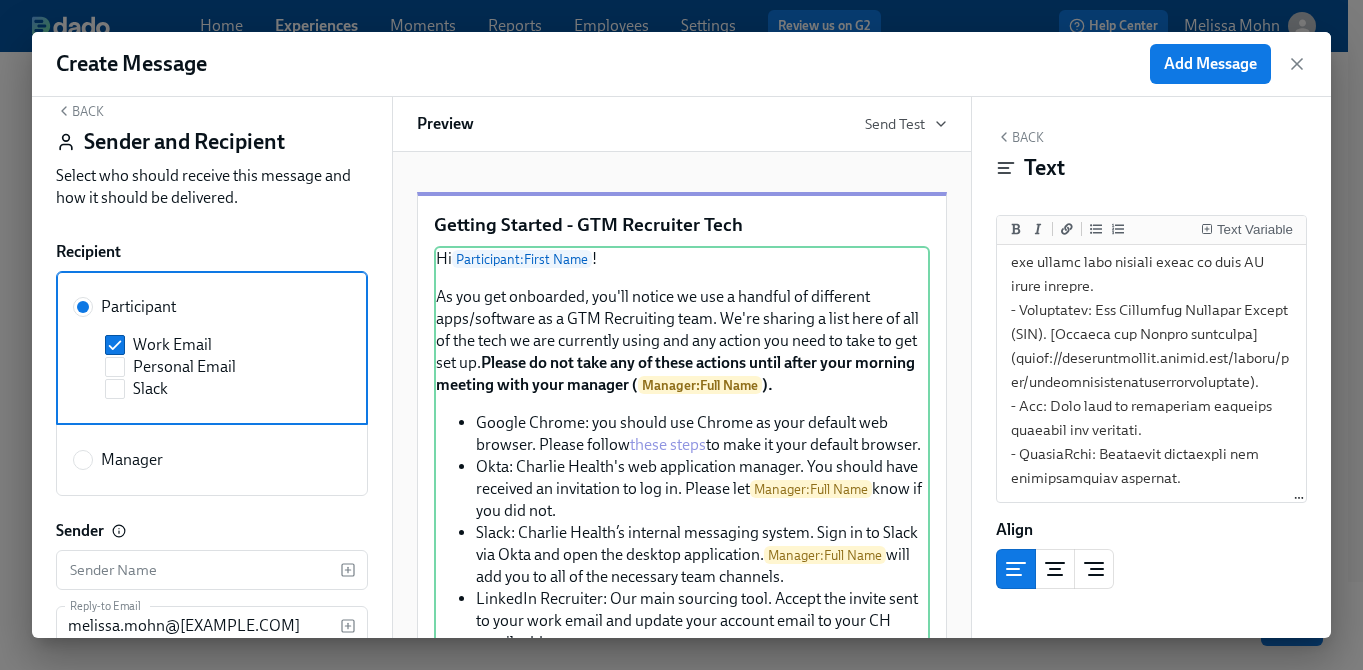 click on "Create Message Add Message" at bounding box center [681, 64] 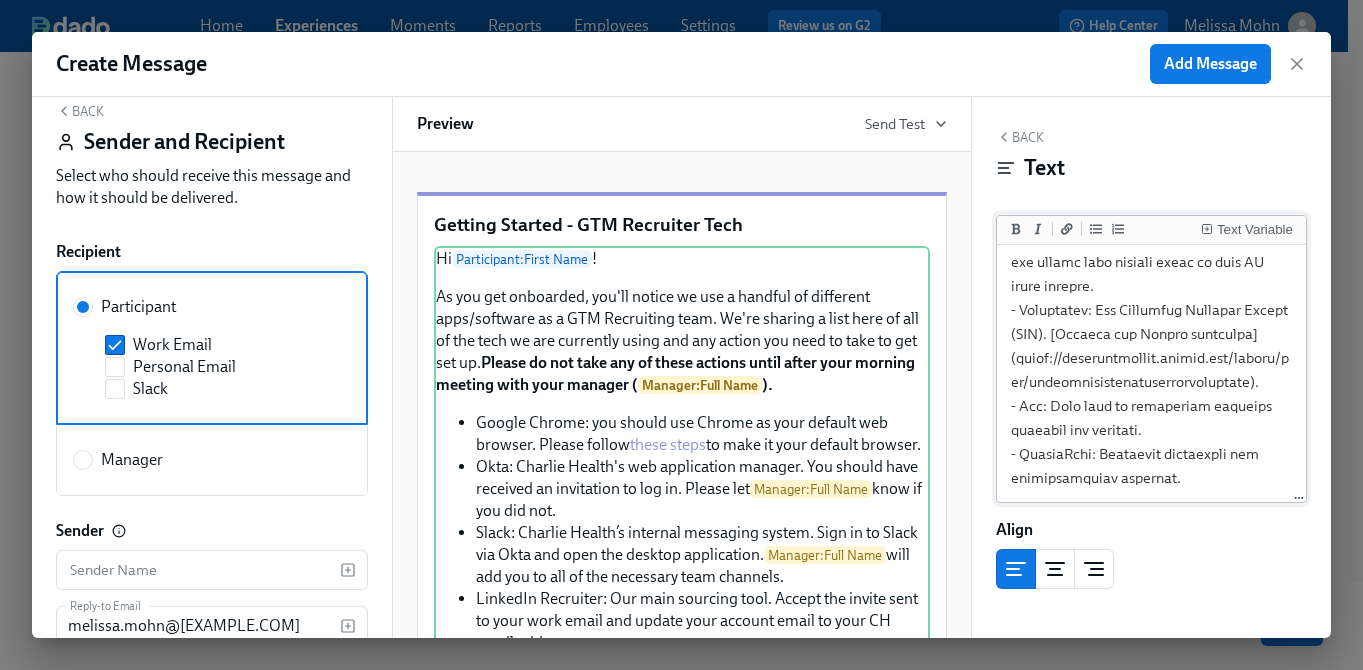 click at bounding box center [1152, 10] 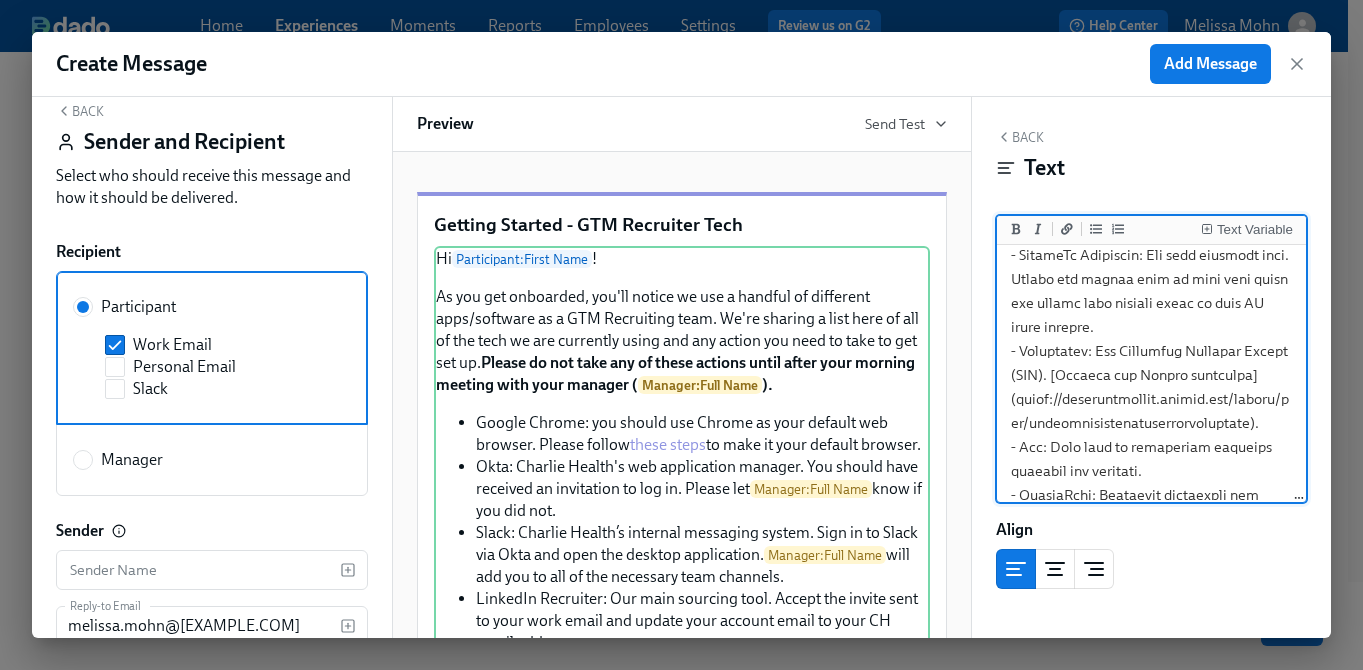 scroll, scrollTop: 801, scrollLeft: 0, axis: vertical 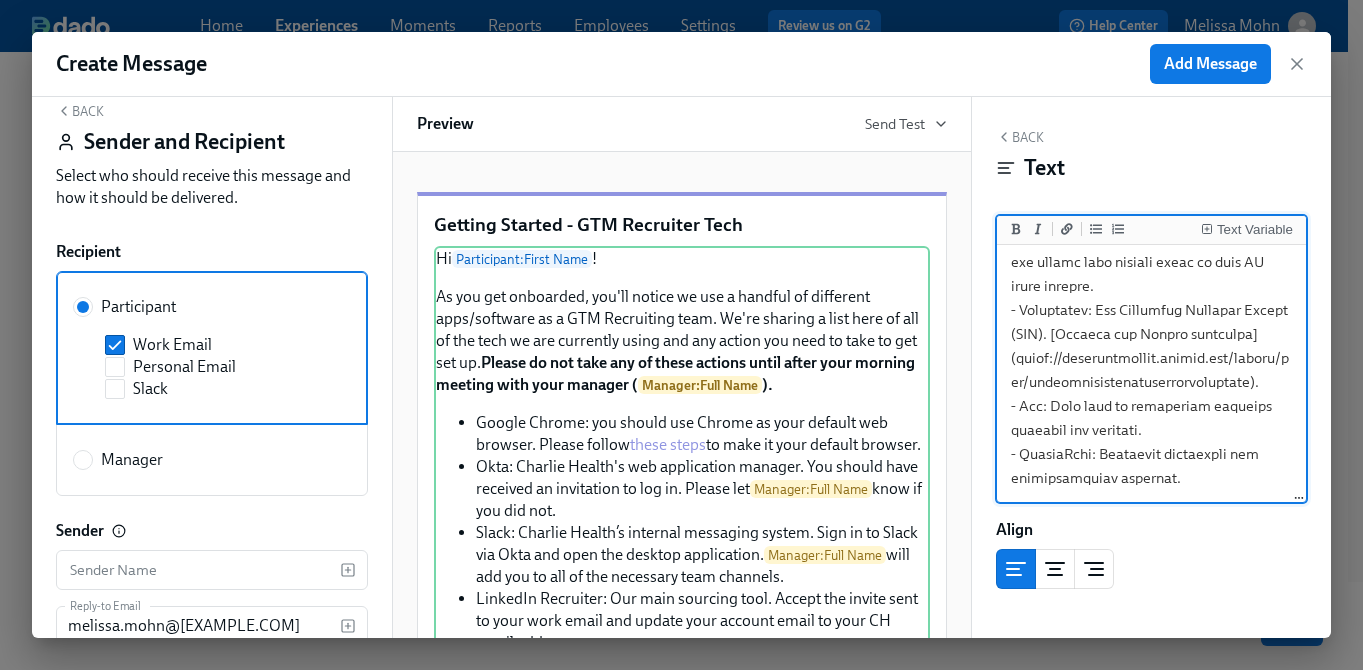 drag, startPoint x: 1100, startPoint y: 382, endPoint x: 1101, endPoint y: 293, distance: 89.005615 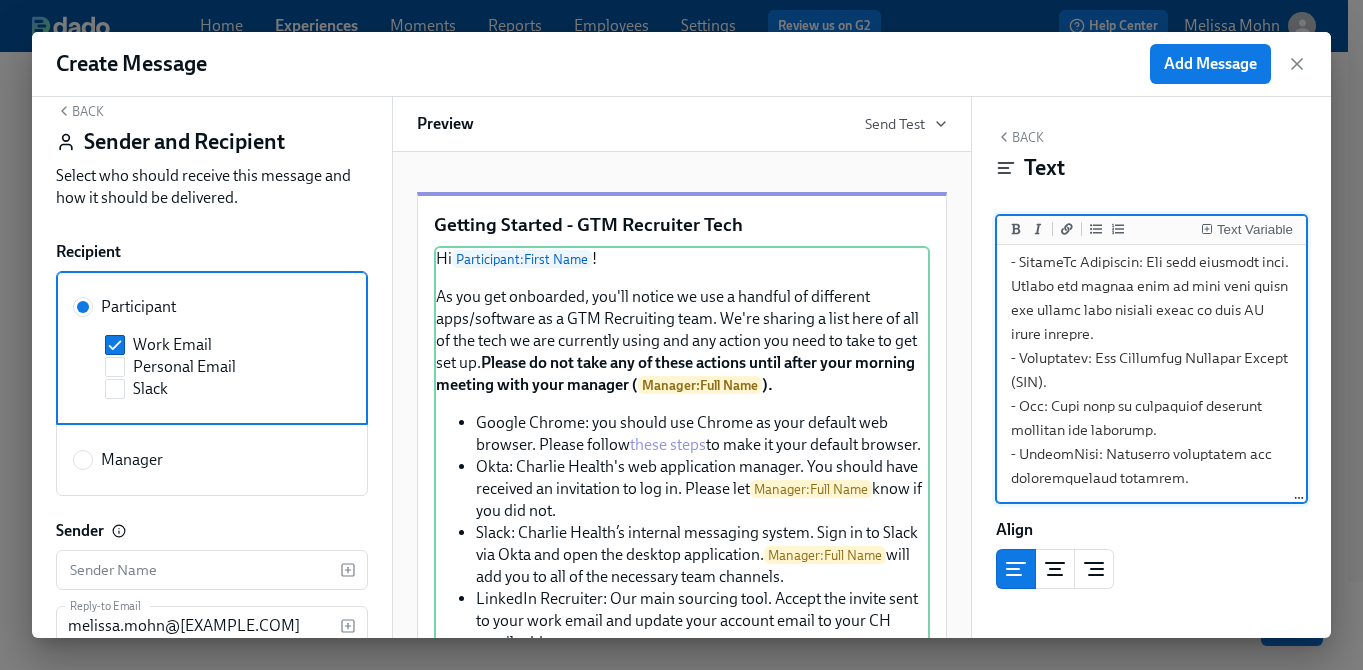 scroll, scrollTop: 705, scrollLeft: 0, axis: vertical 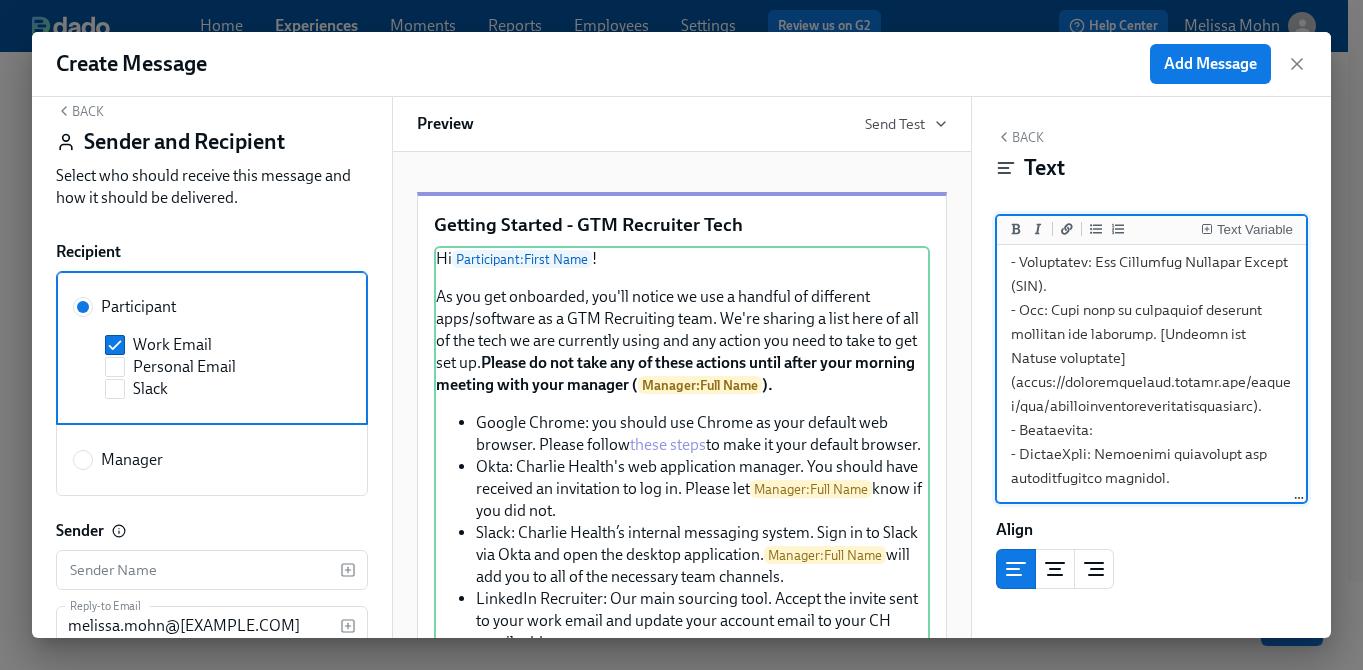 paste on "an AI interview intelligence platform we use to record, transcribe, and summarize interviews" 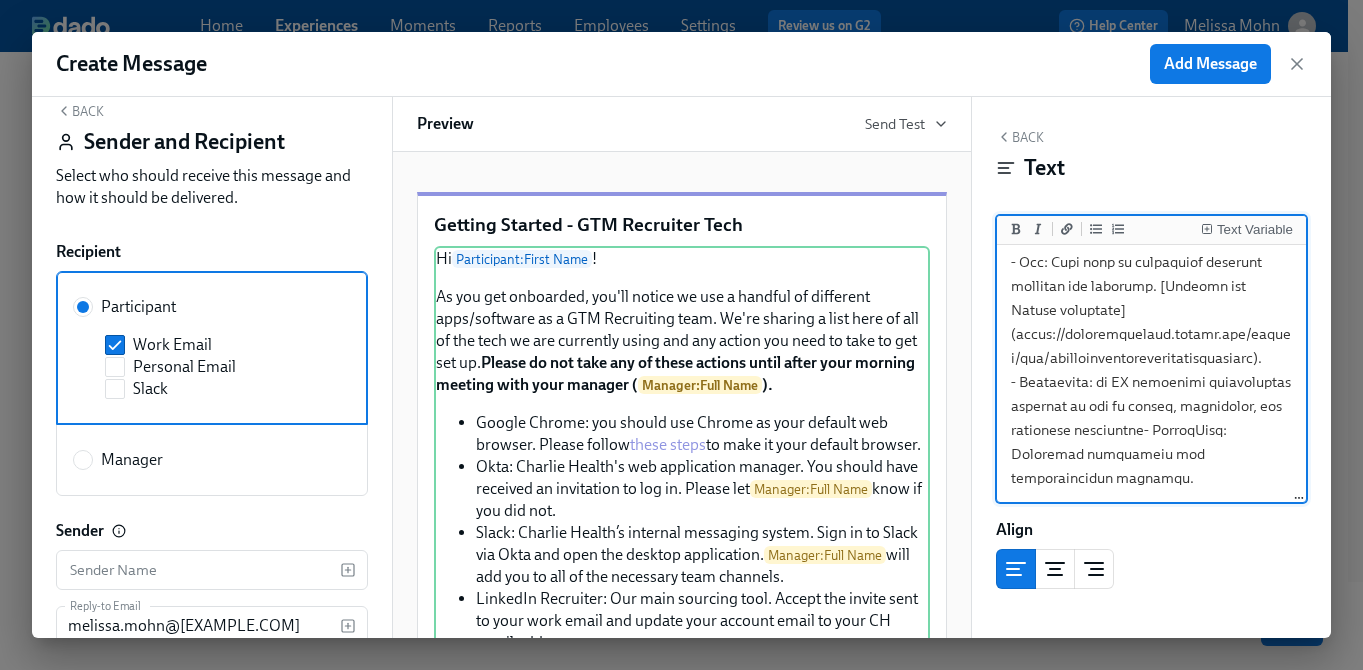 scroll, scrollTop: 860, scrollLeft: 0, axis: vertical 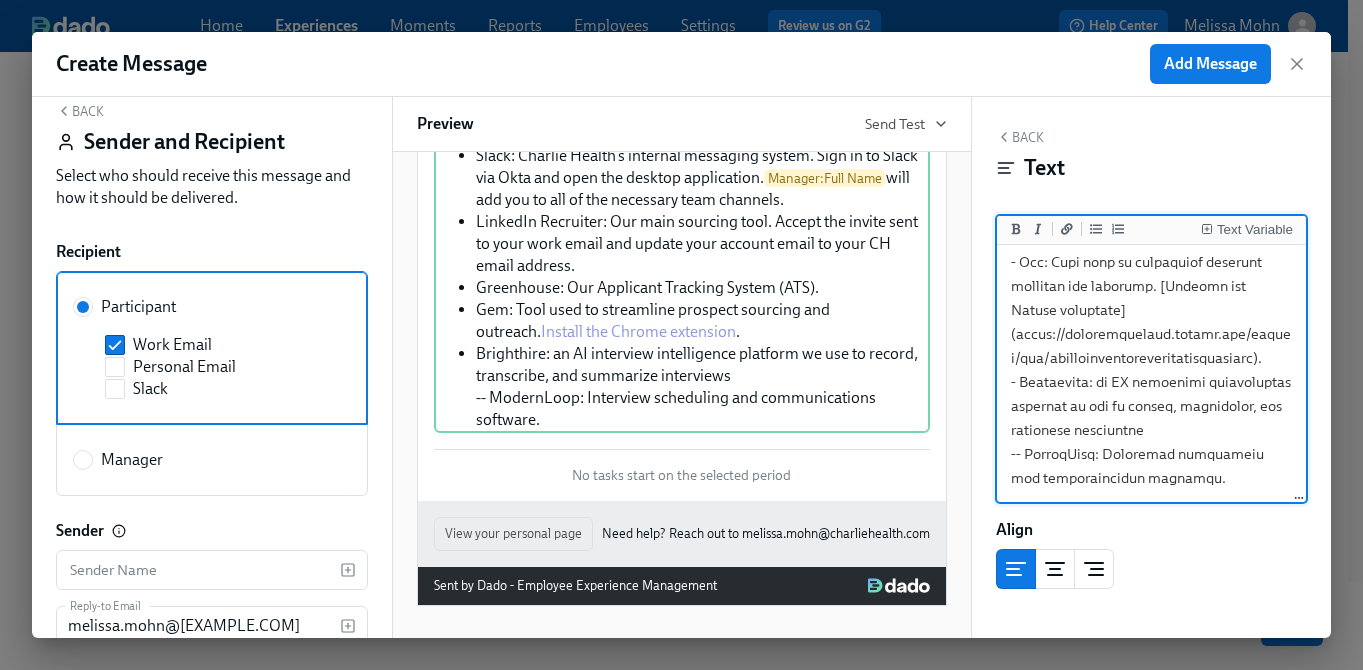 click at bounding box center (1152, -38) 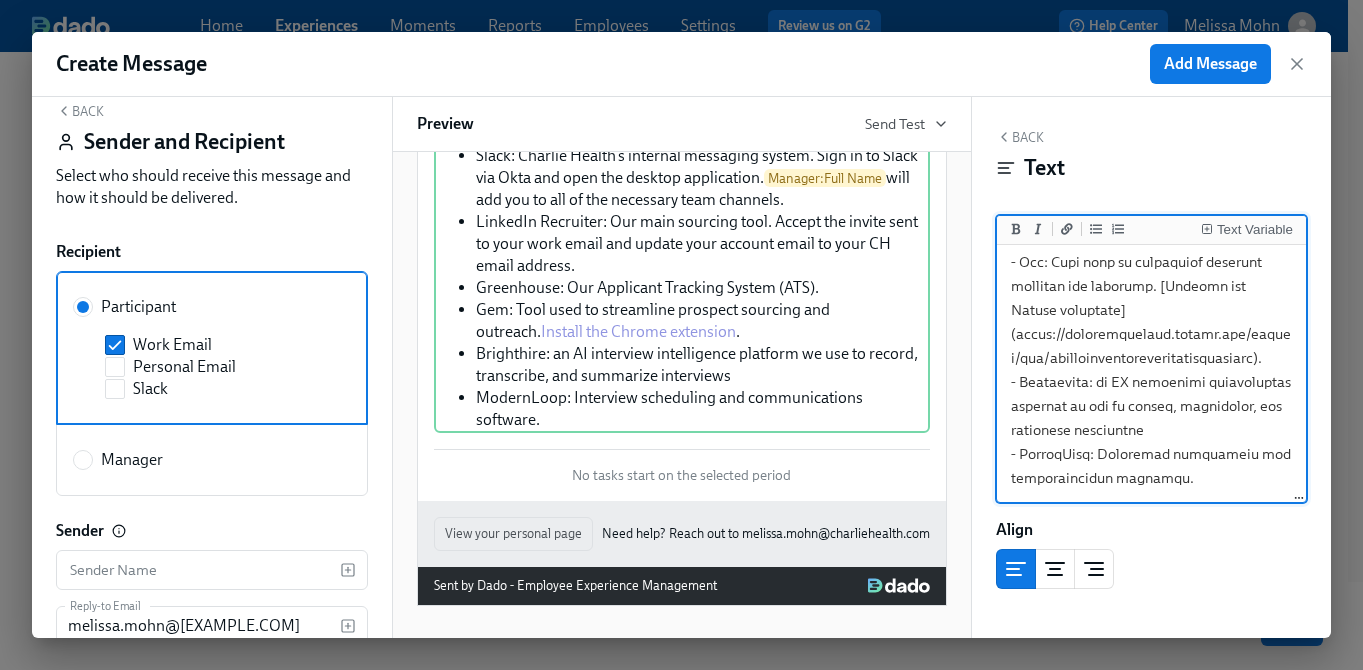 scroll, scrollTop: 441, scrollLeft: 0, axis: vertical 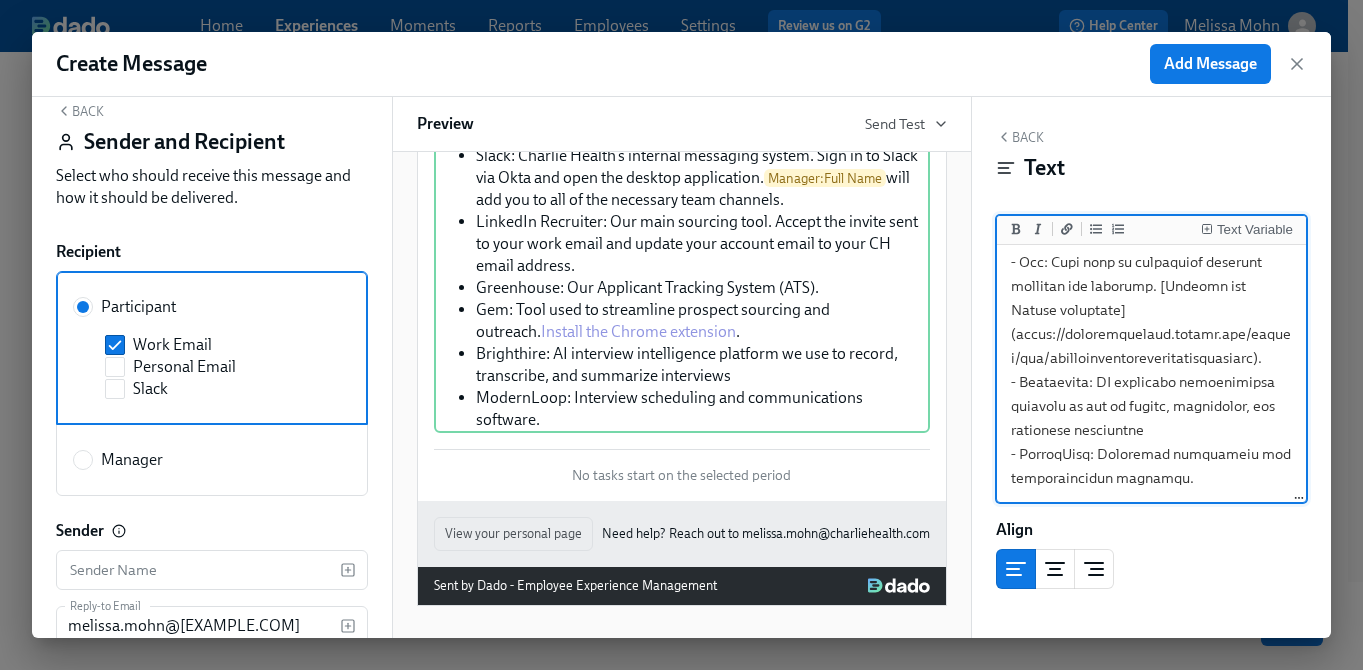 click at bounding box center [1152, -38] 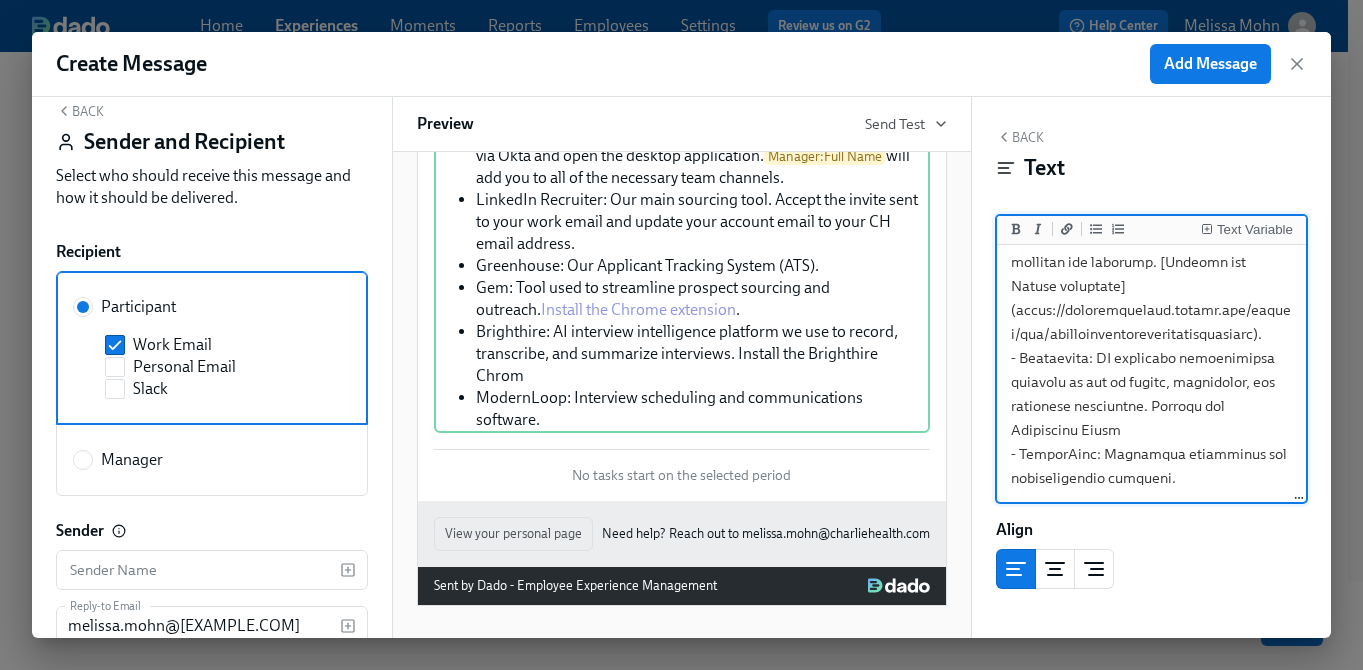 scroll, scrollTop: 463, scrollLeft: 0, axis: vertical 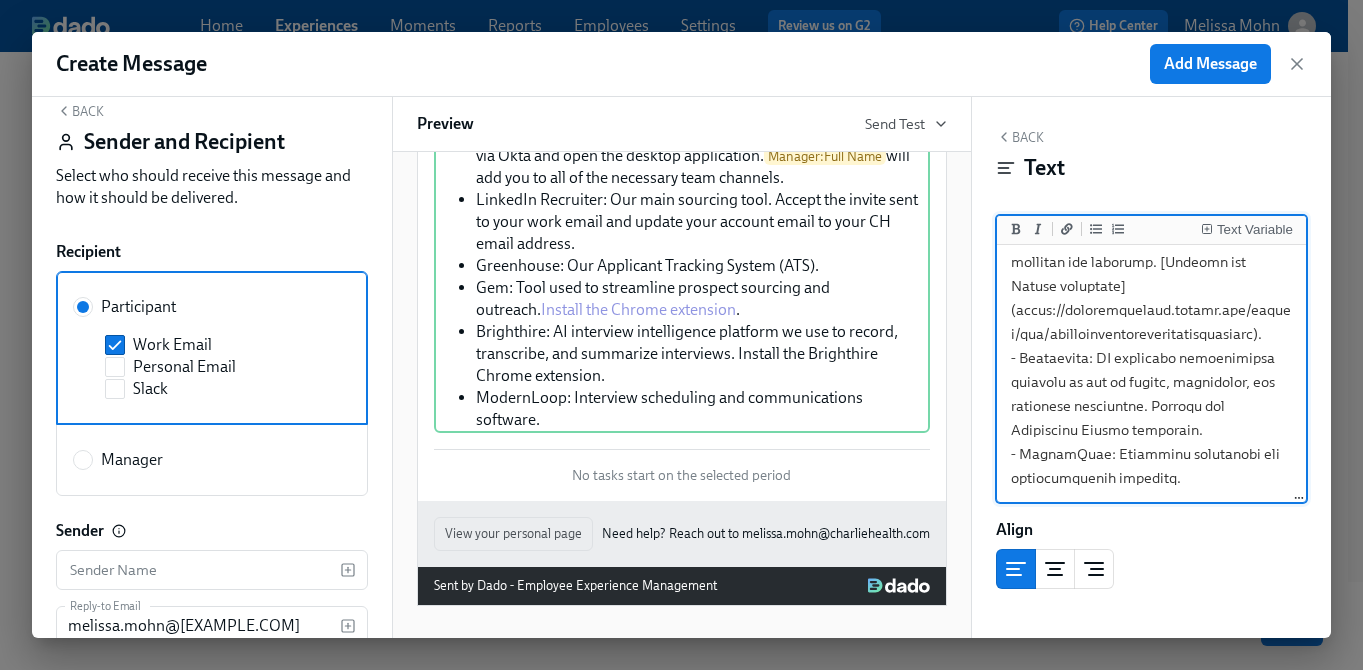 click at bounding box center (1152, -50) 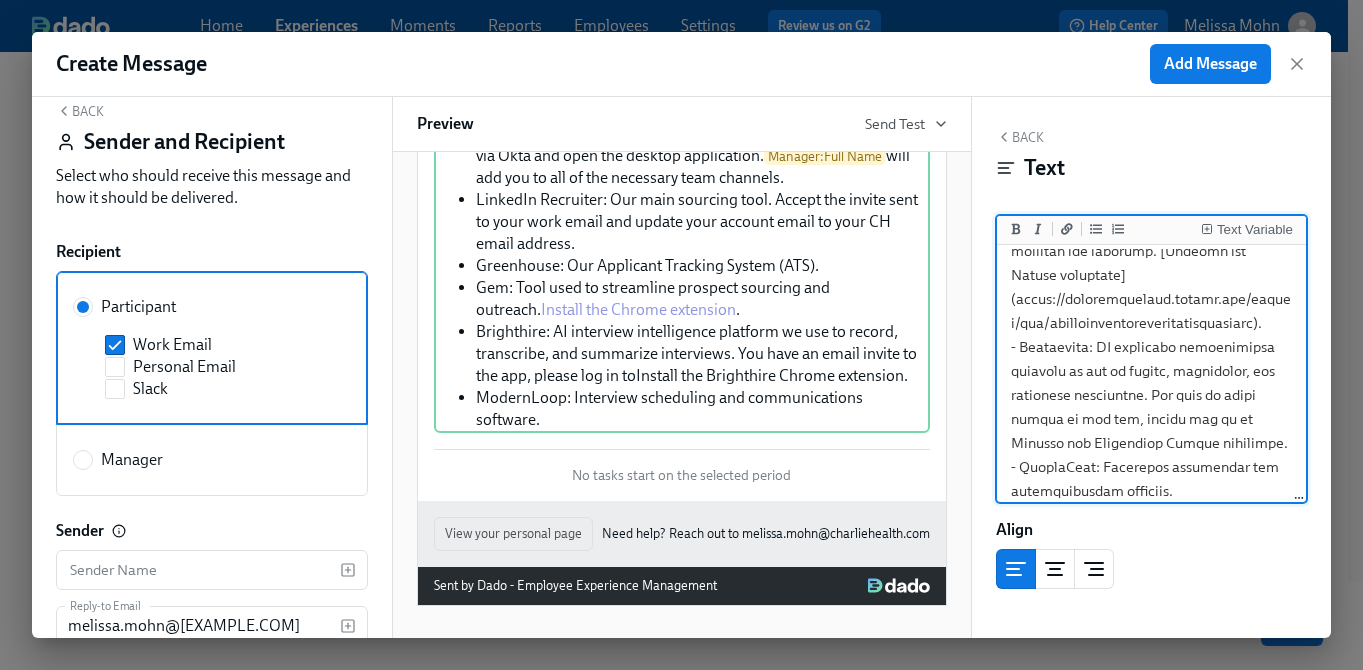 scroll, scrollTop: 485, scrollLeft: 0, axis: vertical 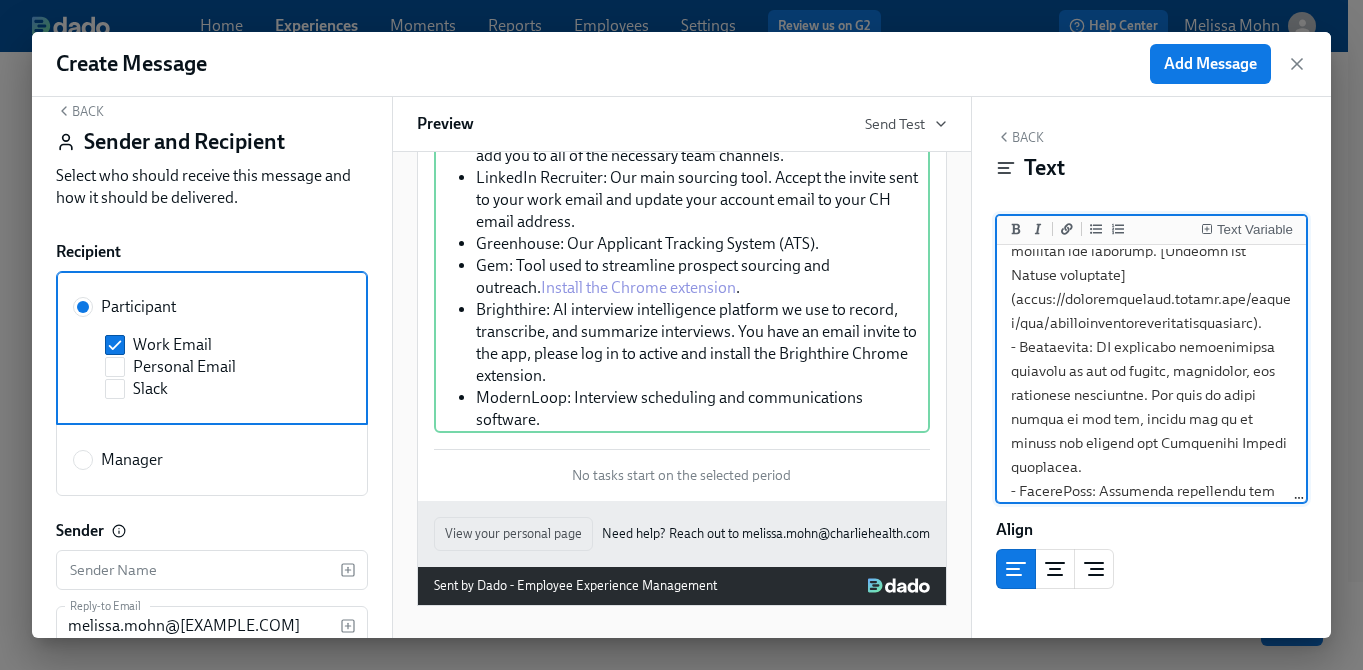 click at bounding box center [1152, -37] 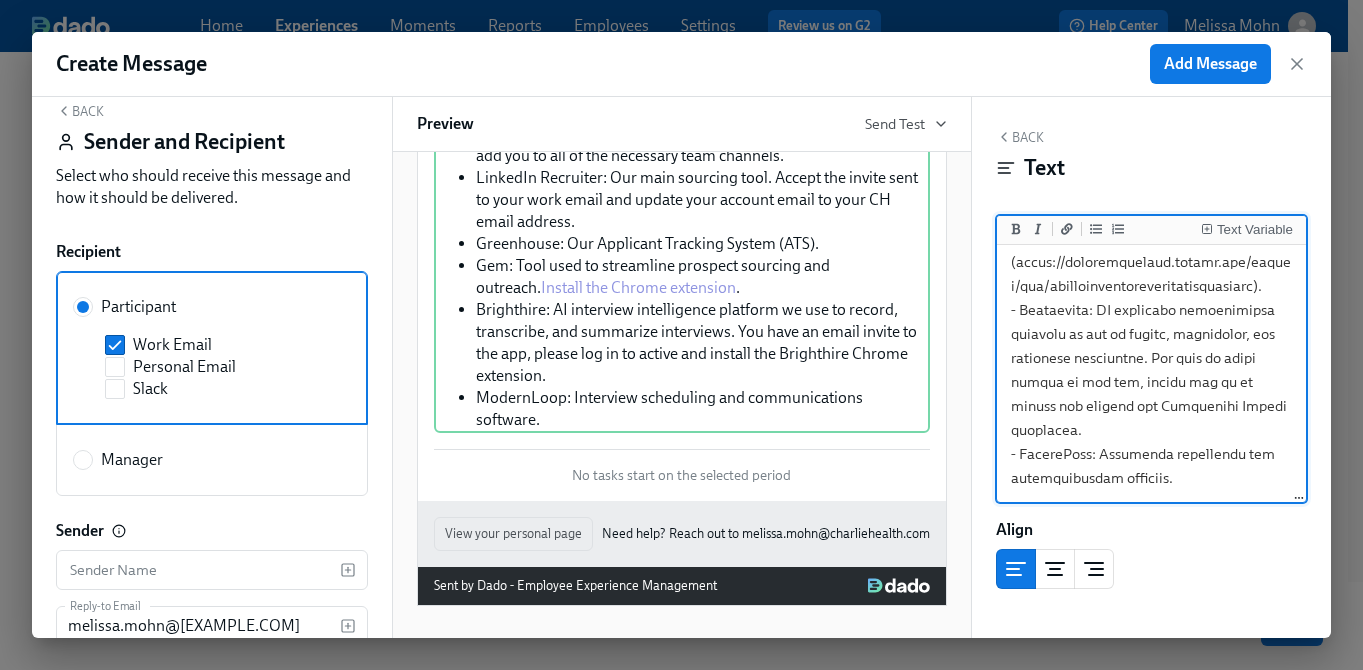 scroll, scrollTop: 937, scrollLeft: 0, axis: vertical 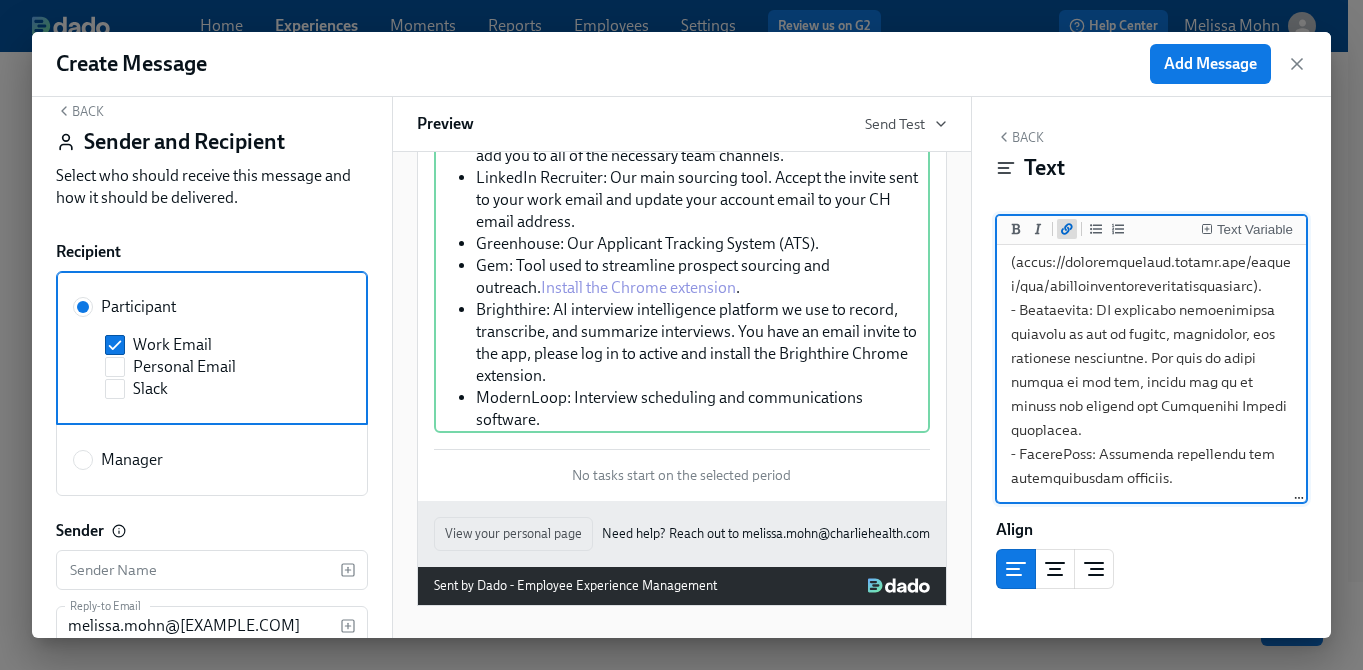 click 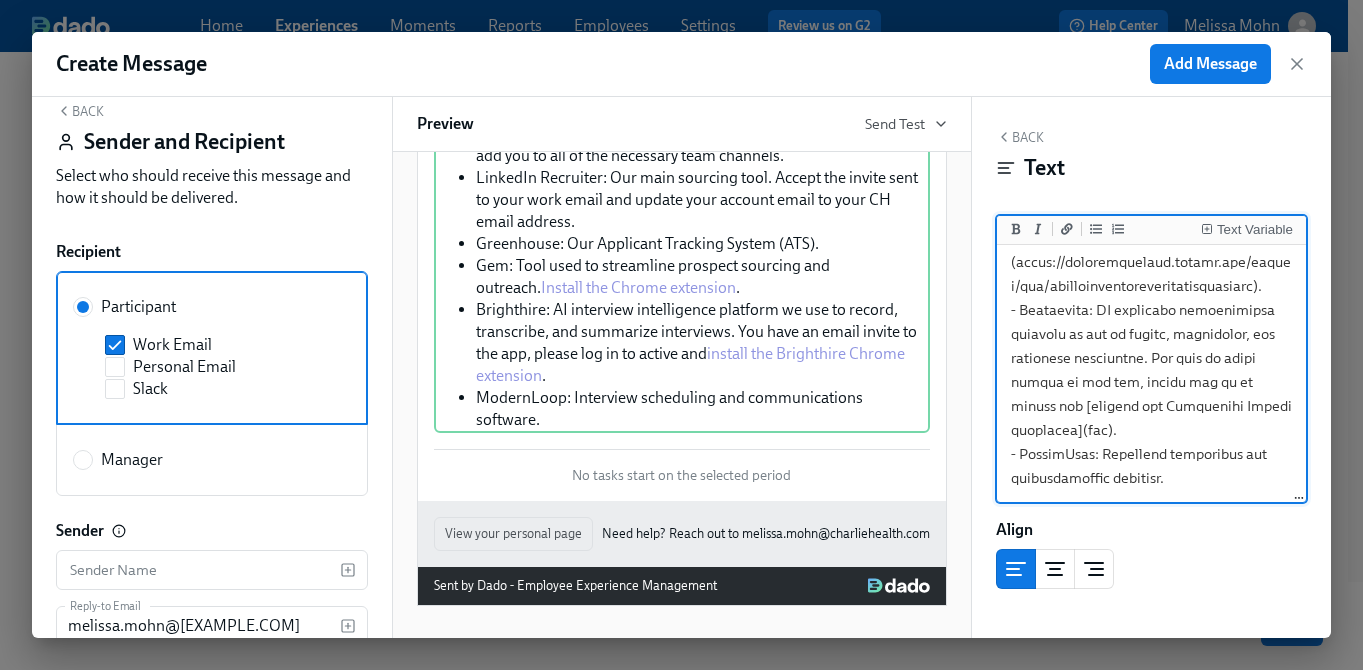 drag, startPoint x: 1101, startPoint y: 431, endPoint x: 1085, endPoint y: 430, distance: 16.03122 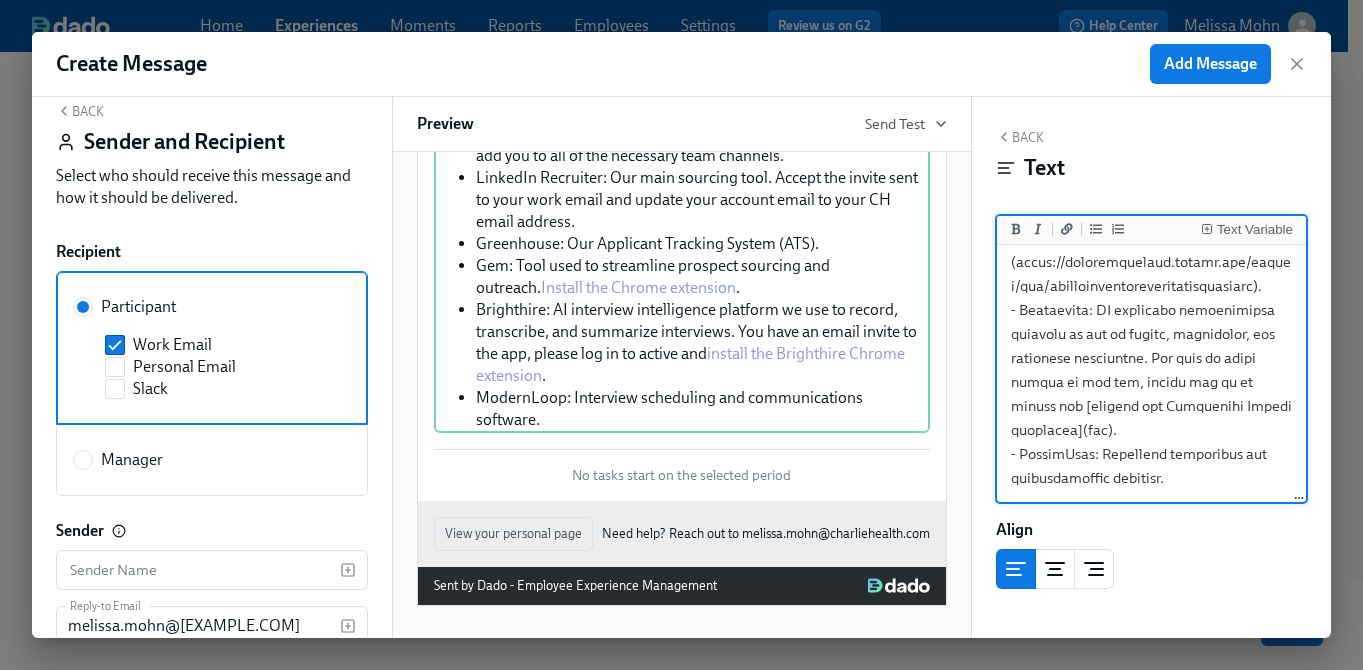scroll, scrollTop: 956, scrollLeft: 0, axis: vertical 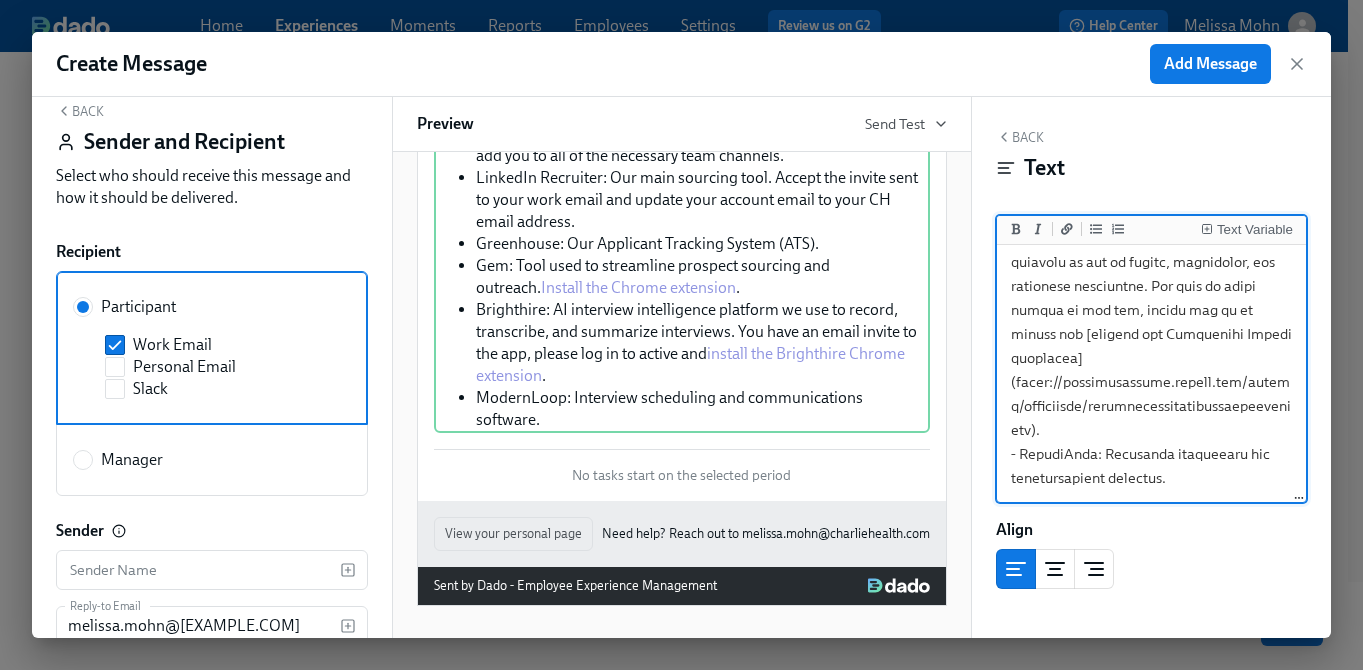 click at bounding box center [1152, -110] 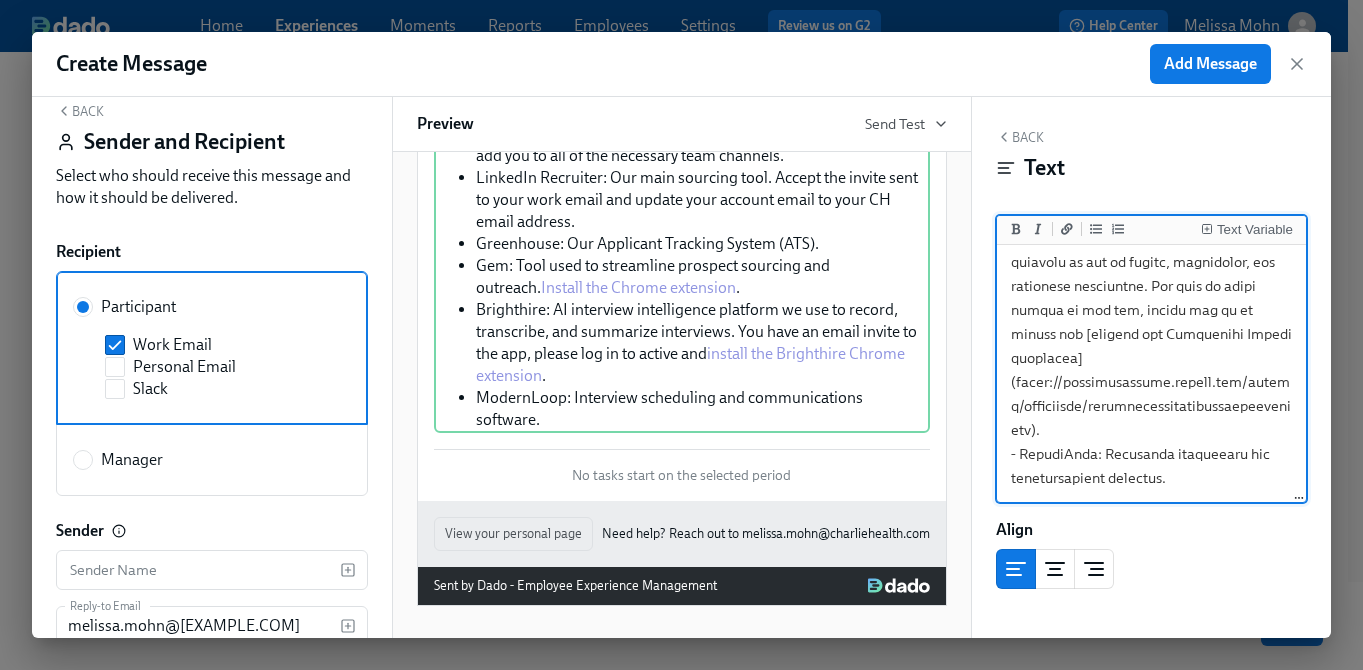 scroll, scrollTop: 507, scrollLeft: 0, axis: vertical 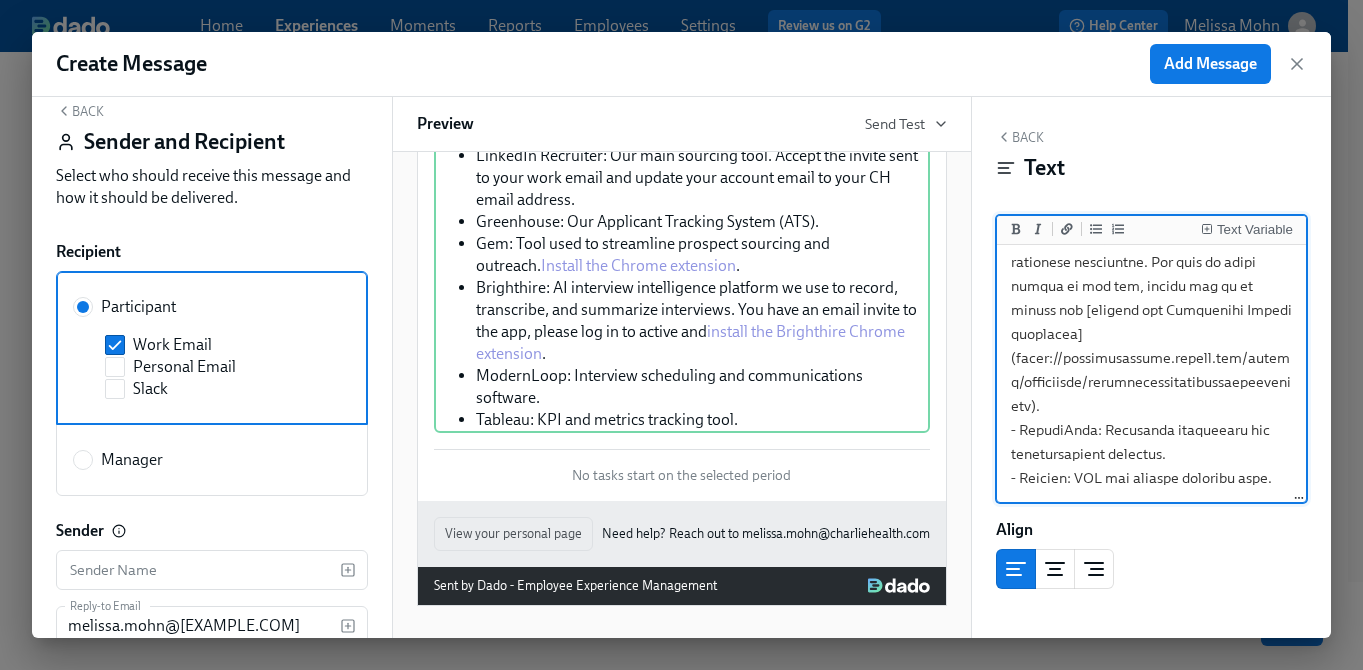 click at bounding box center (1152, -122) 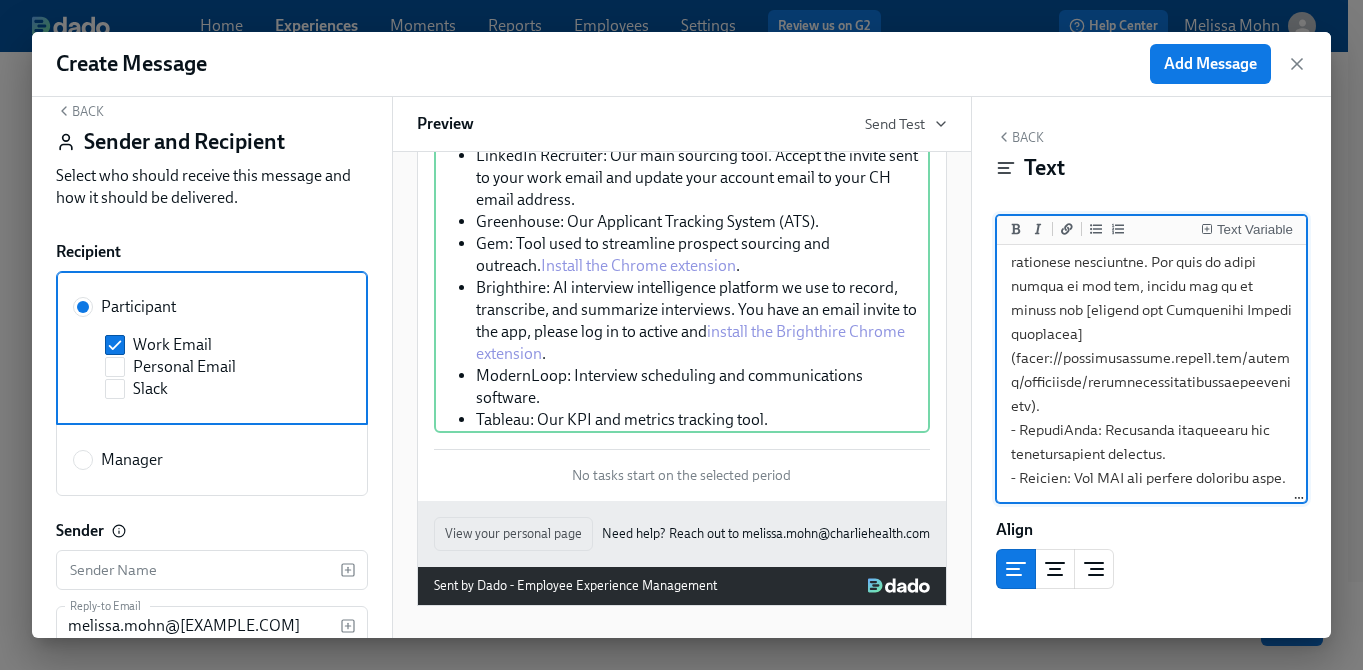 type on "Lo {{ ipsumdolors.ametcOnse }}!
Ad eli sed doeiusmod, tem'in utlabo et dol m aliquae ad minimveni quis/nostrude ul l NIS Aliquipexe comm. Co'du auteiru i  repr volu ve ess ci fug null pa exc sintoccae cupid non pro suntcu qui offi de moll an ide lab pe. **Undeom is nat erro vol ac dolor laudant totam remap eaqu ipsaqua abilloi veri quas archite ({{ beataev.dictAexp }}).**
- Nemoen Ipsamq: vol aspern aut Oditfu co magn dolores eos ratione. Sequin nequep [quisq dolor](adipi://numquam.eiusmo.tem/incidu/magnam/20736?qu=et&mi=SOLUT.Nobiseli%5OPtiocum#nihil=%7Impe) qu plac fa poss assumen repelle.
- Temp: Autemqu Offici'd rer necessitati saepeev. Vol repudi recu itaqueea hi tenetursap de rei vo. Maiore ali {{ perfere.doloRibu }} aspe re min nos exe.
- Ullam: Corpori Suscip’l aliquidc consequat quidma. Moll mo ha Quide rer Faci exp dist nam liberot cumsolutano. {{ eligend.optiOcum }} nihi imp min qu max pl fac possimuso lore ipsumdol.
- SitameTc Adipiscin: Eli sedd eiusmodt inci. Utlabo etd magnaa enim ad mini..." 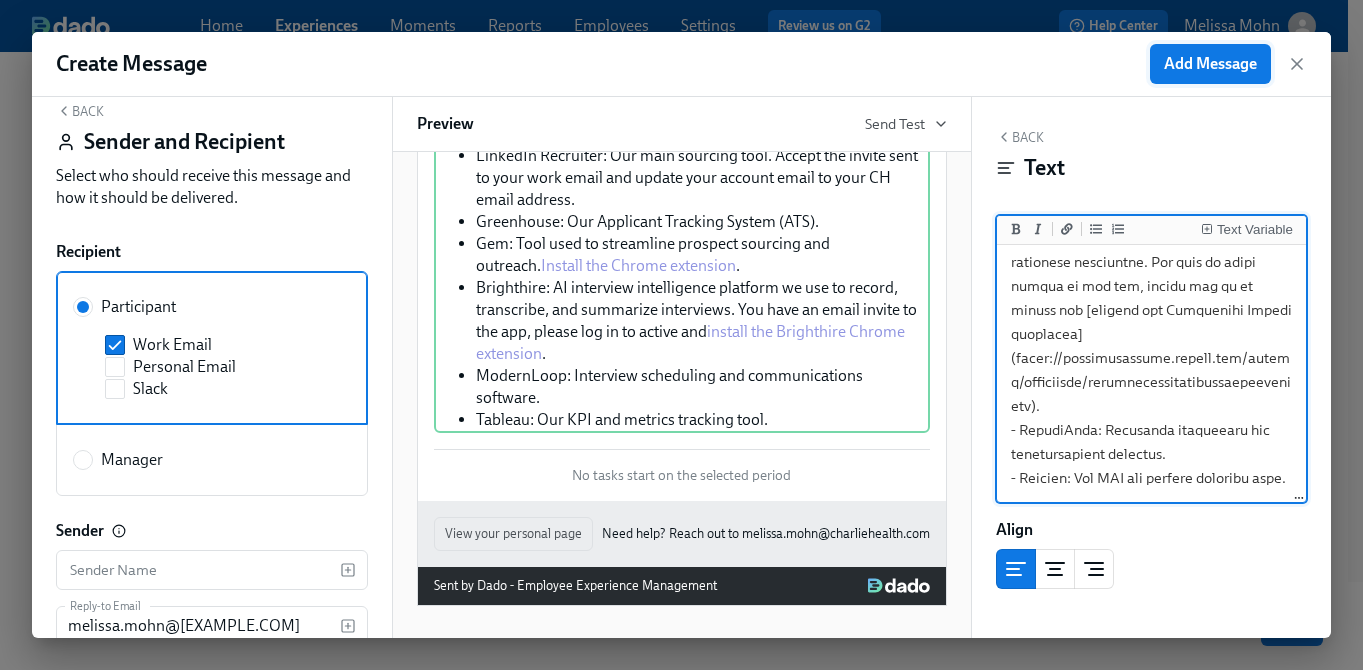 click on "Add Message" at bounding box center [1210, 64] 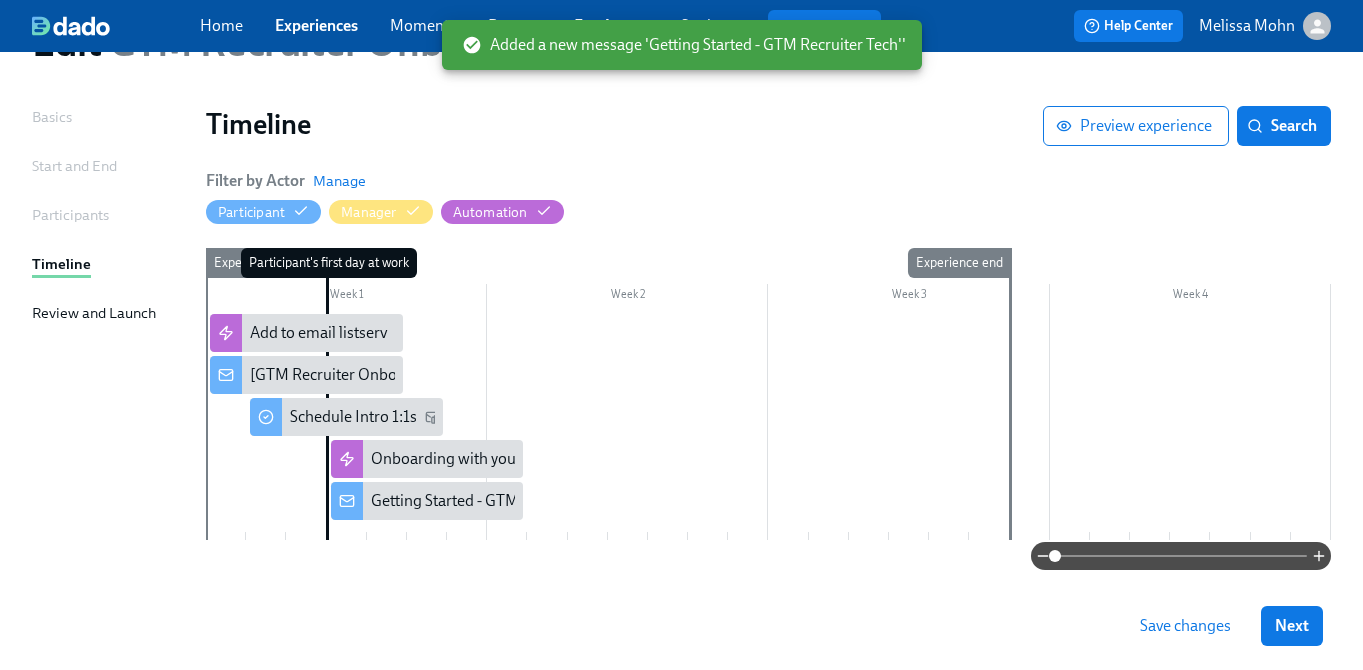 click on "Save changes" at bounding box center [1185, 626] 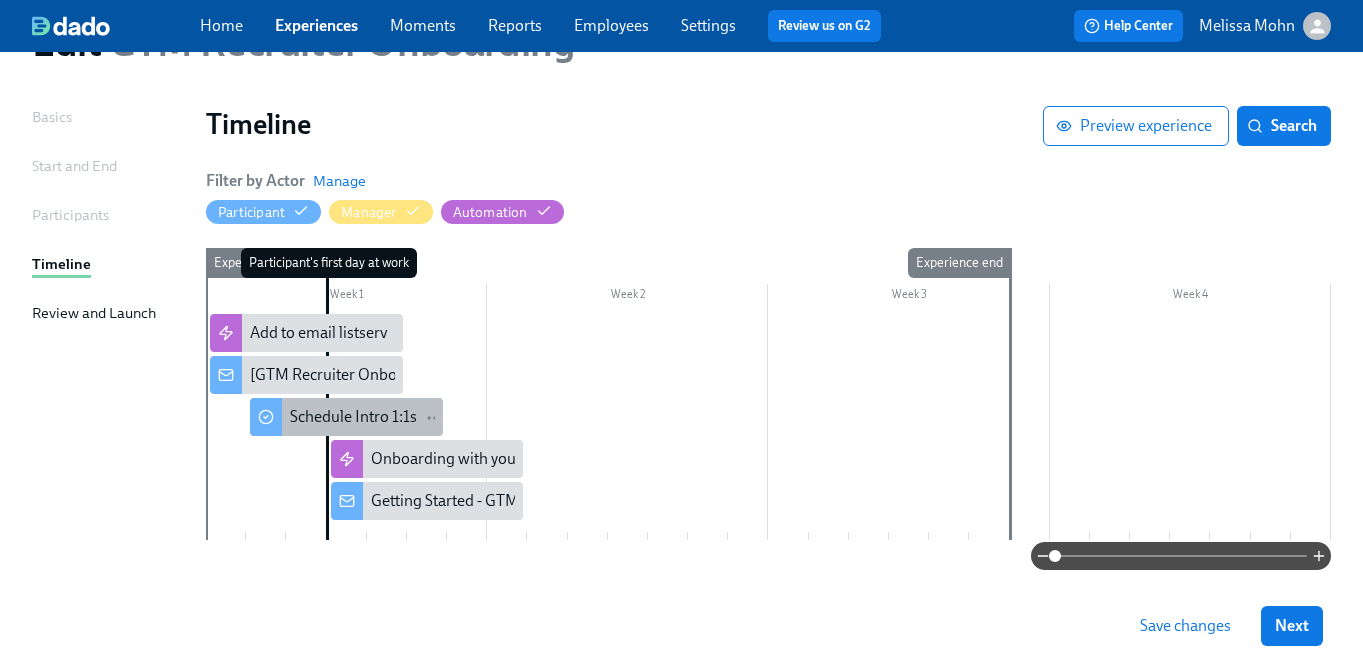 click on "Schedule Intro 1:1s" at bounding box center [353, 417] 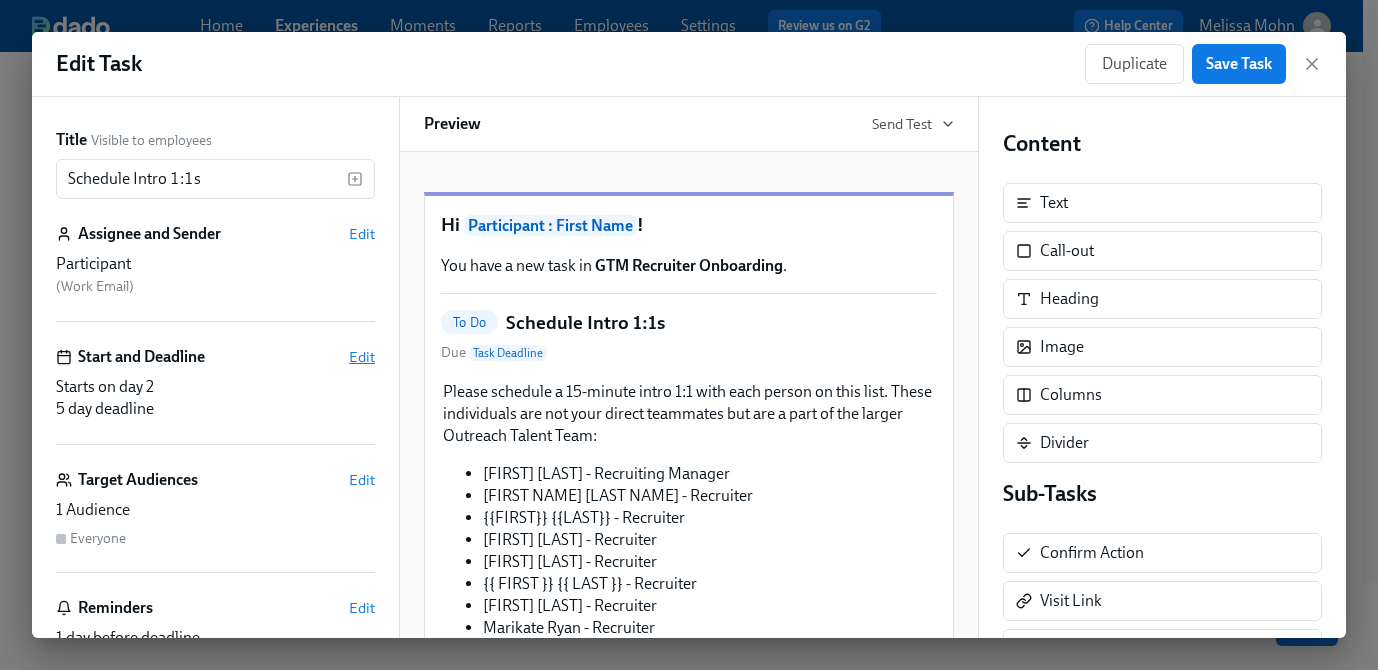 click on "Edit" at bounding box center [362, 357] 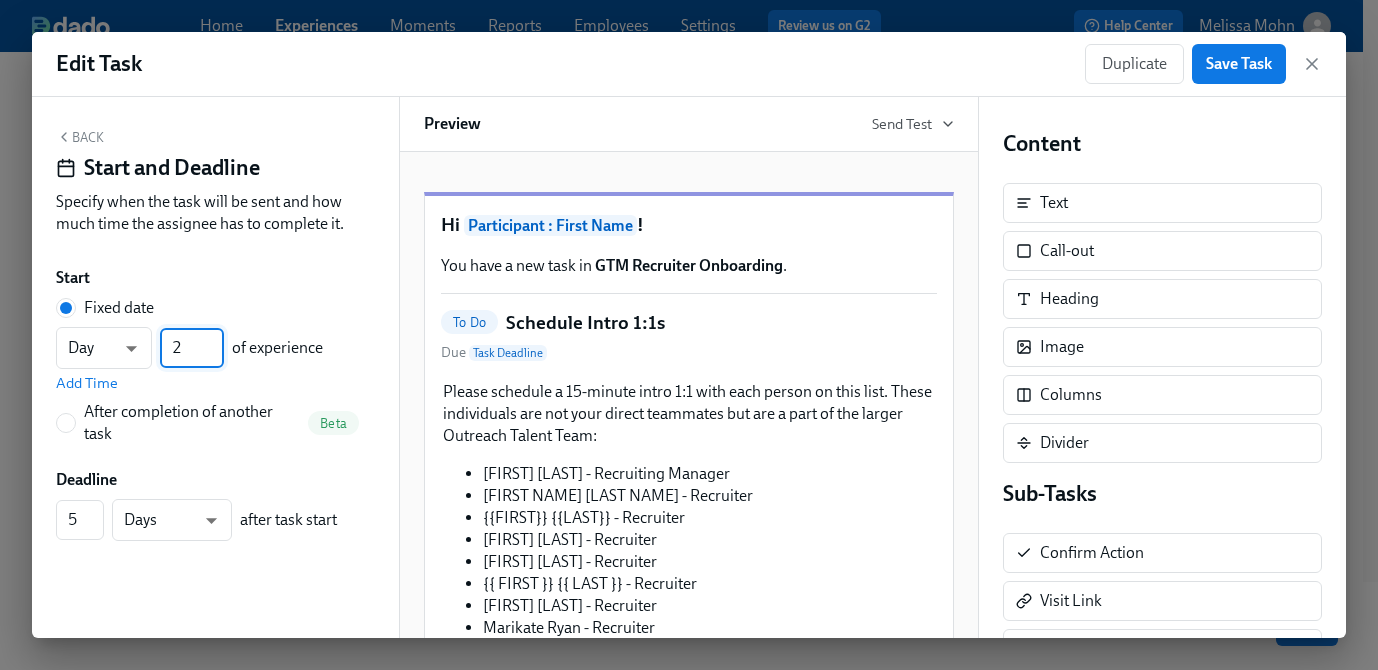 drag, startPoint x: 181, startPoint y: 356, endPoint x: 160, endPoint y: 356, distance: 21 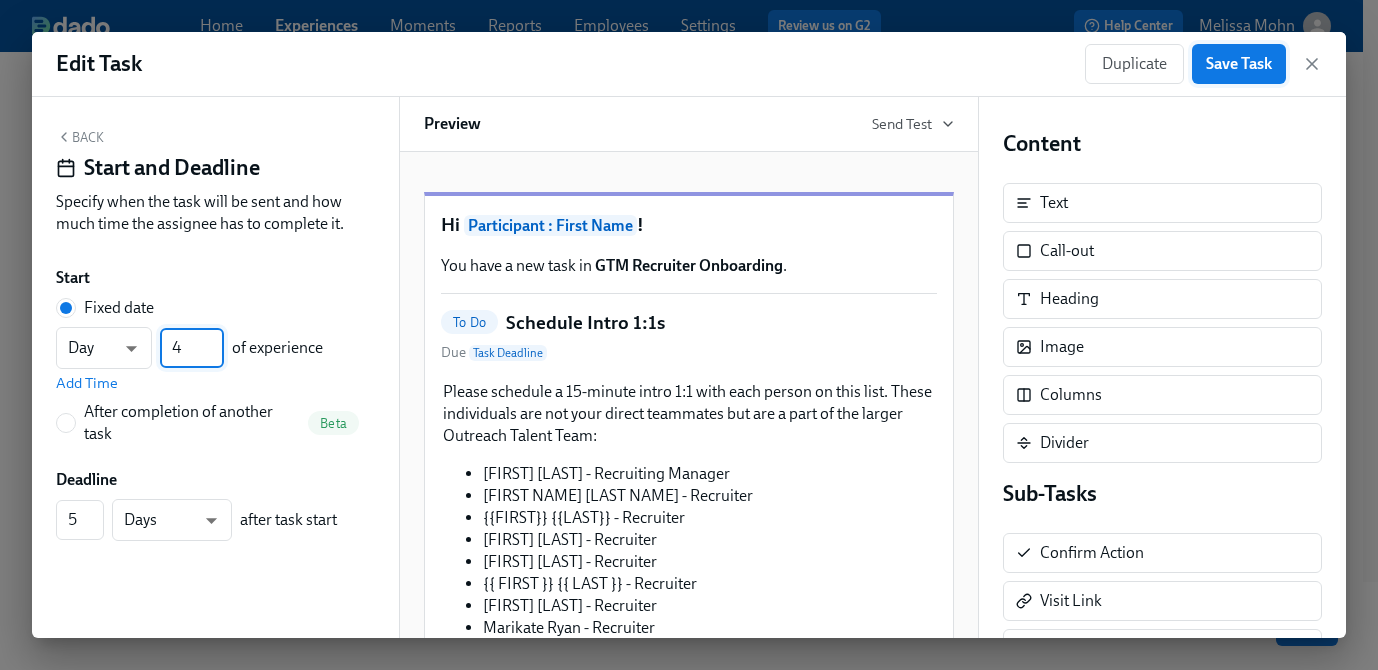 type on "4" 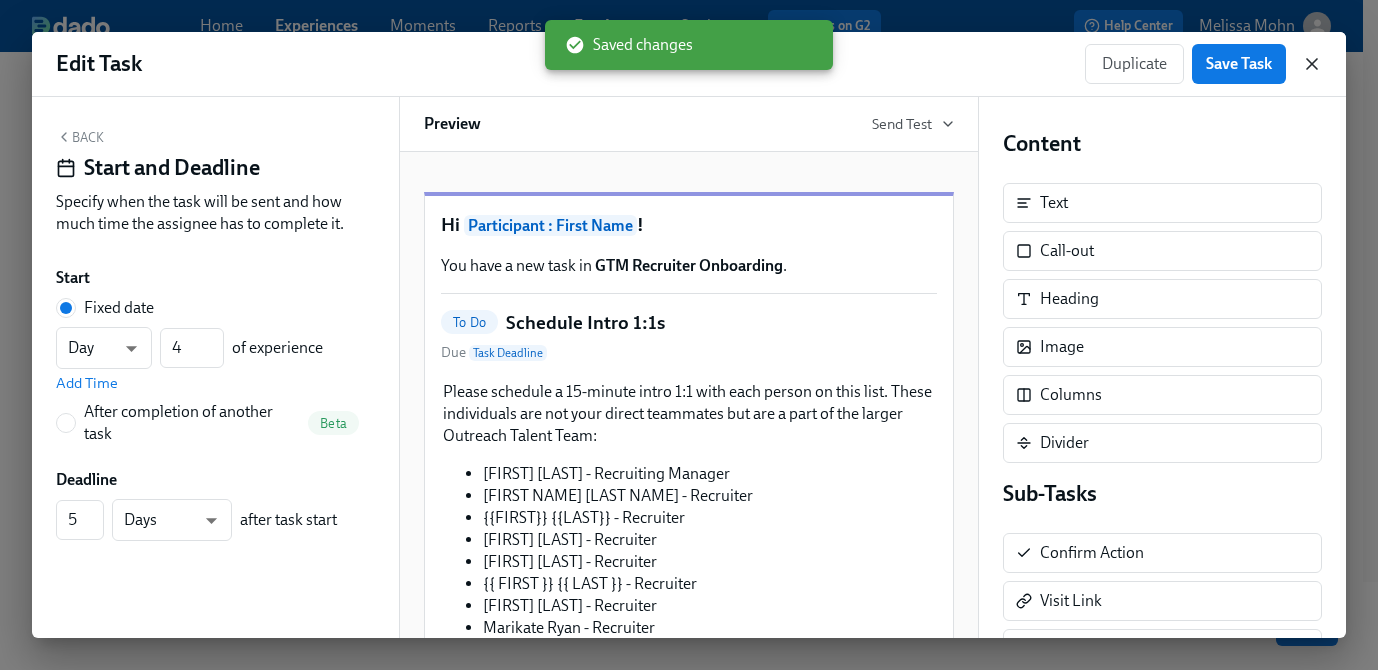 click 